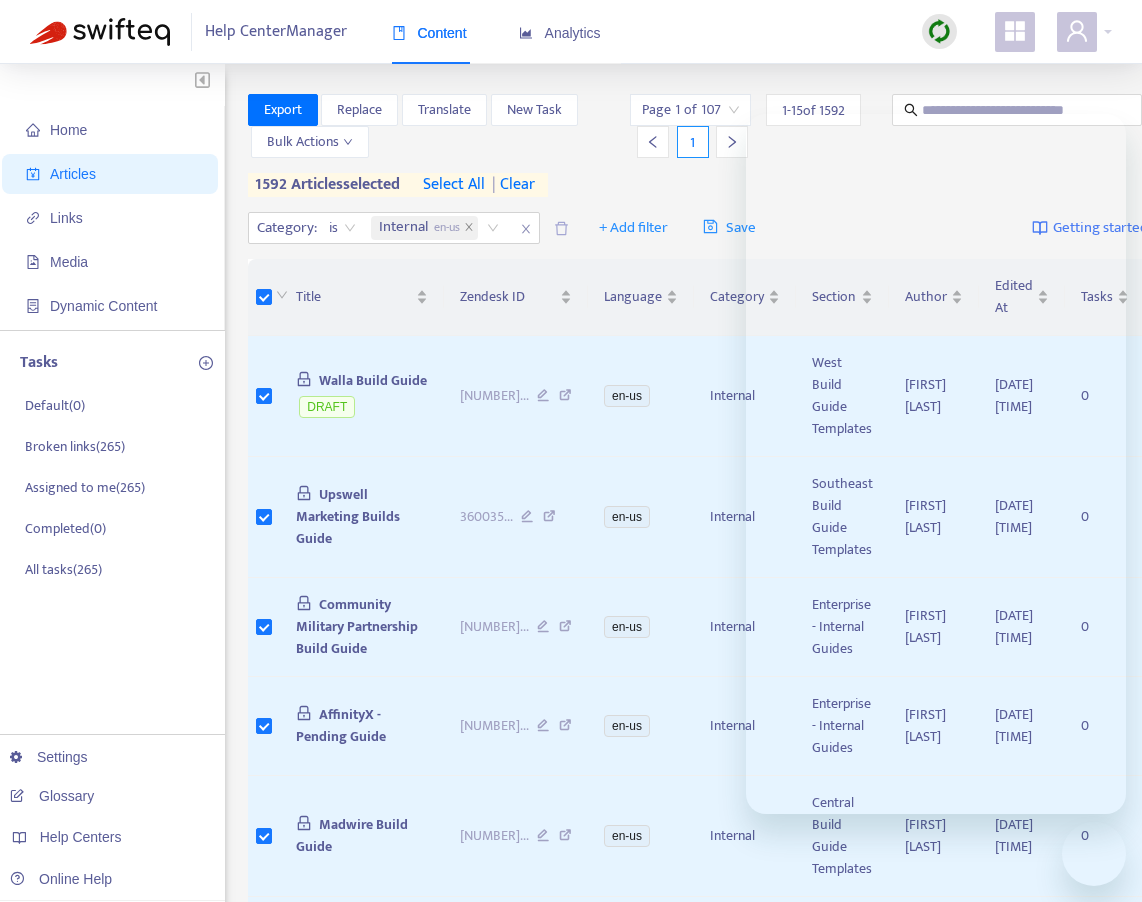 scroll, scrollTop: 0, scrollLeft: 0, axis: both 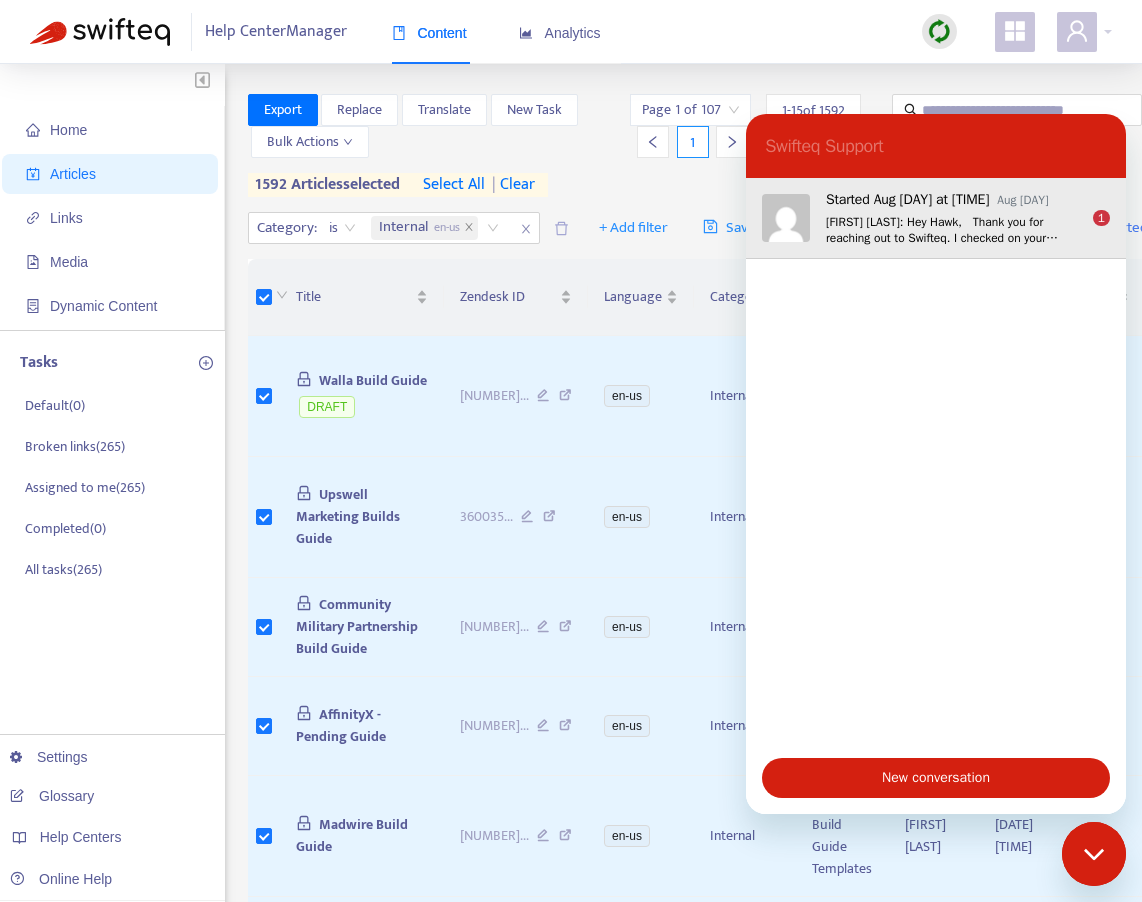 click on "Started Aug [DAY] at [TIME] [FIRST] [LAST]: Hey Hawk,
Thank you for reaching out to Swifteq. I checked on your invoices and the amounts were the same for the last few months. Can you tell me where you're seeing the bill increasing?
With regards to adding labels,
at the moment this is only possible from Zendesk Guide, not from our app
This help article from Zendesk should guide you through it: https://support.zendesk.com/hc/en-us/articles/4408835056154-Using-labels-on-your-help-center-articles 1" at bounding box center [936, 218] 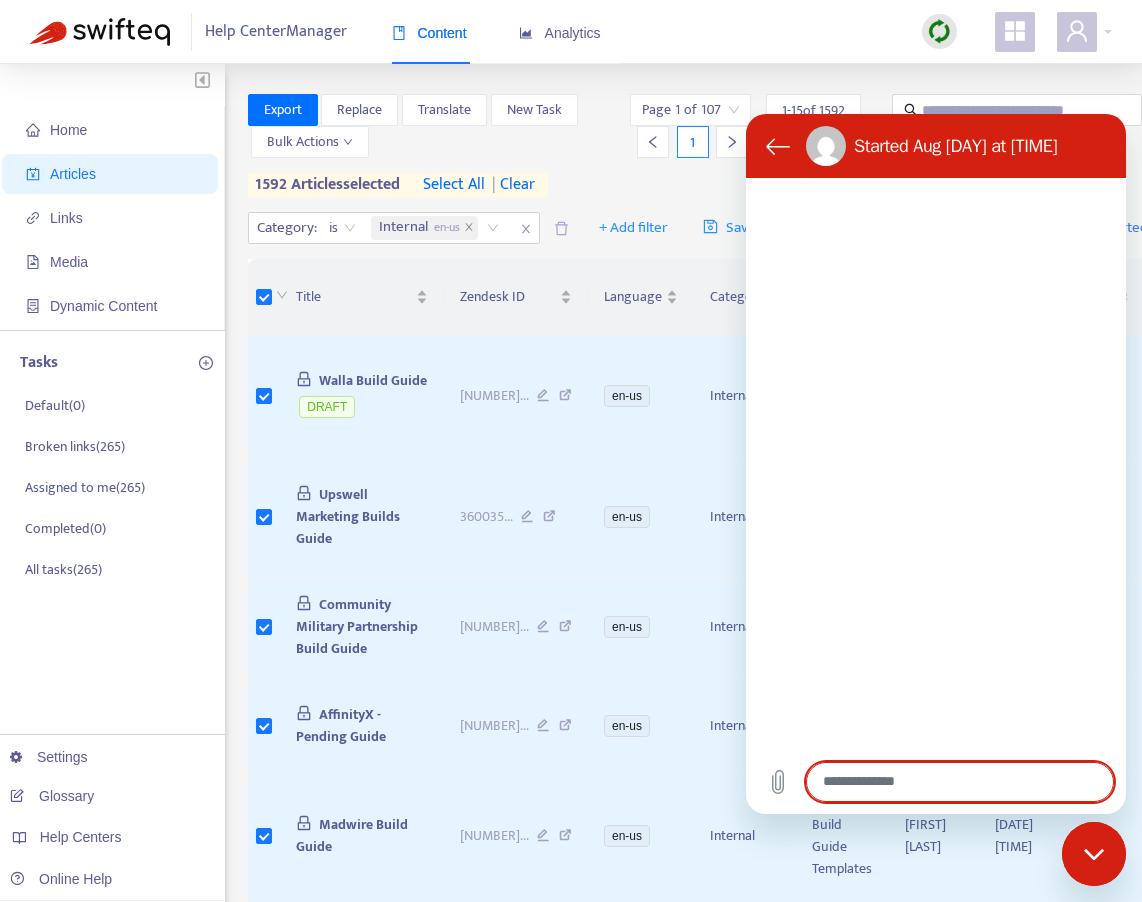 type on "*" 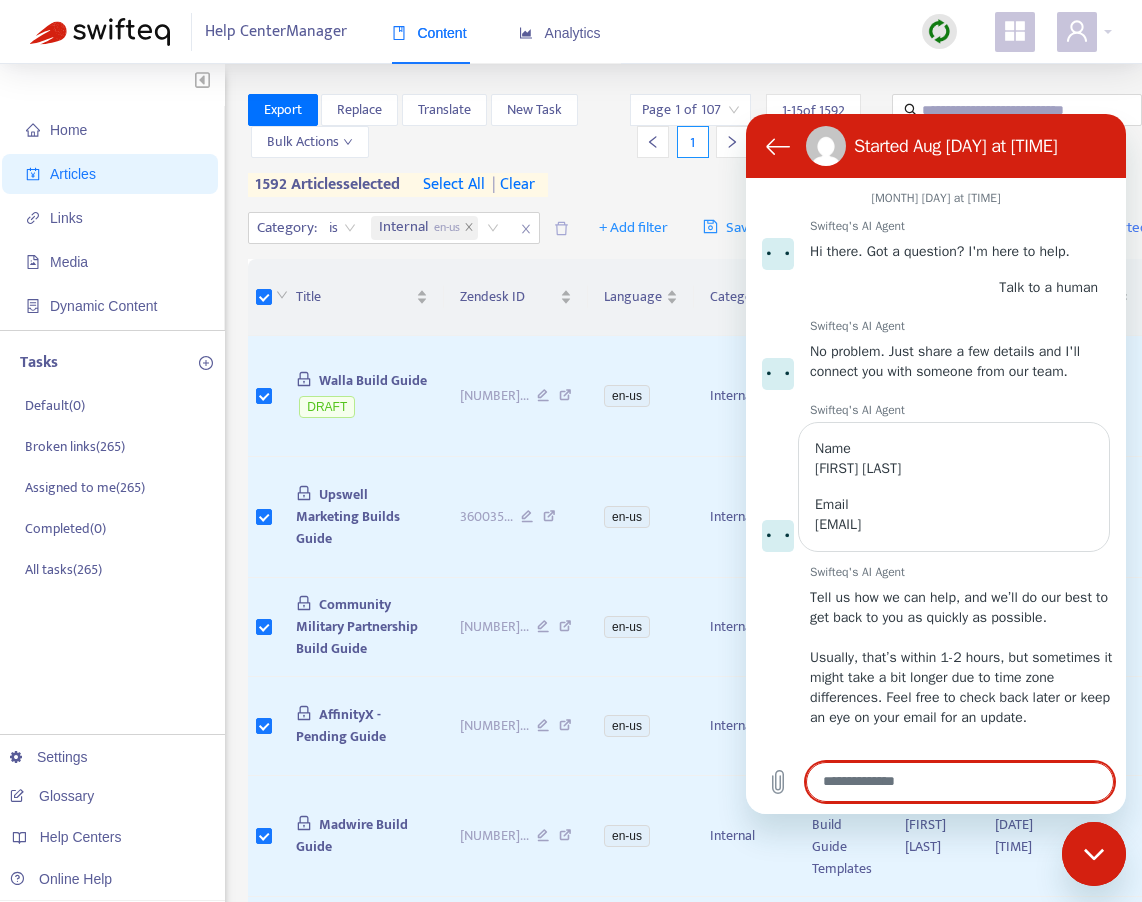 scroll, scrollTop: 821, scrollLeft: 0, axis: vertical 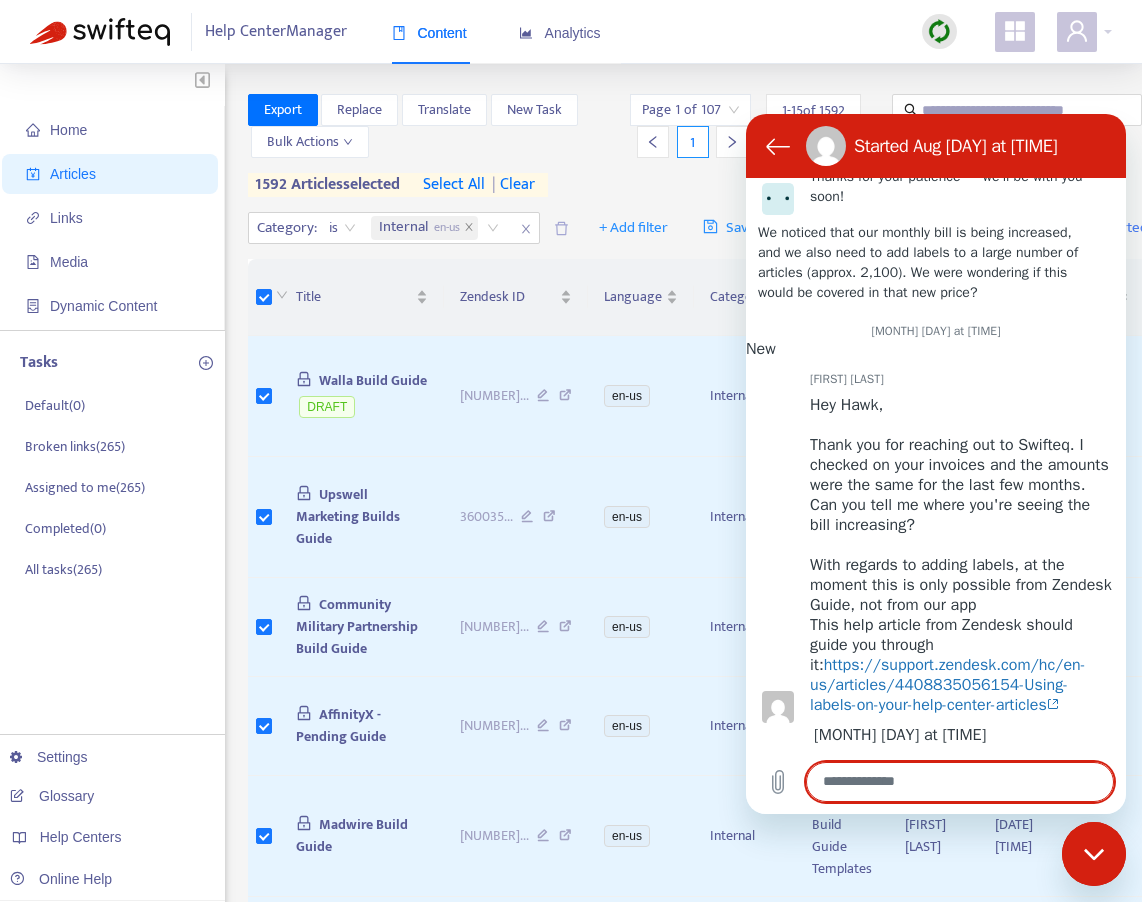 click at bounding box center (960, 782) 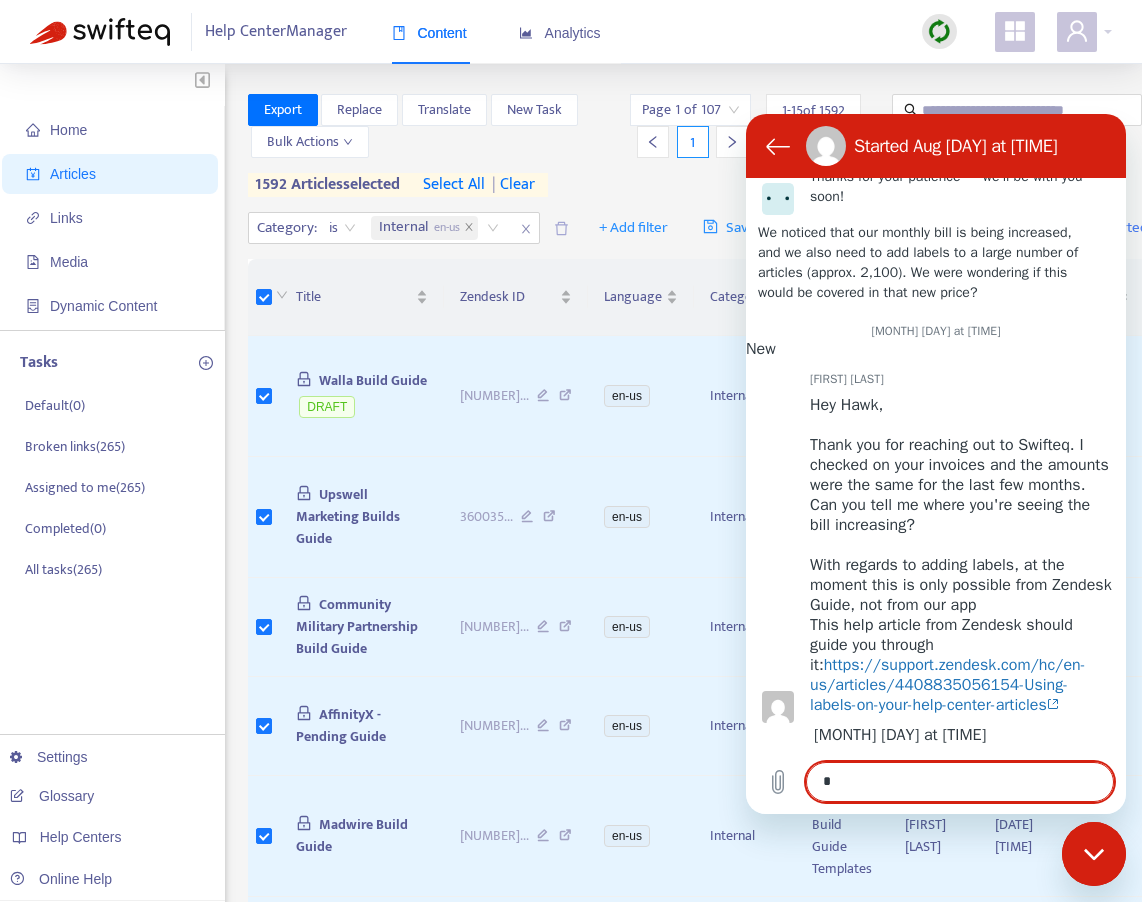 type on "**" 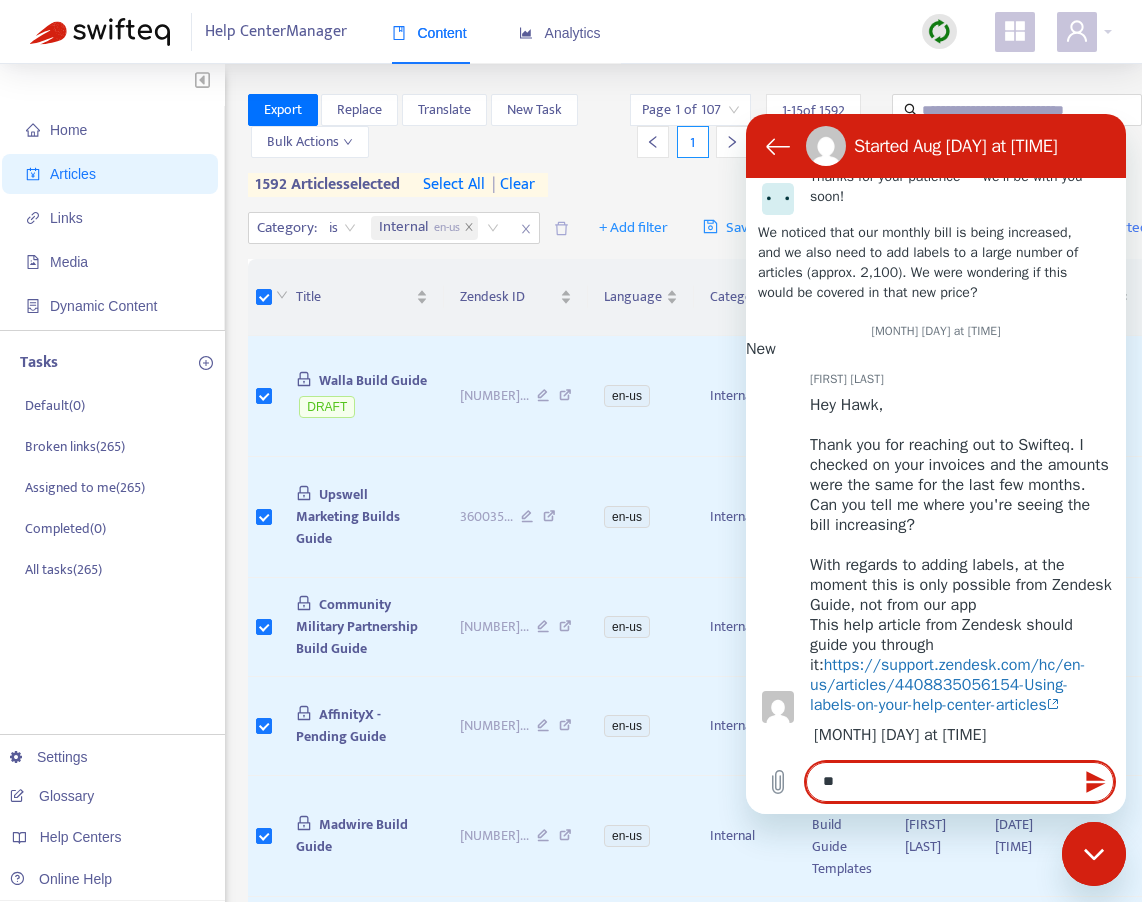 type on "***" 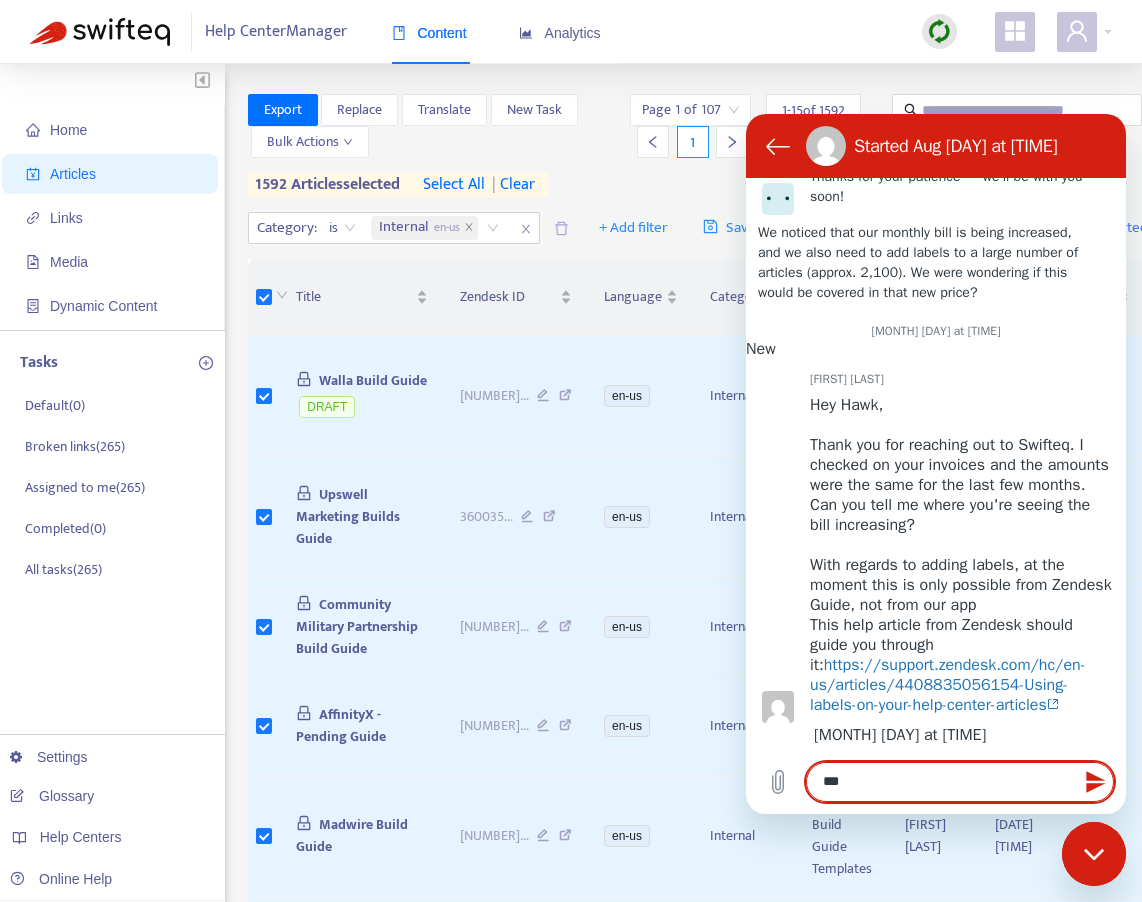 type on "****" 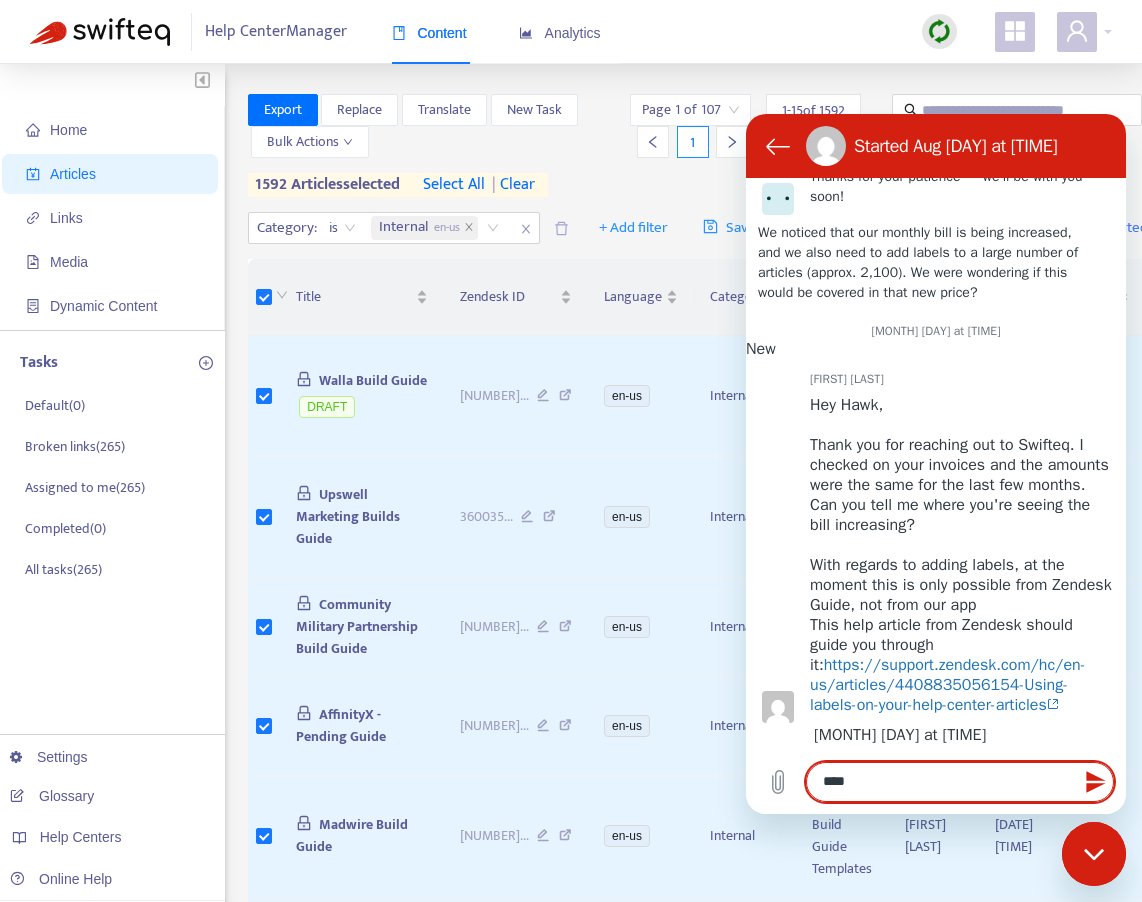 type on "*****" 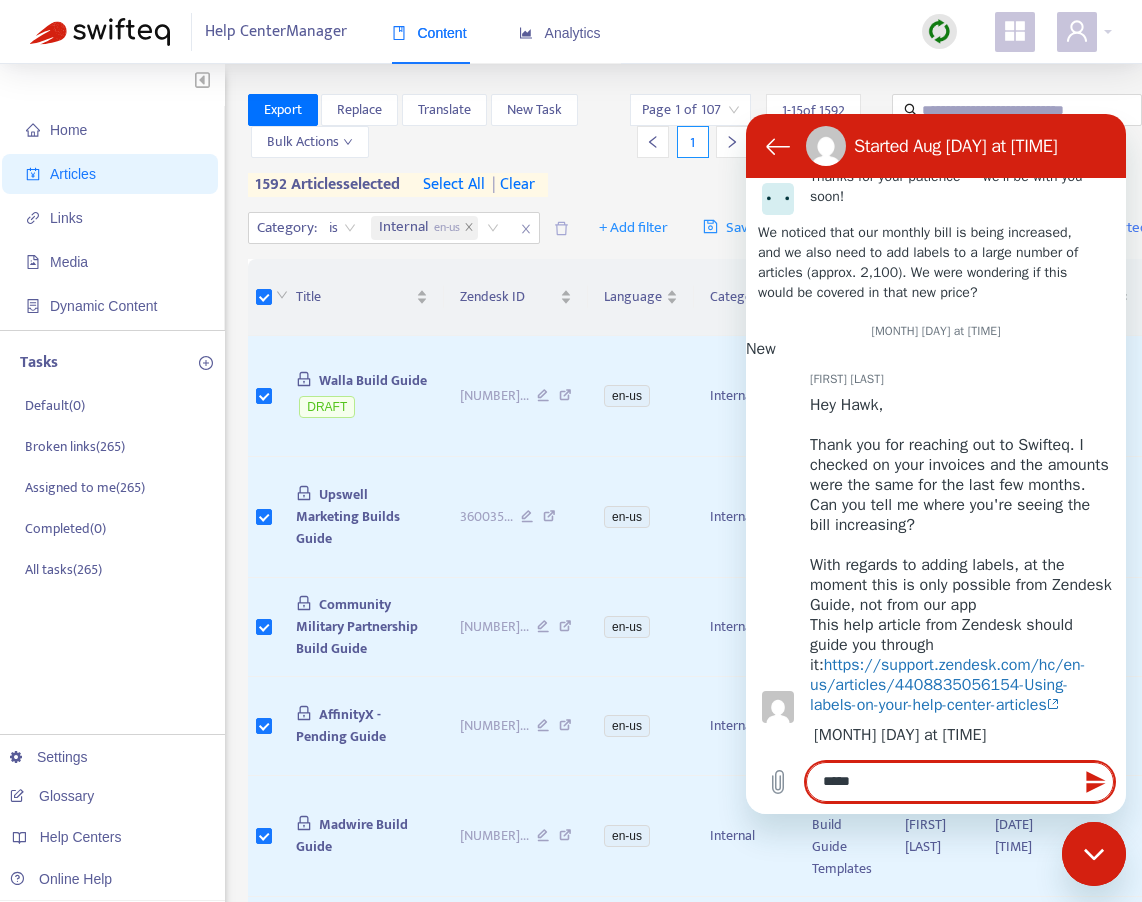 type on "*****" 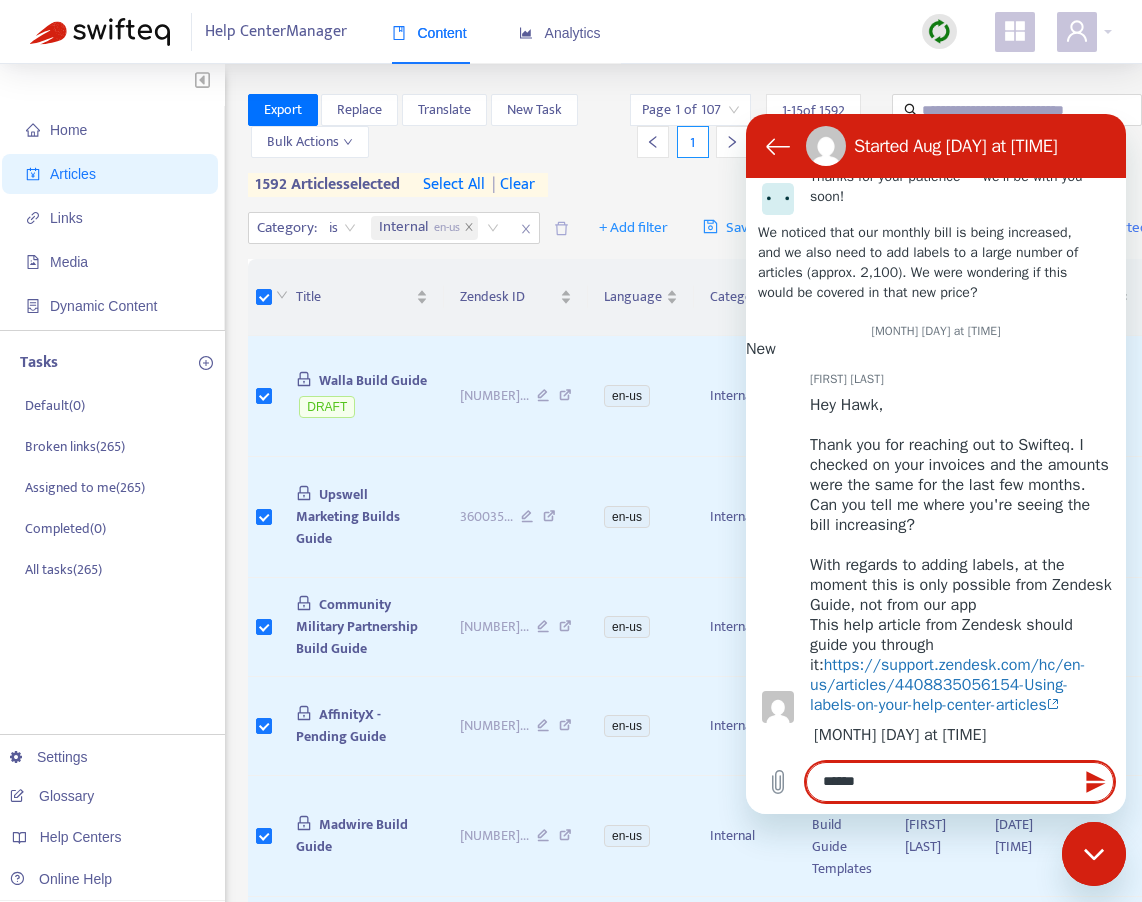 type on "*******" 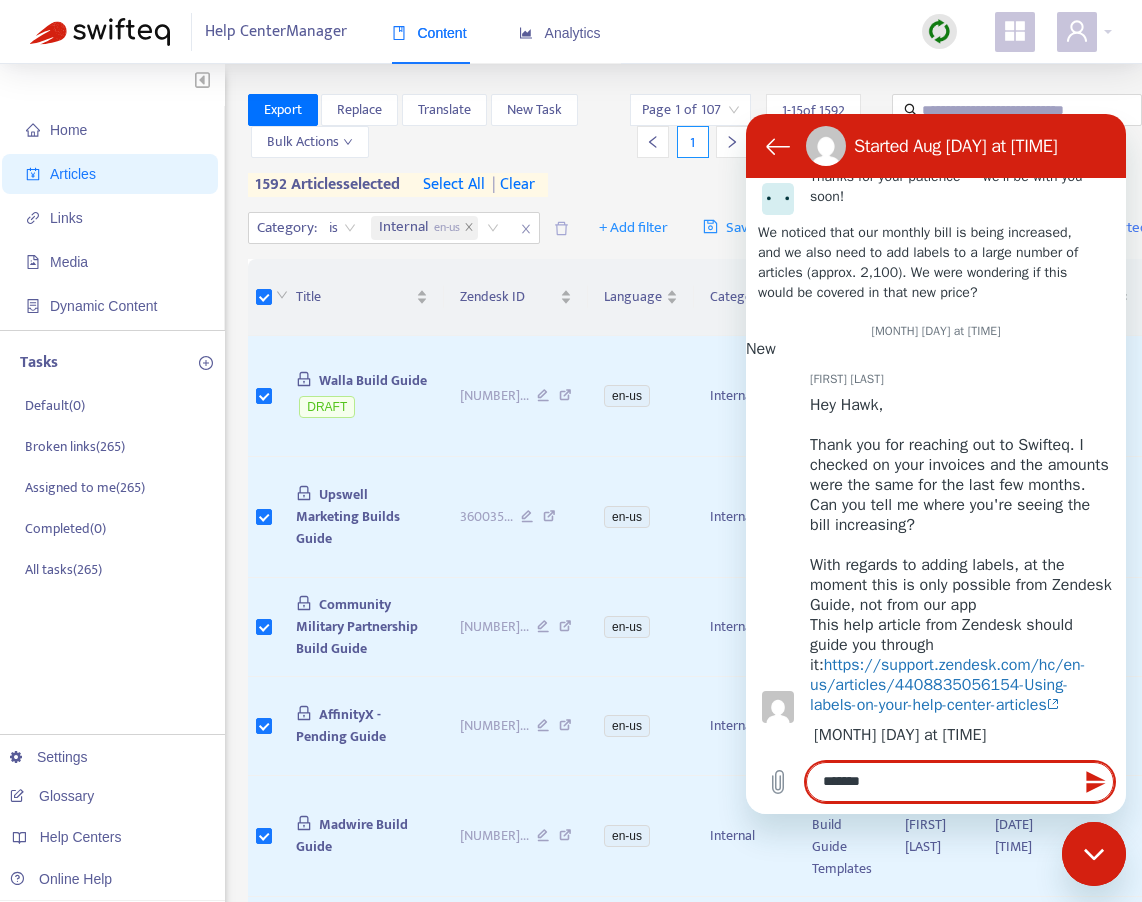 type on "********" 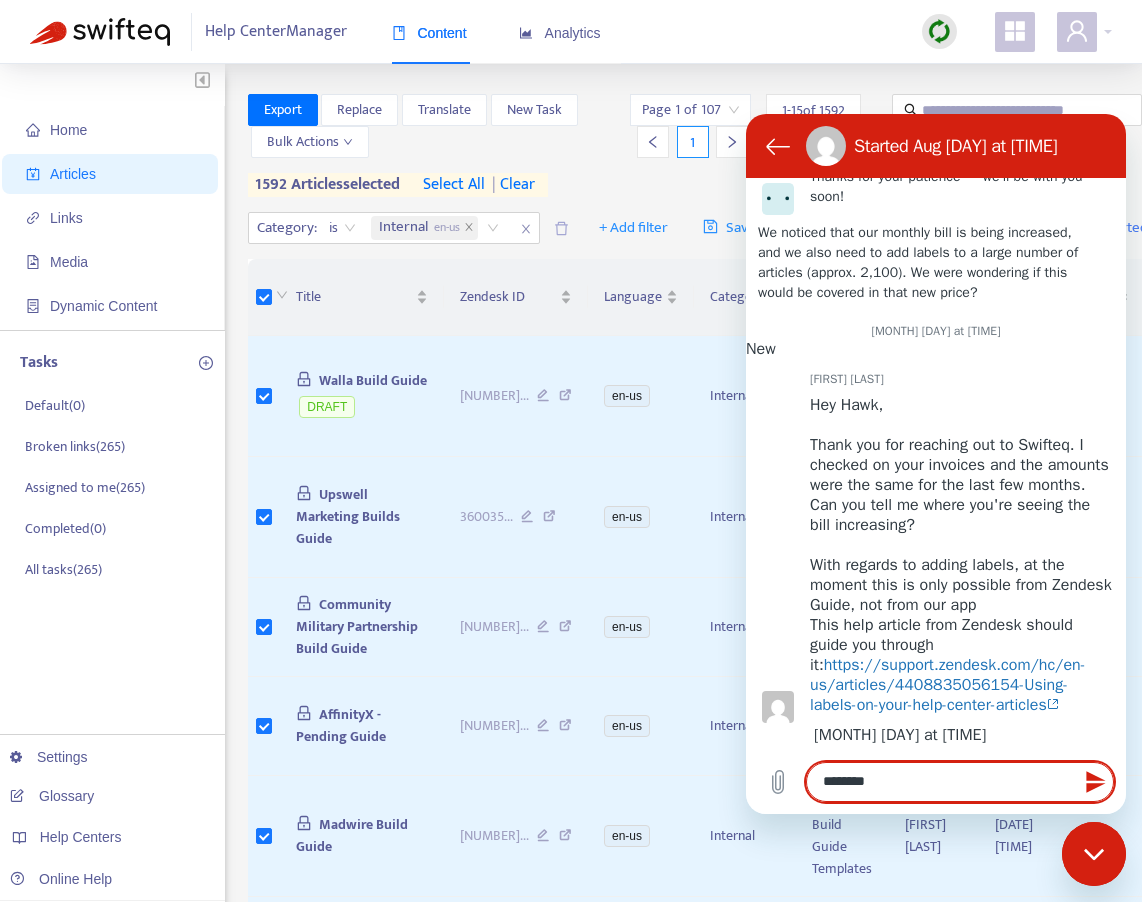 type on "*********" 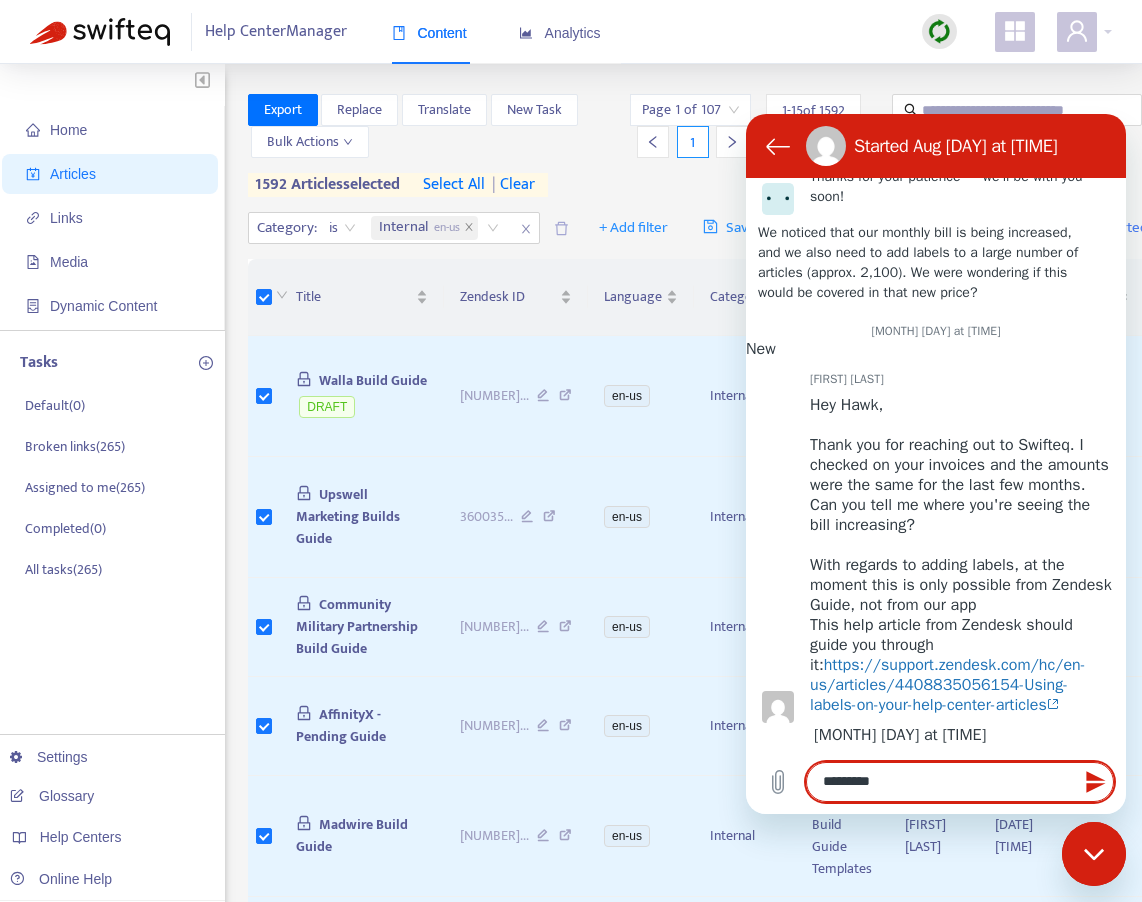 type on "**********" 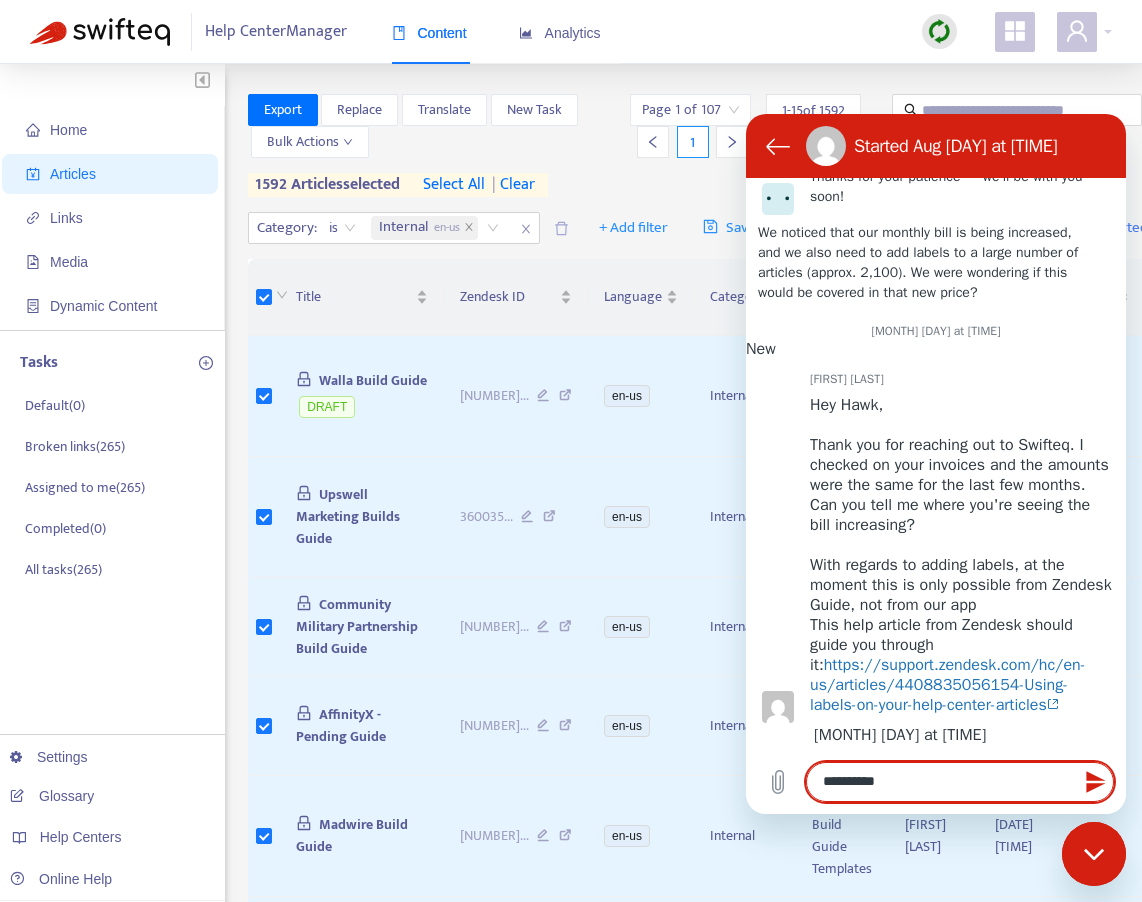 type on "**********" 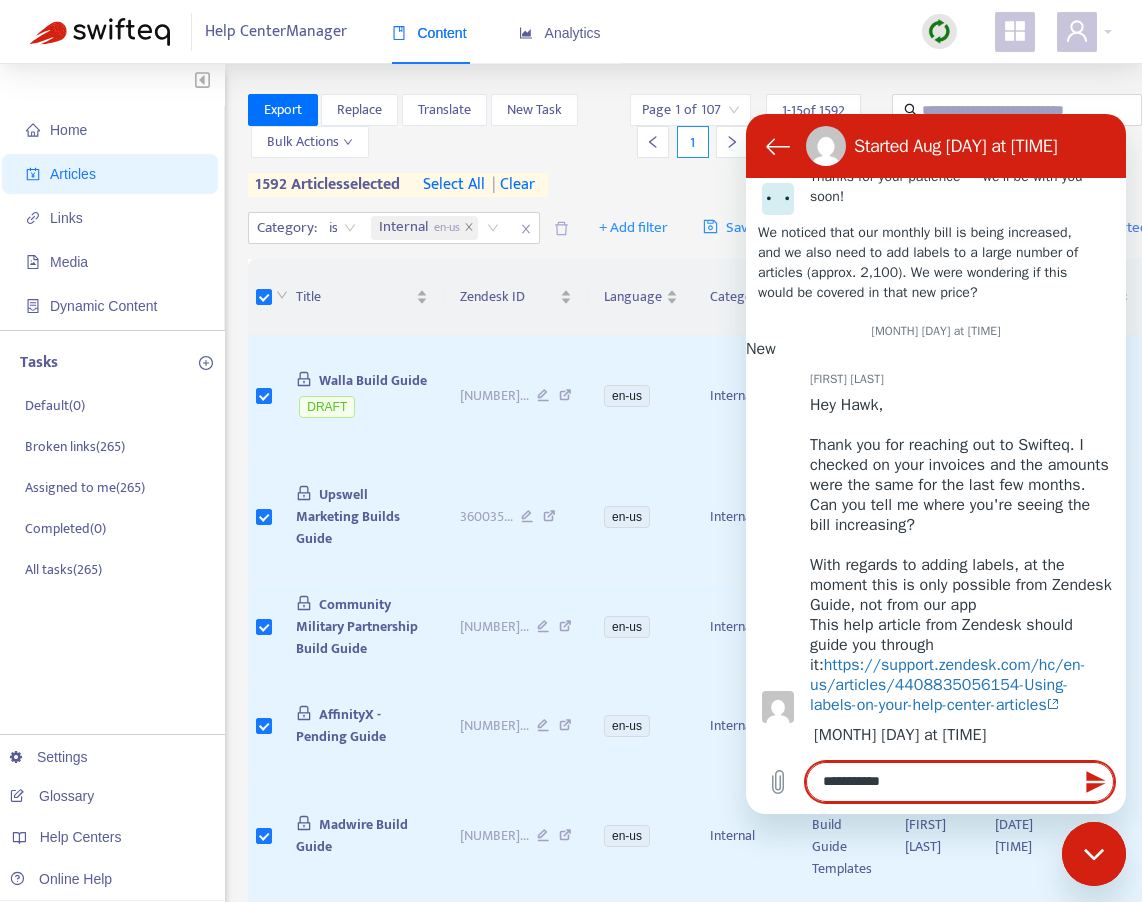 type on "**********" 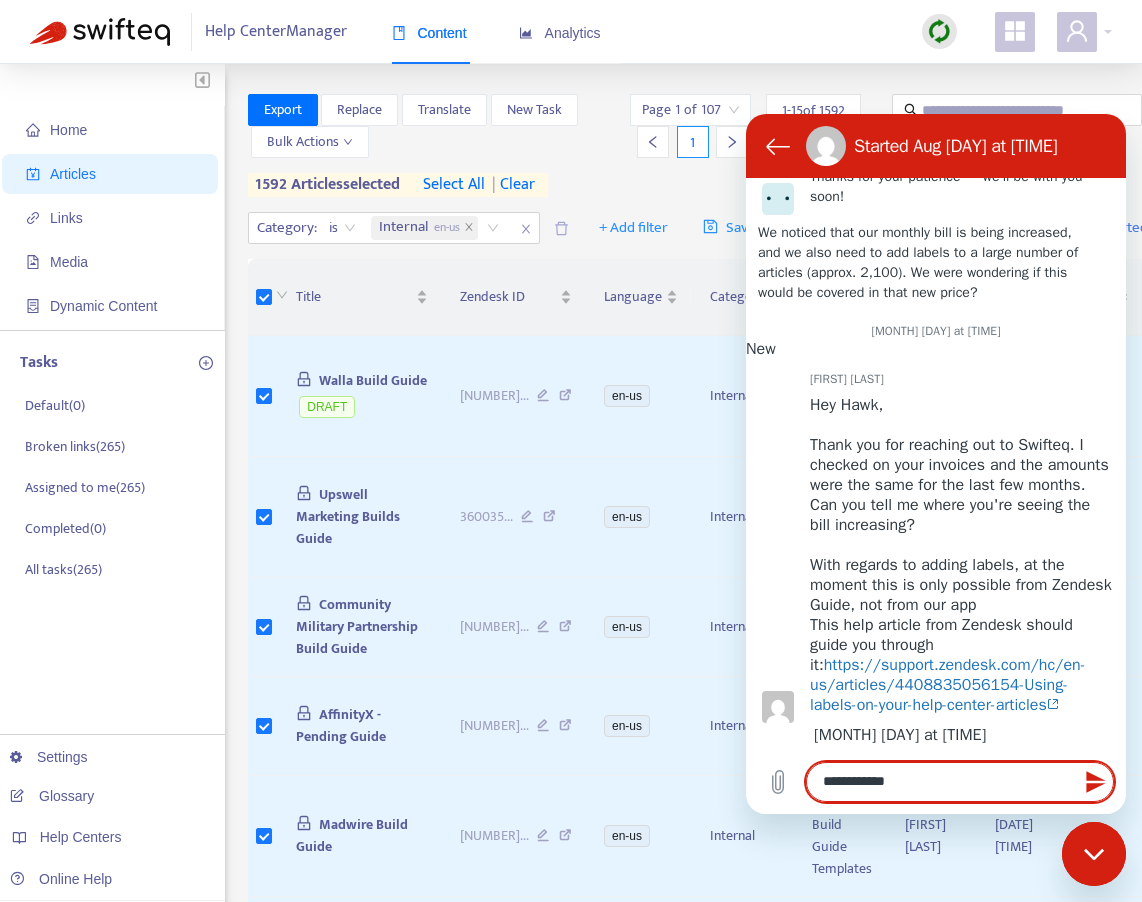 type on "**********" 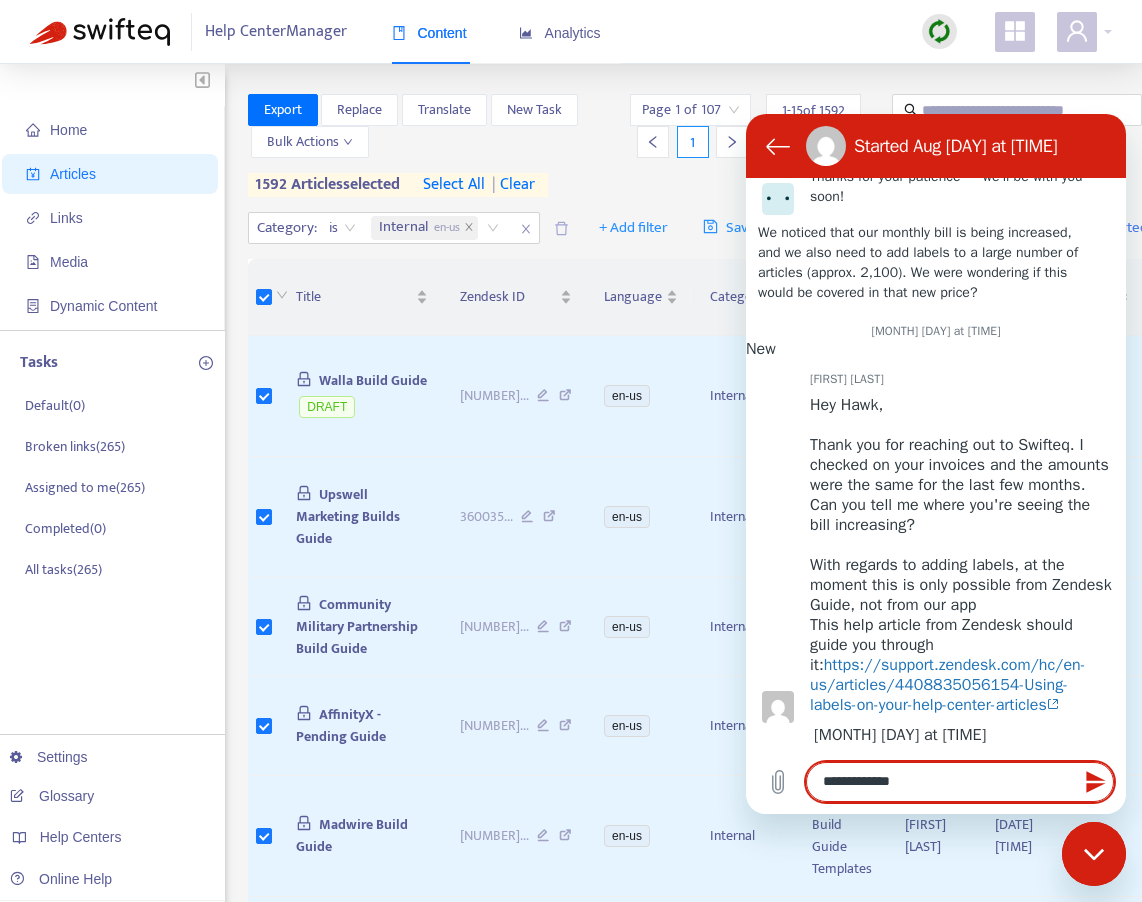 type on "**********" 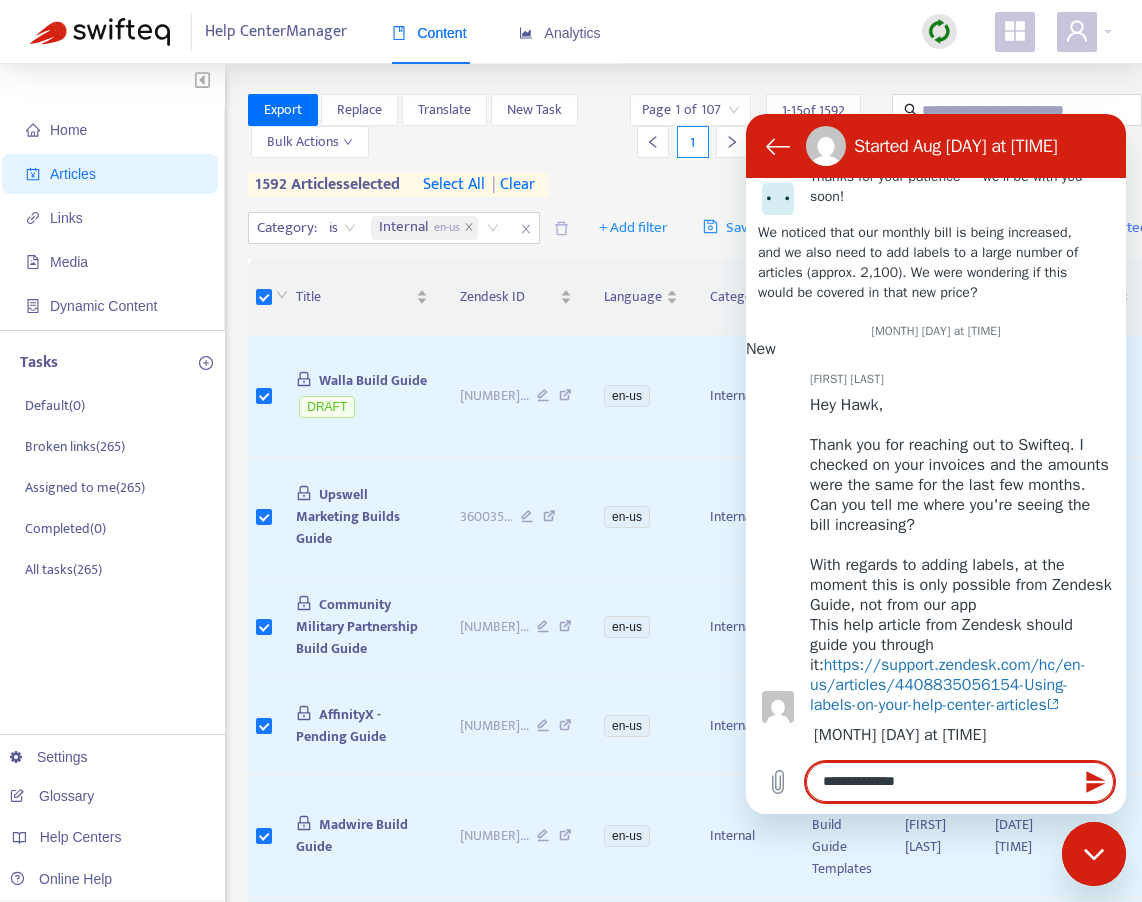 type on "**********" 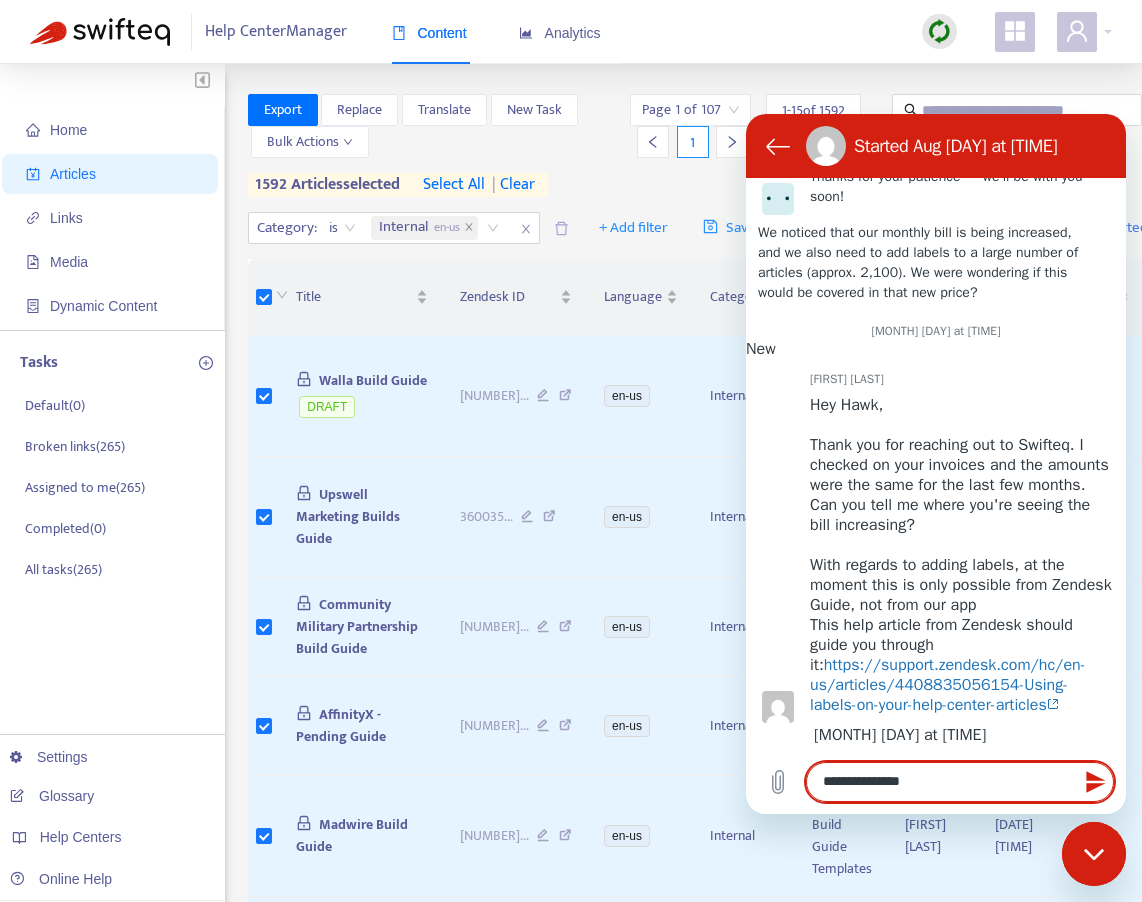 type on "**********" 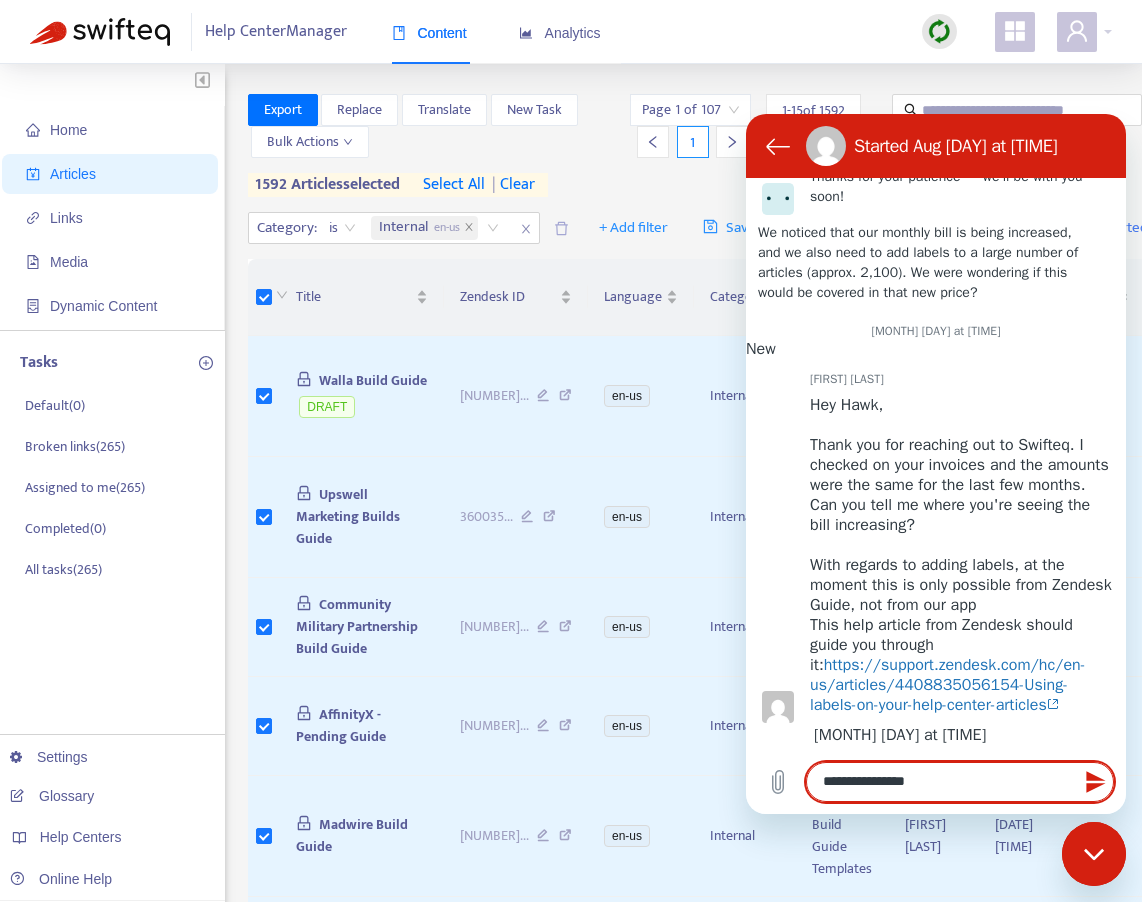 type on "**********" 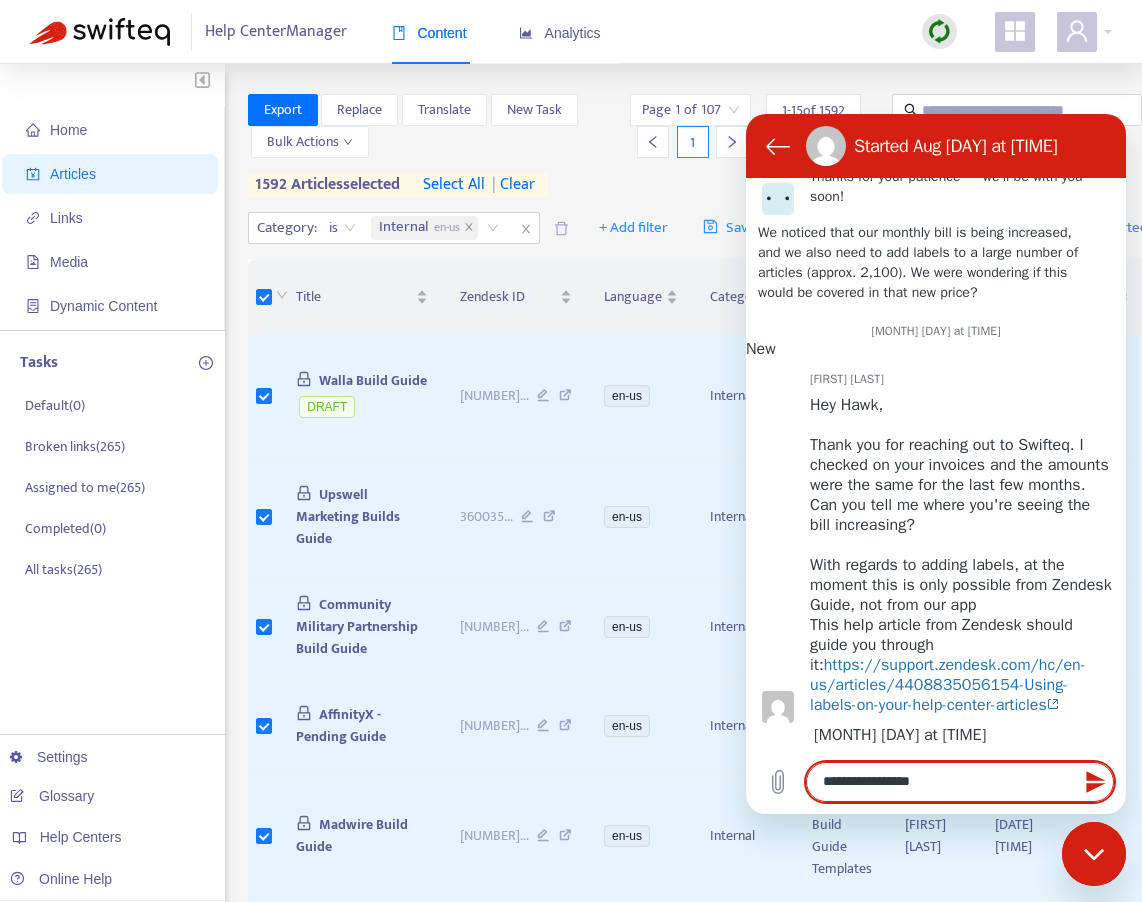 type on "**********" 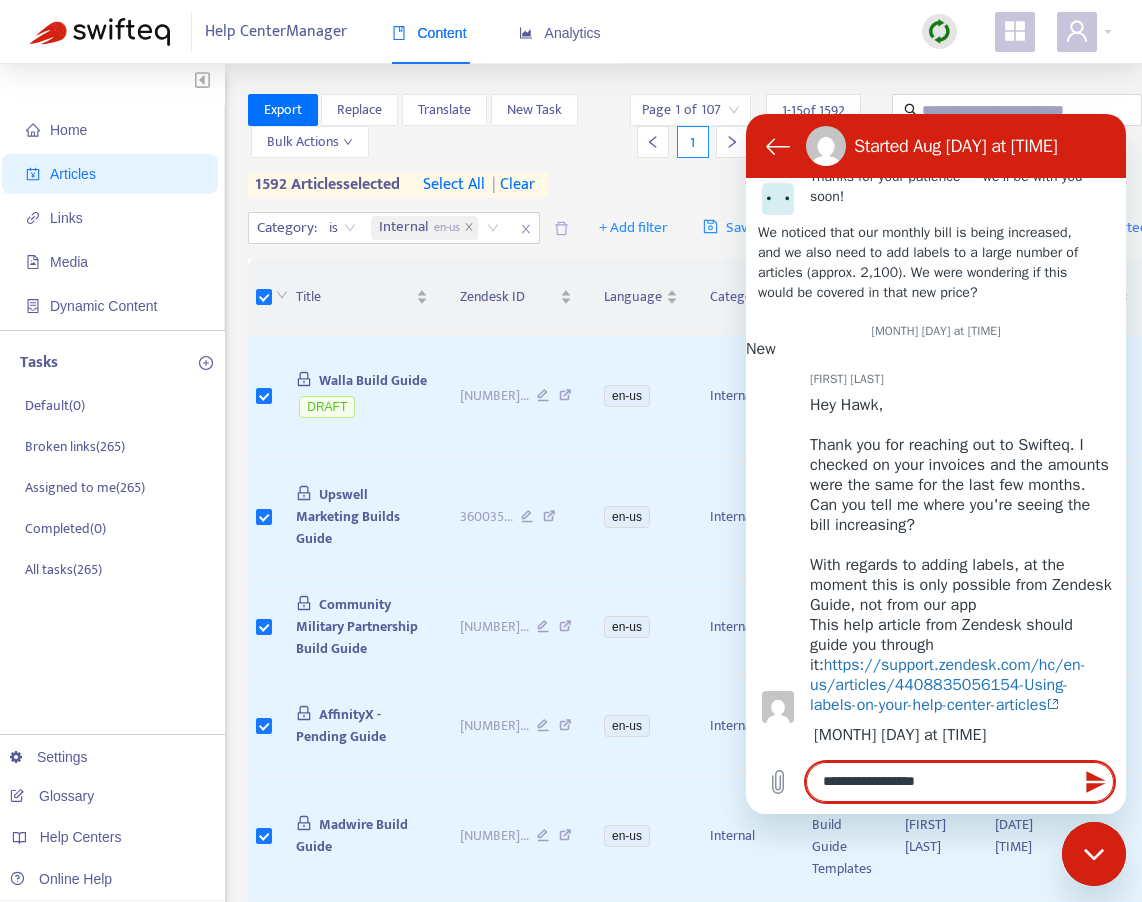 type on "**********" 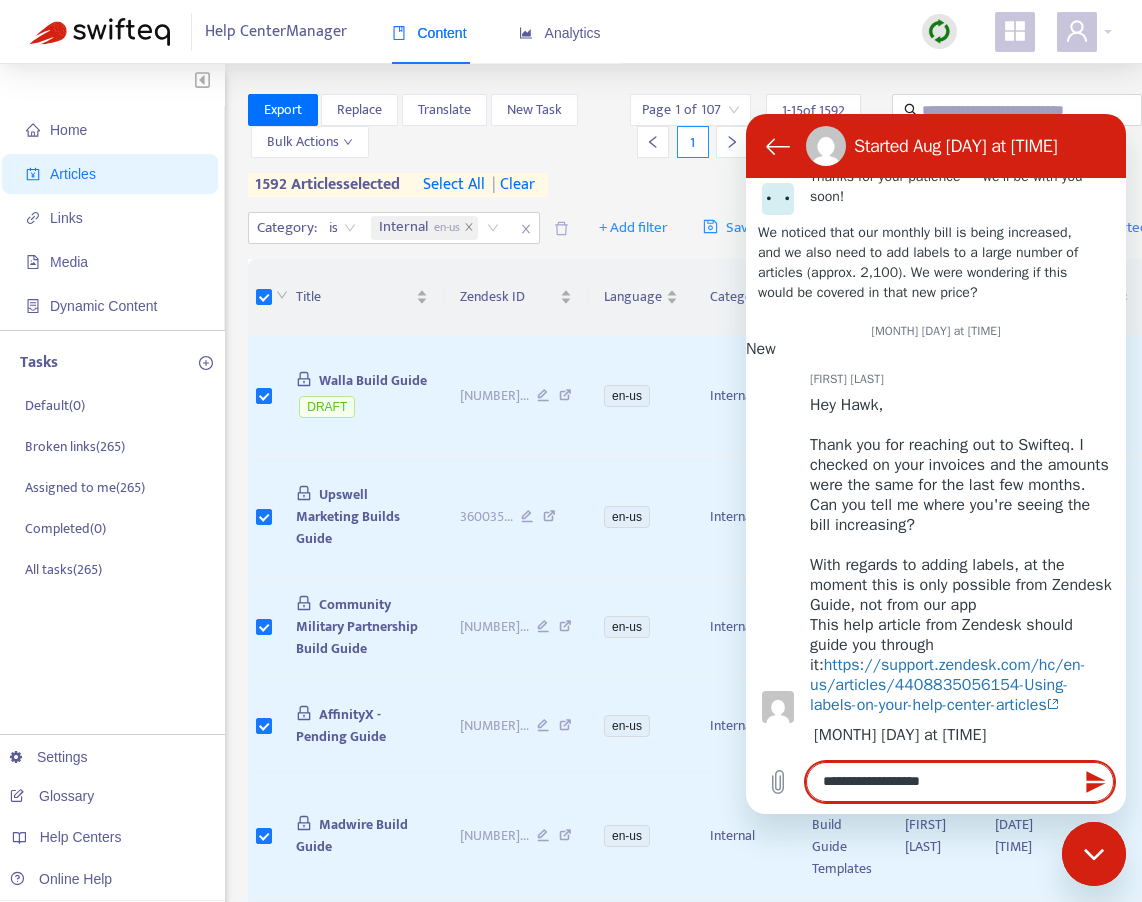 type on "**********" 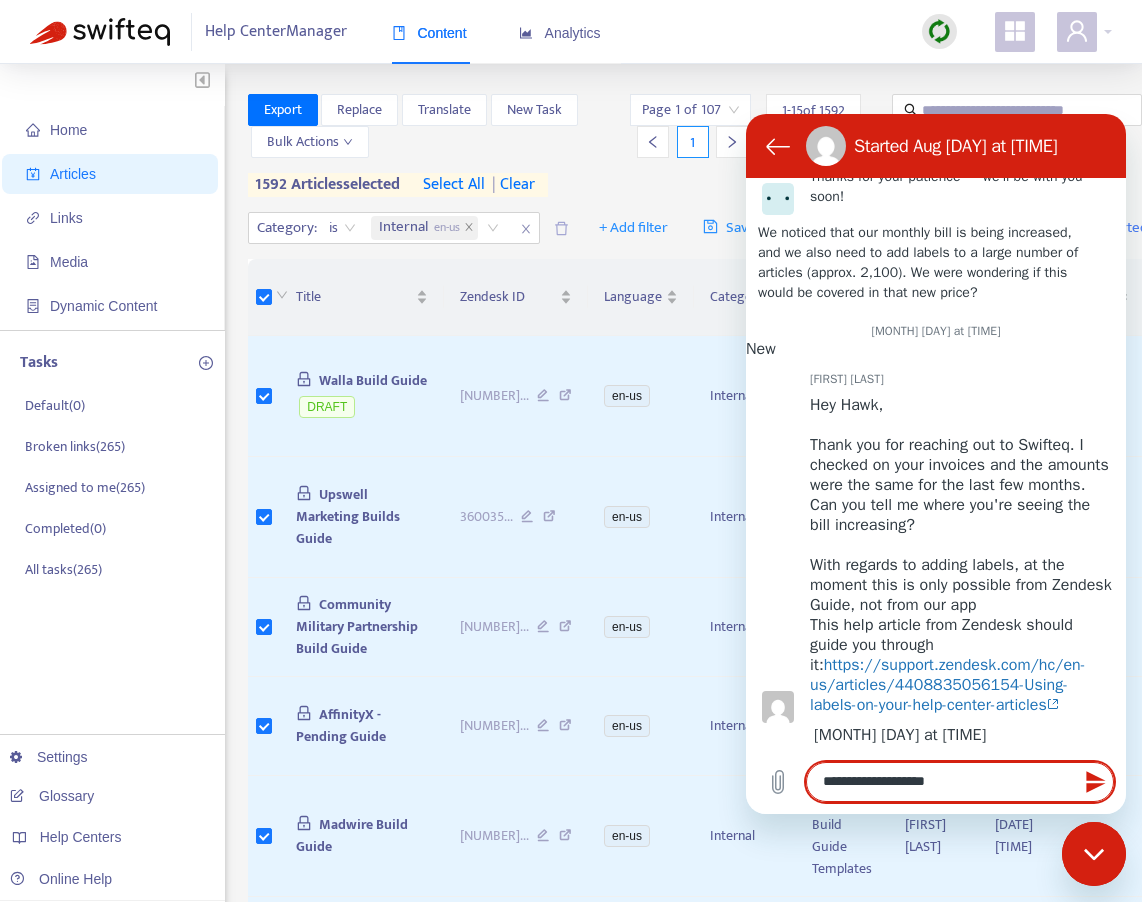 type on "**********" 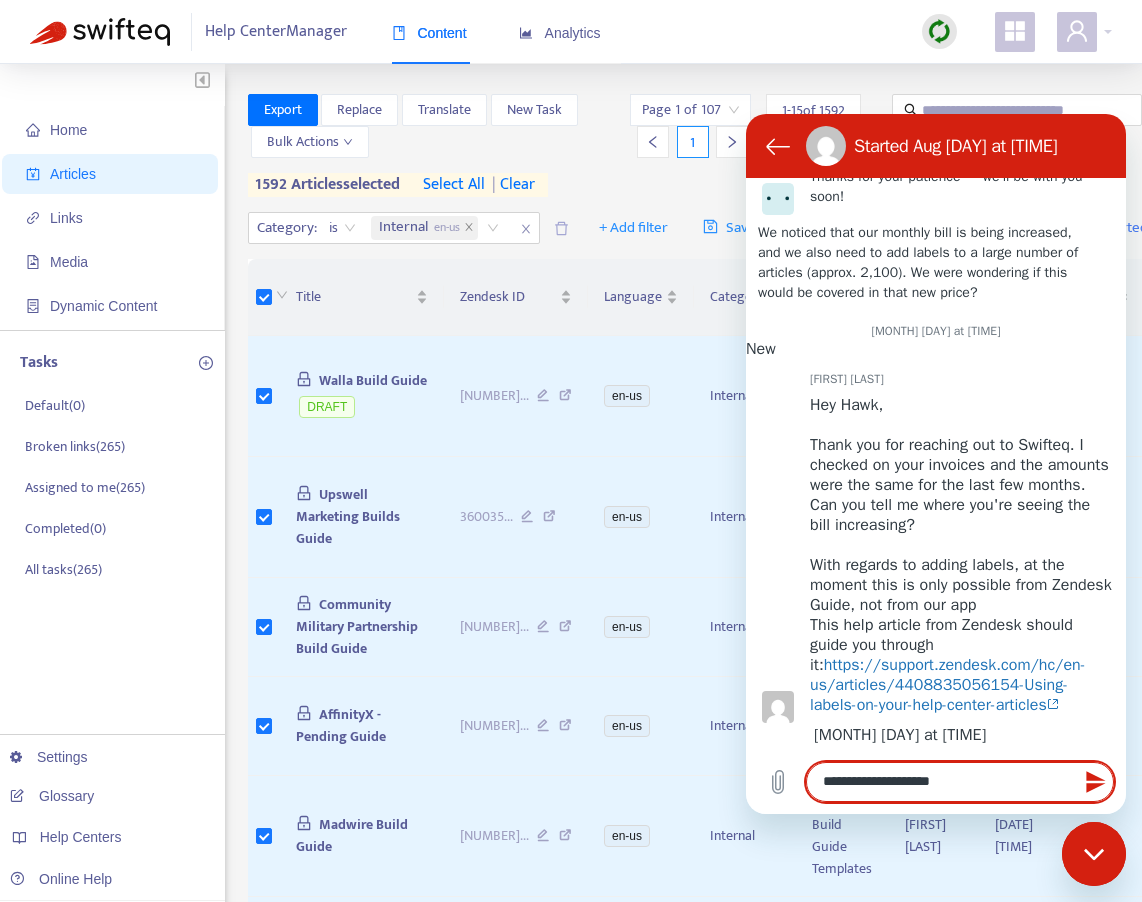 type on "**********" 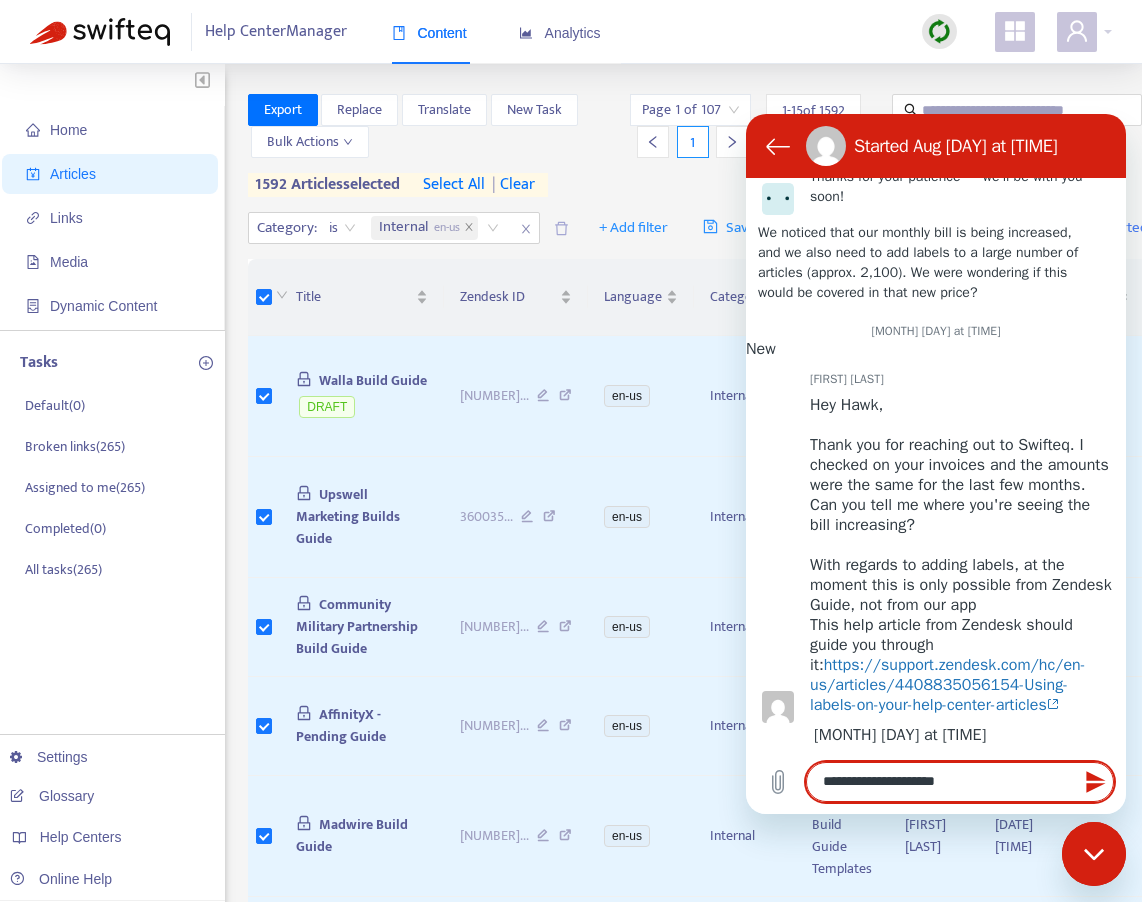 type on "**********" 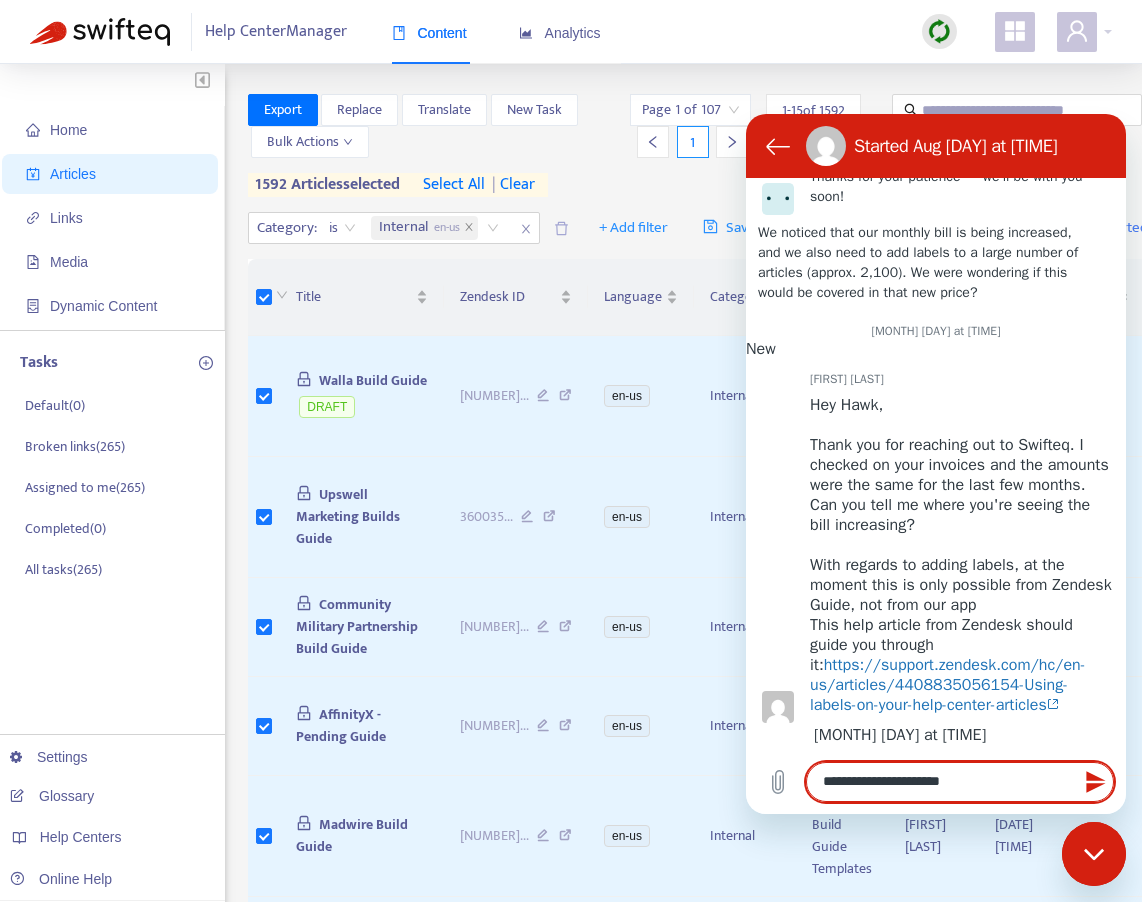 type on "**********" 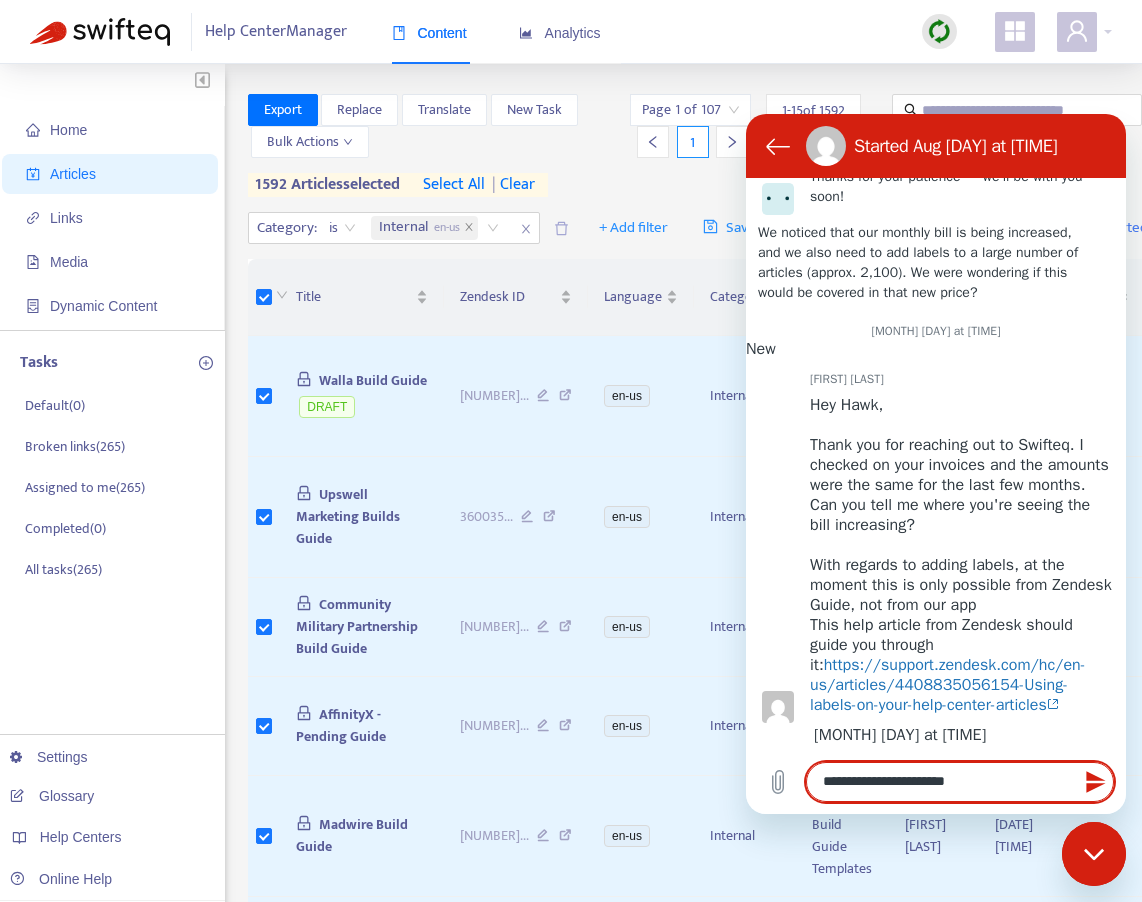 type on "**********" 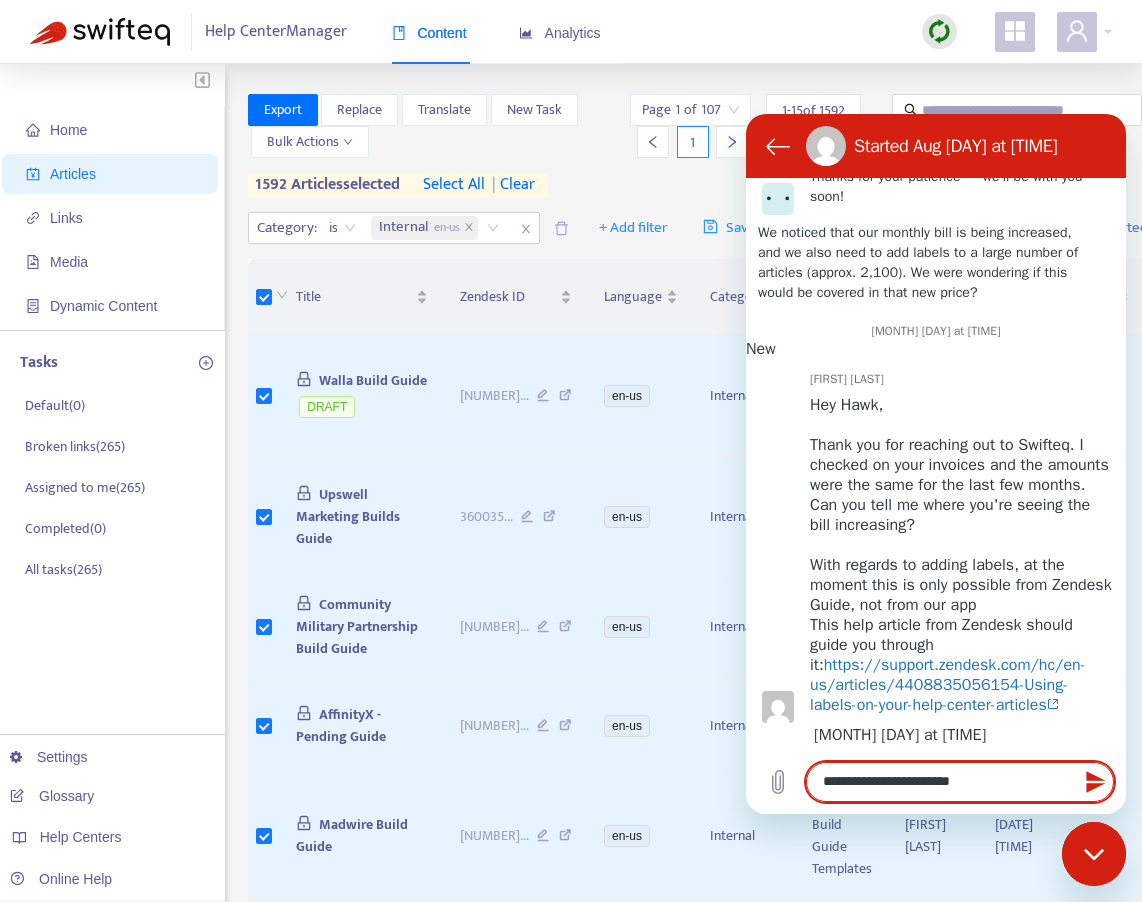 type on "**********" 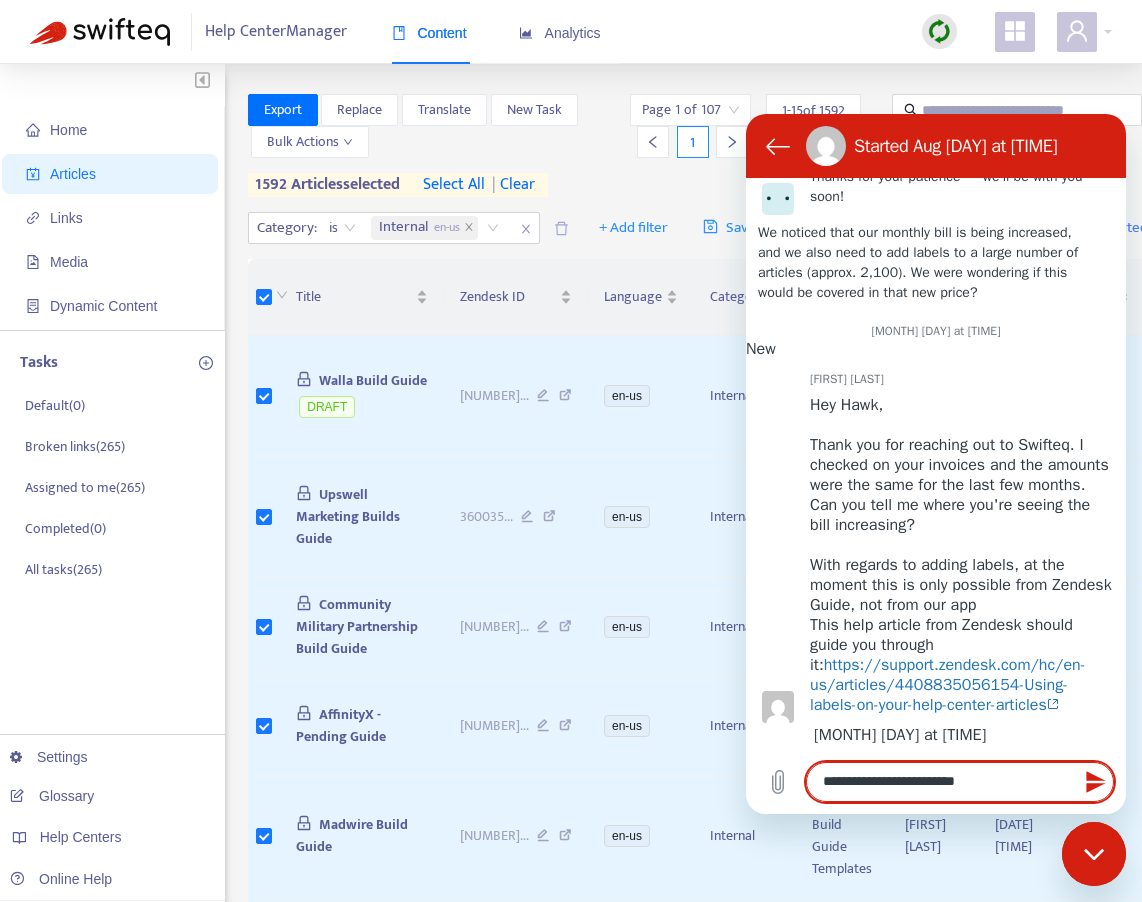 type on "**********" 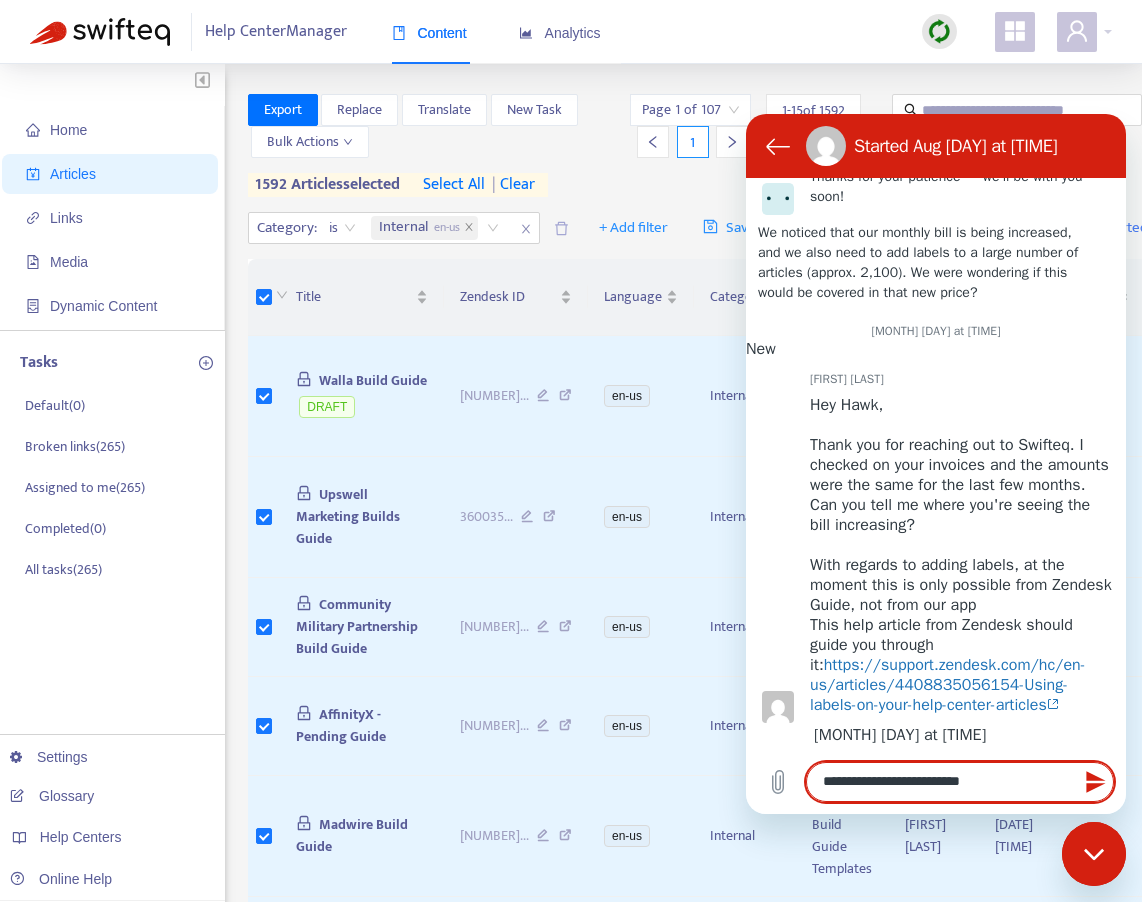 type on "**********" 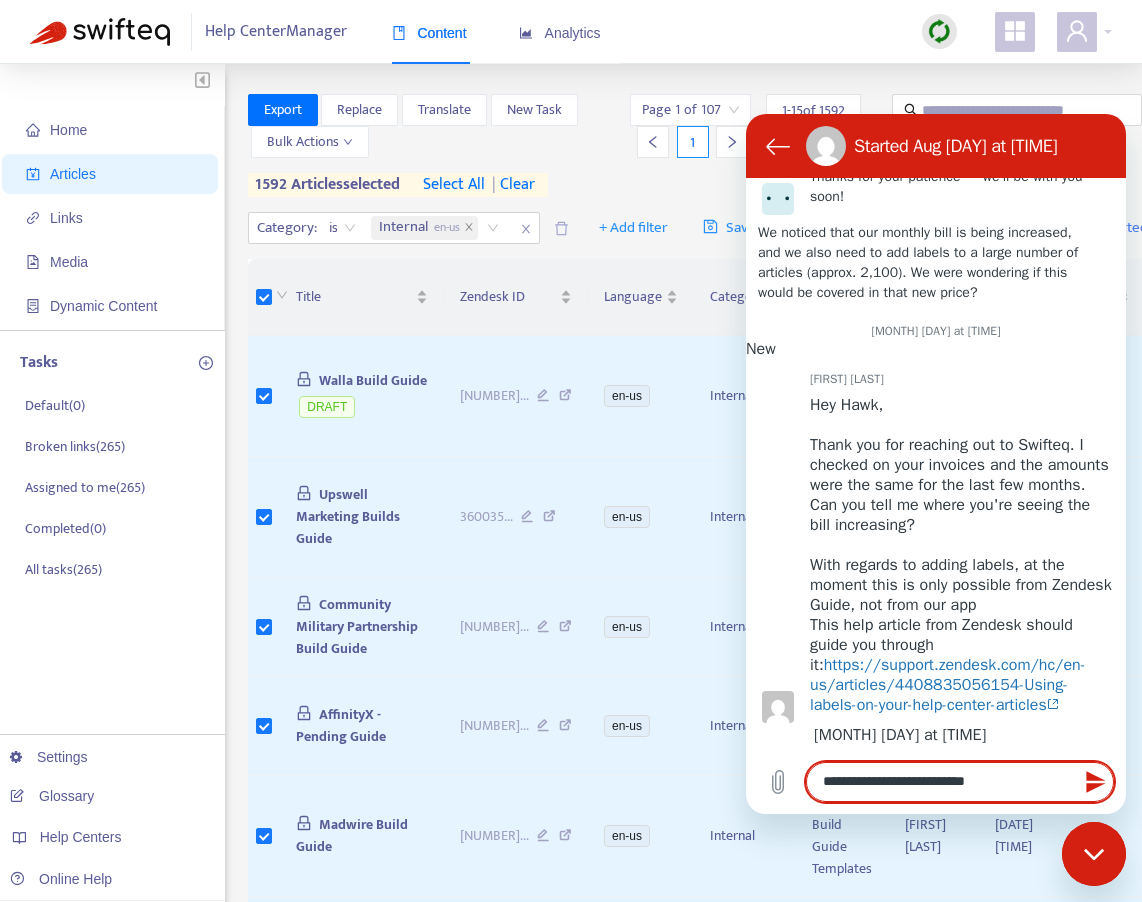type on "**********" 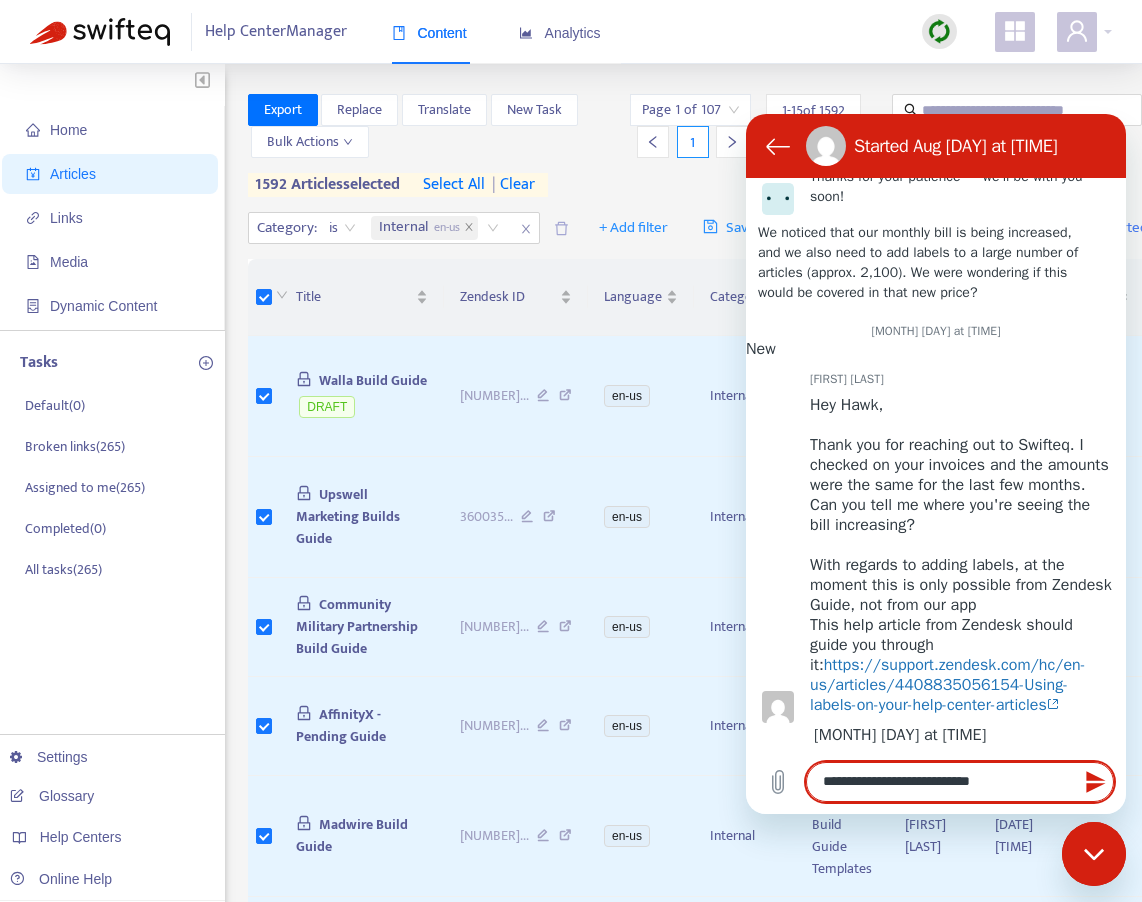 type on "**********" 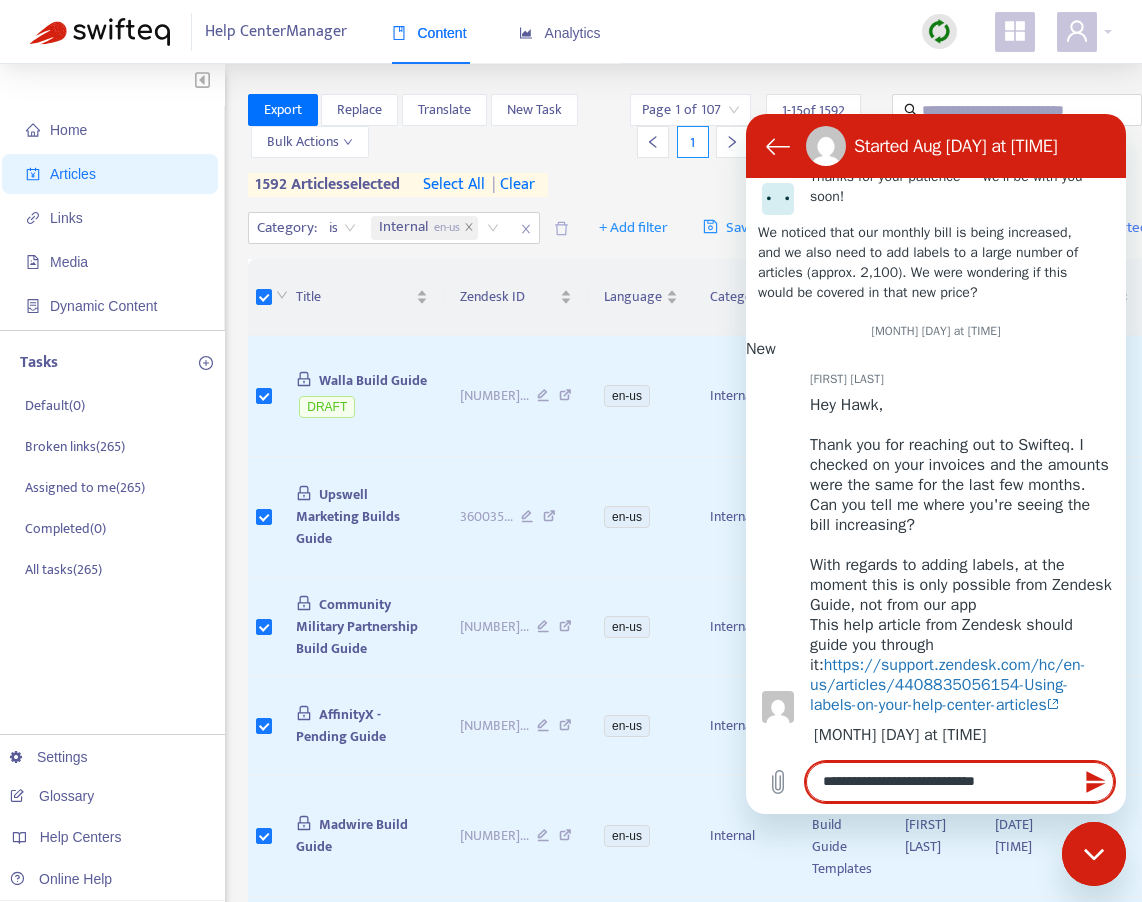 type on "**********" 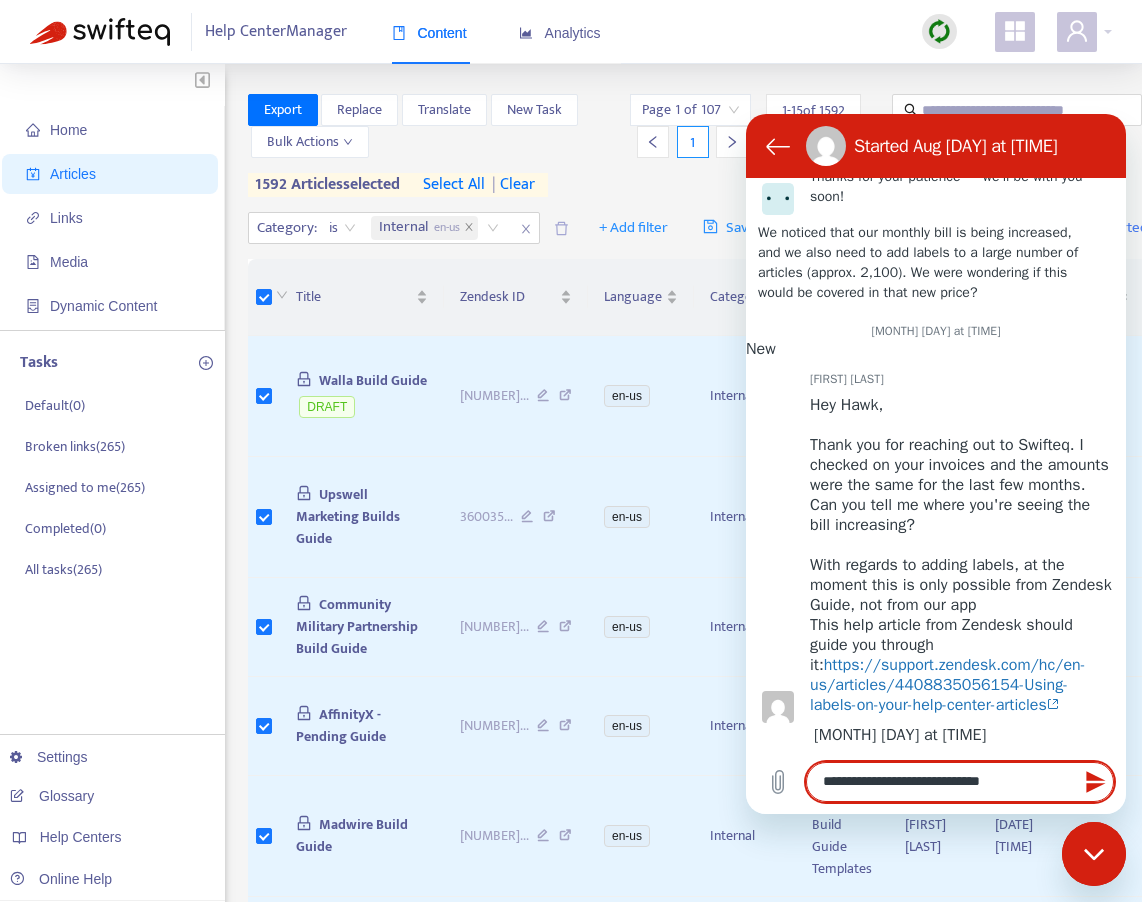 type on "*" 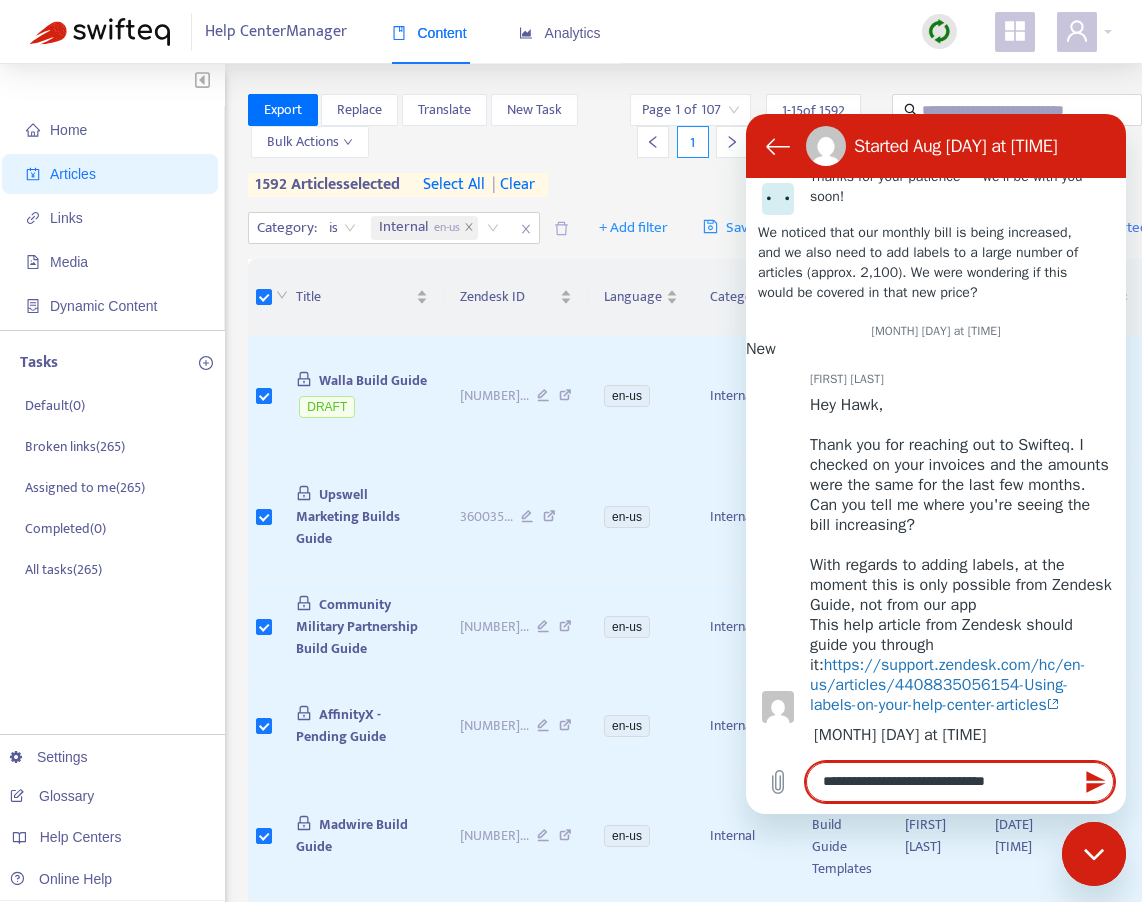 type on "**********" 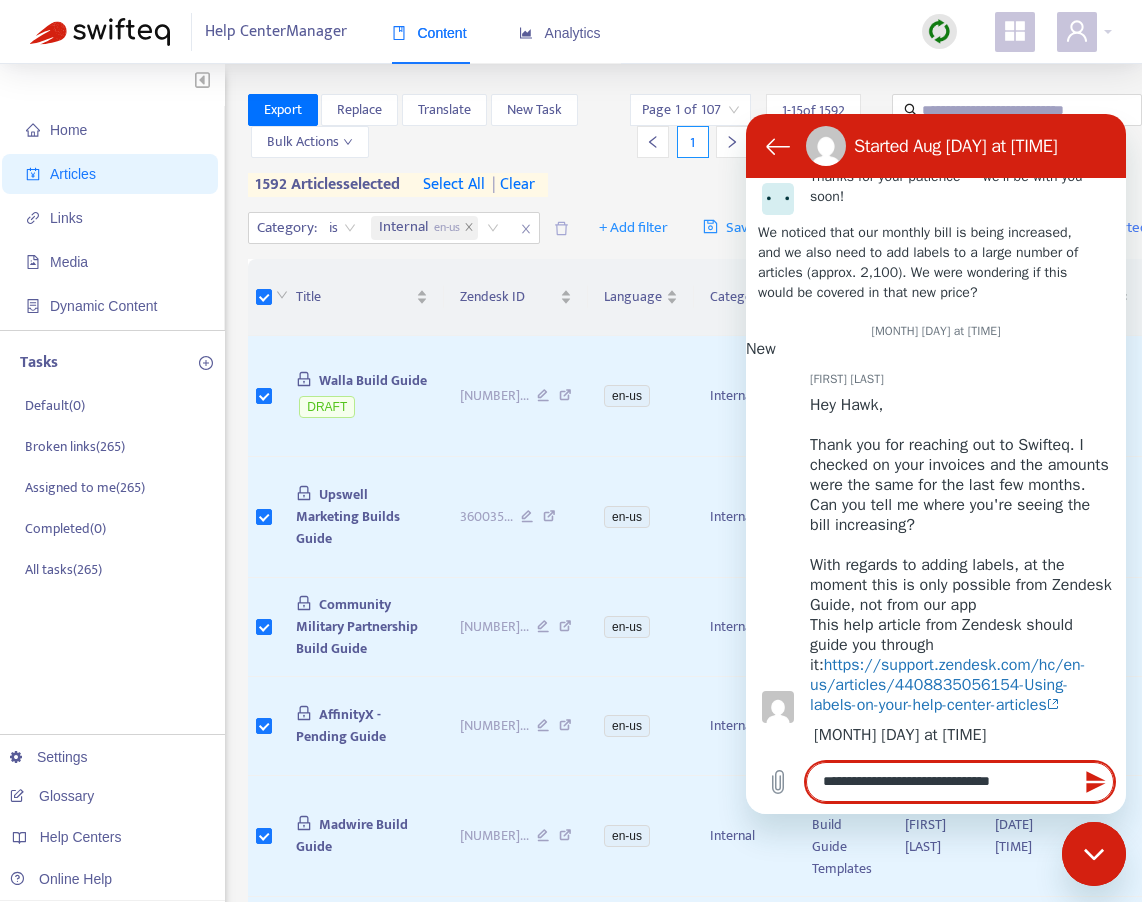 type on "**********" 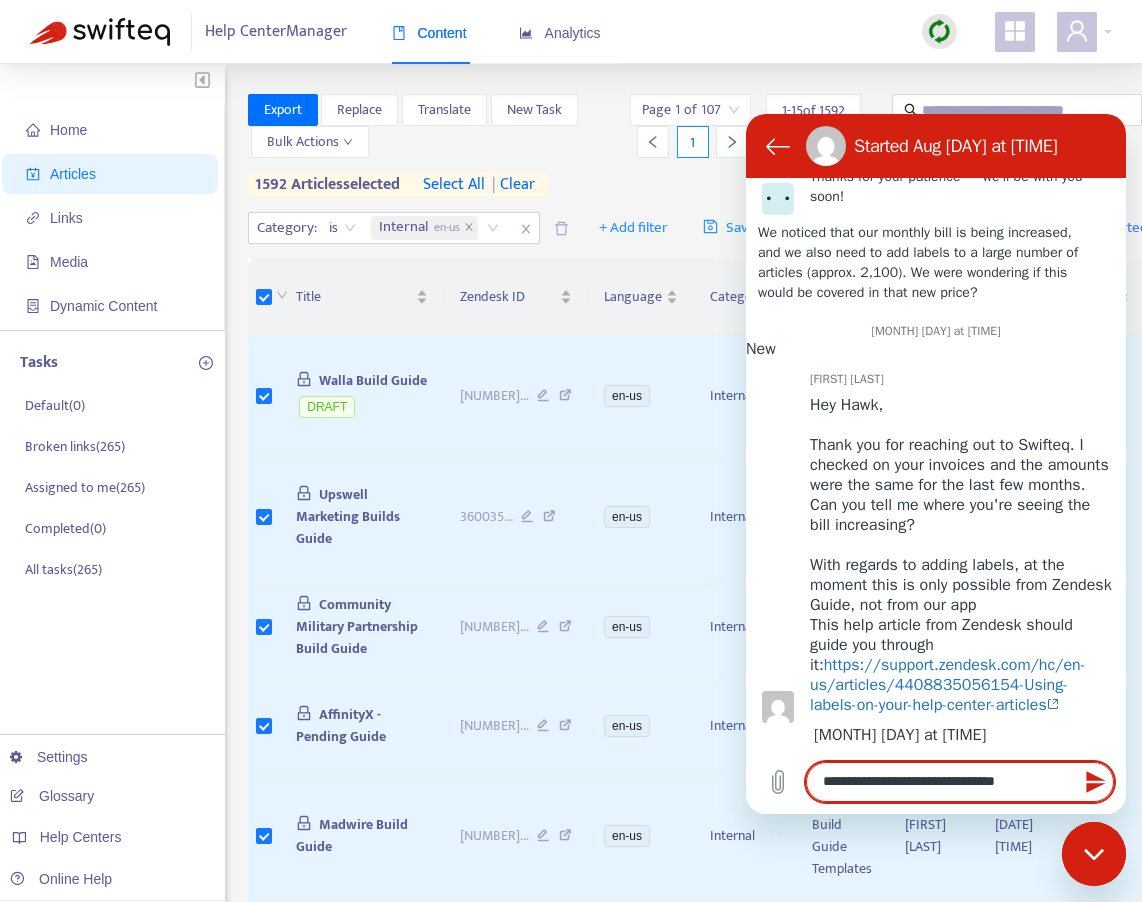 type on "**********" 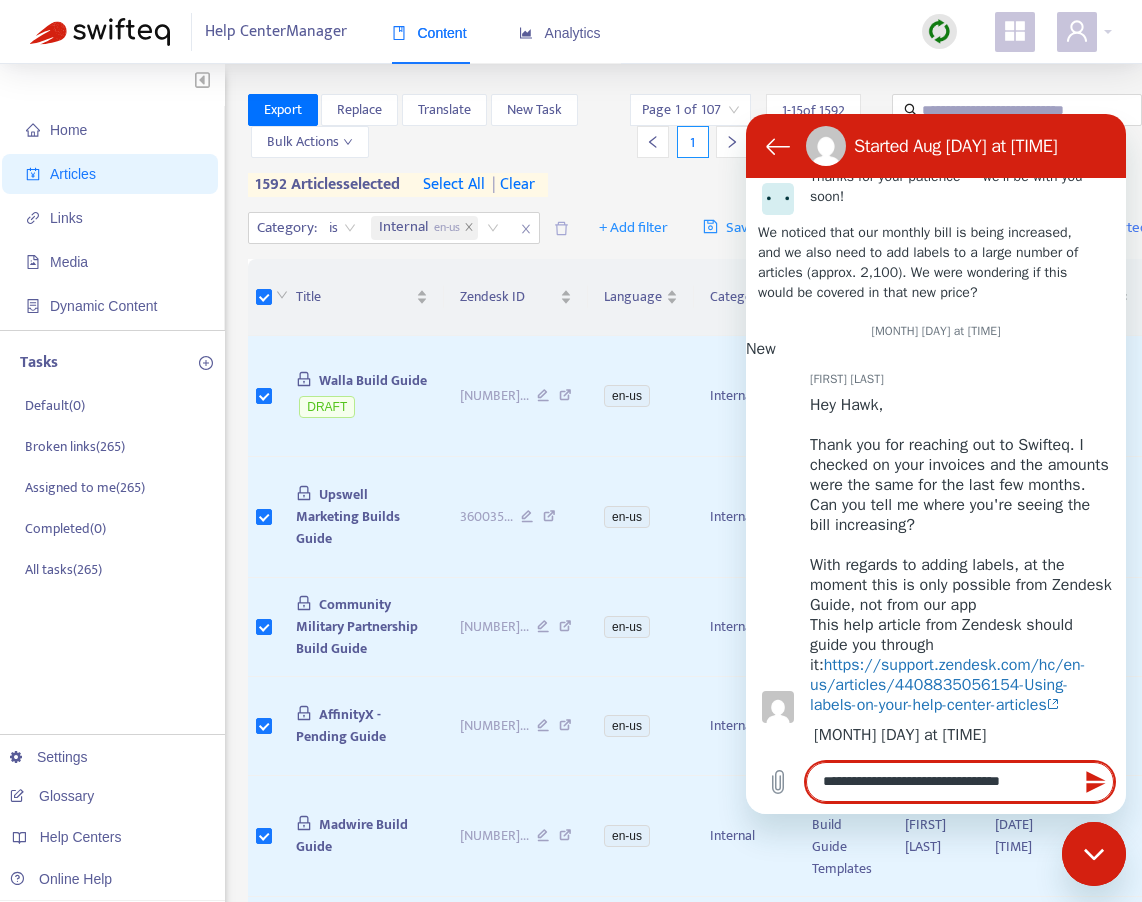 type on "**********" 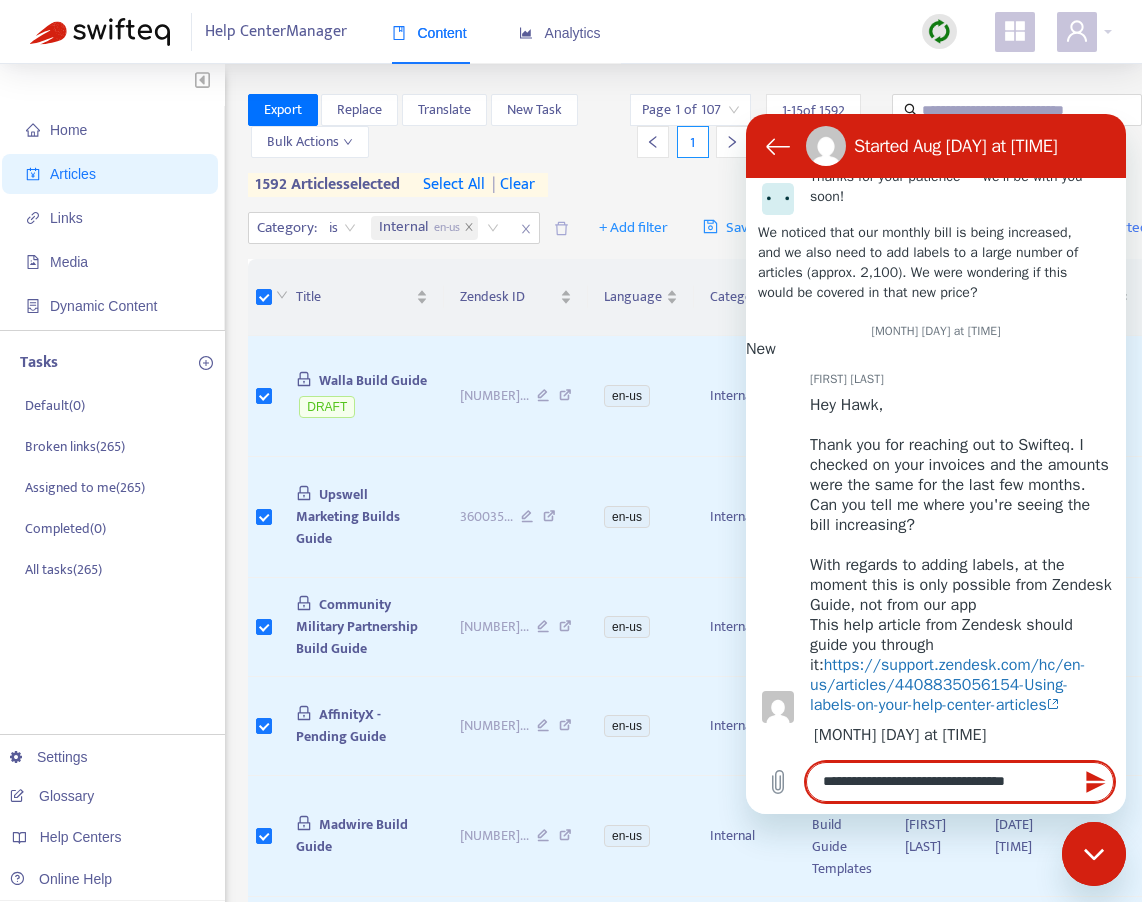 type on "**********" 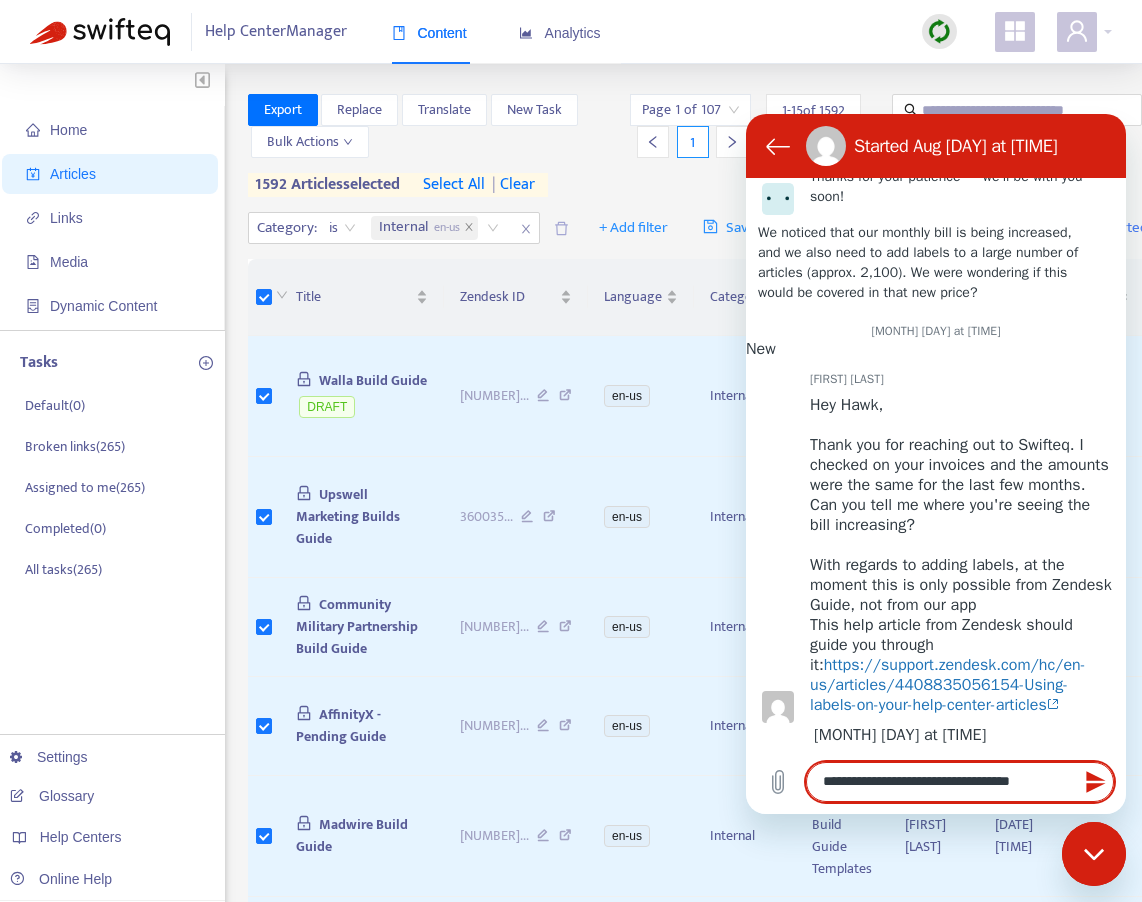 type on "**********" 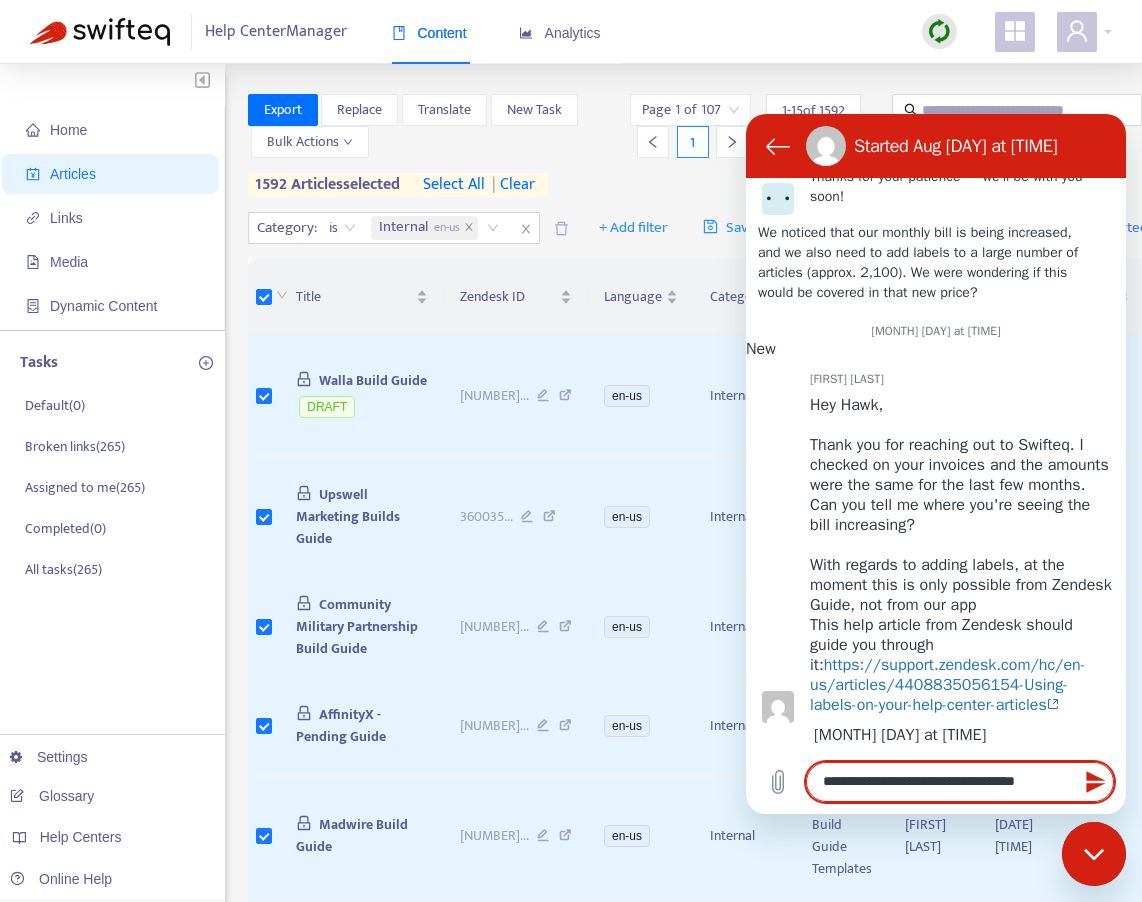 type on "**********" 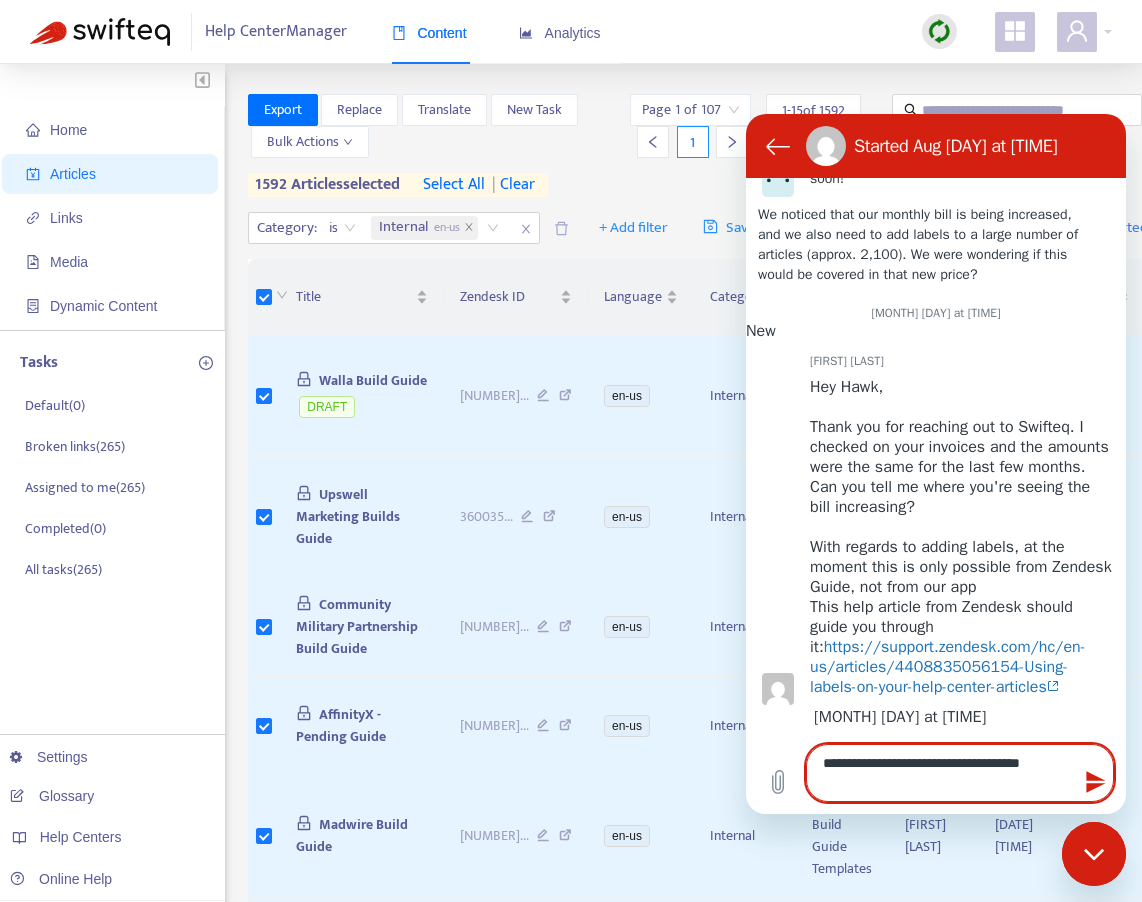 type on "**********" 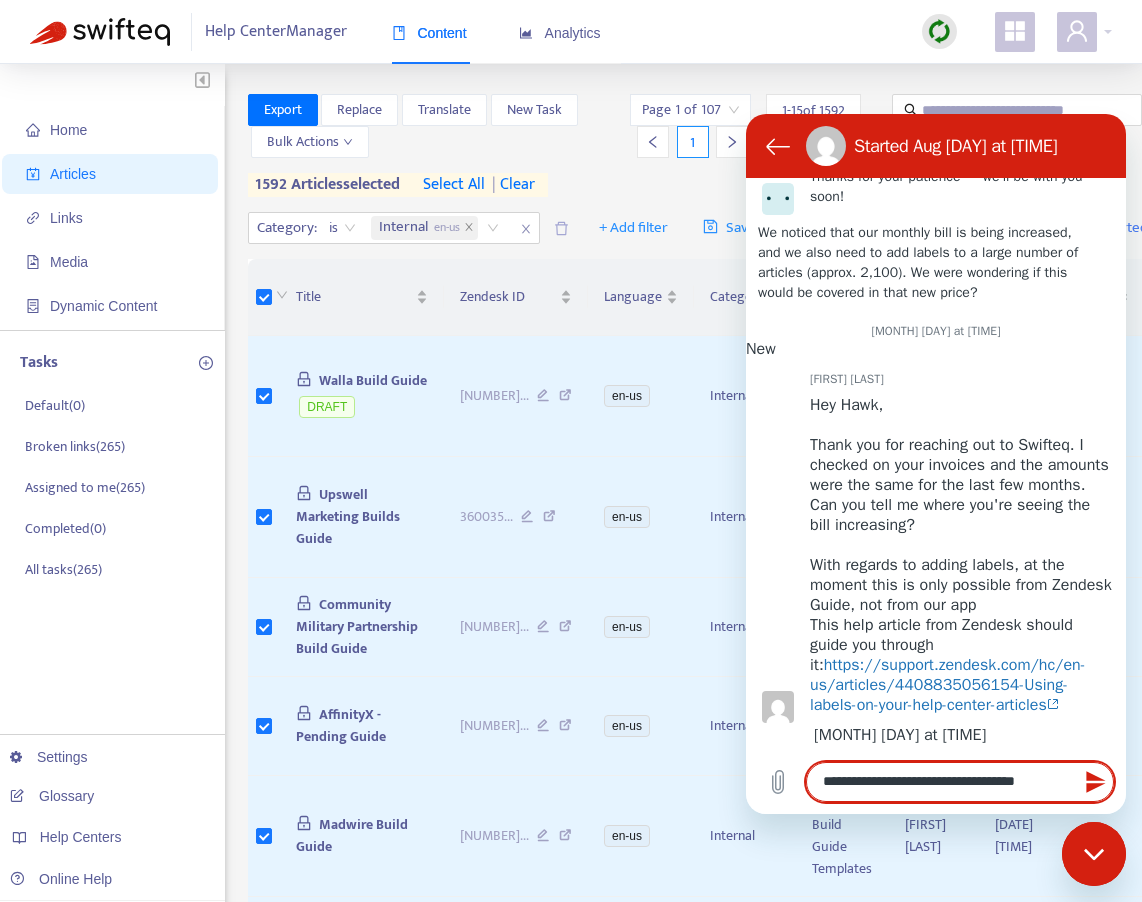 type on "**********" 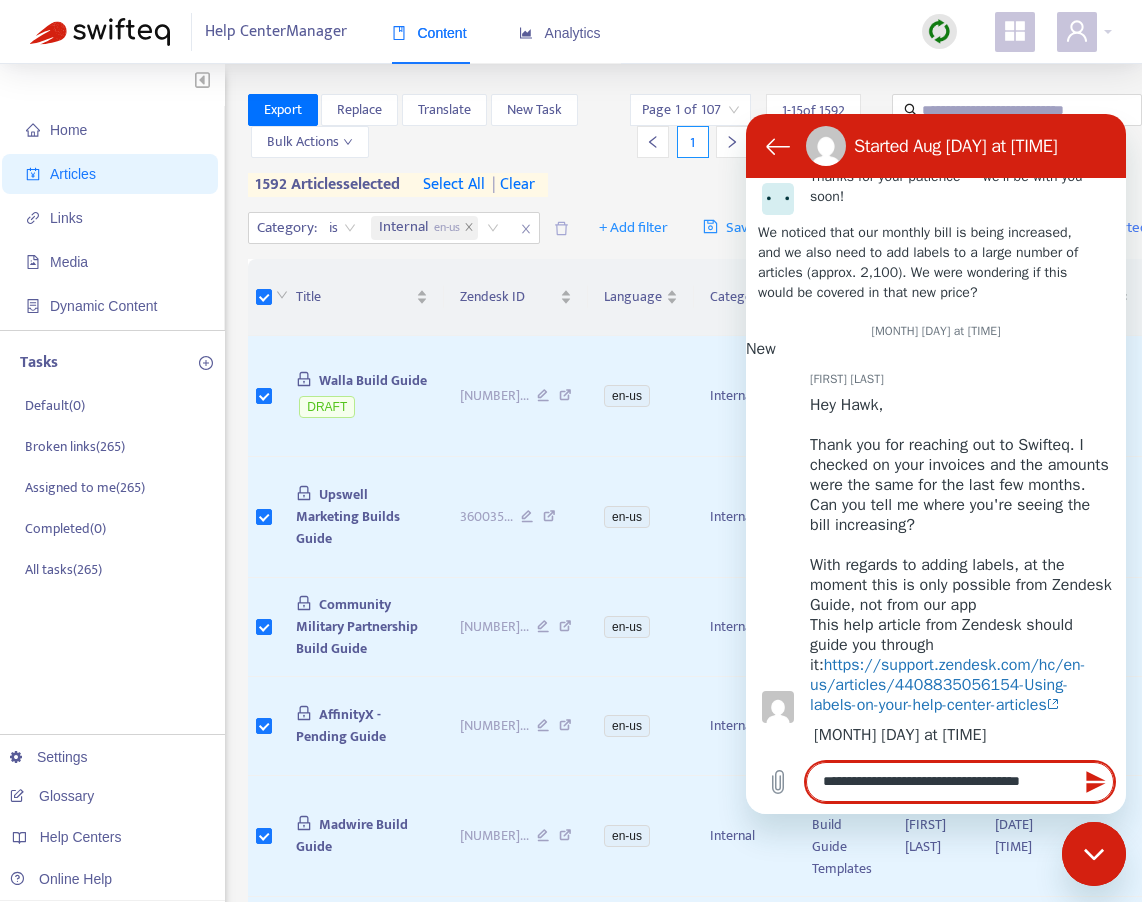 type on "**********" 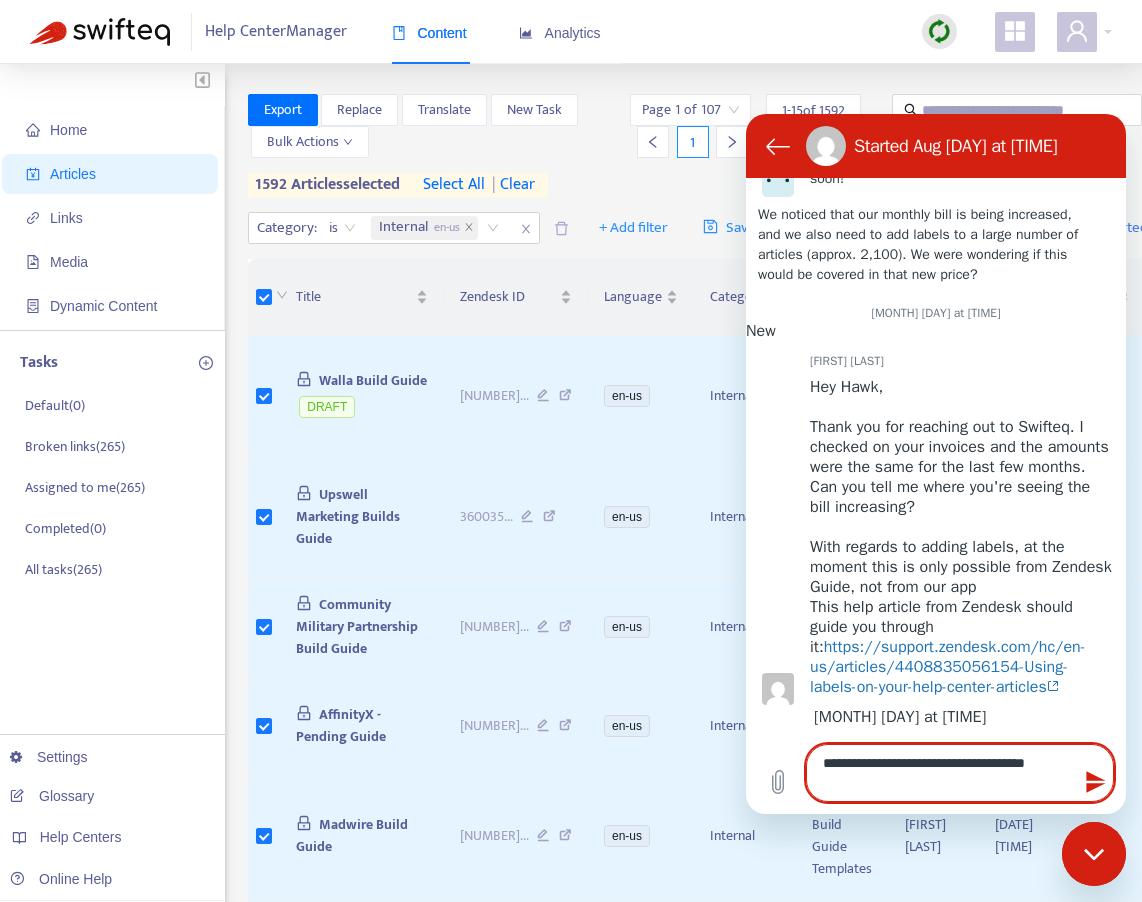 type on "**********" 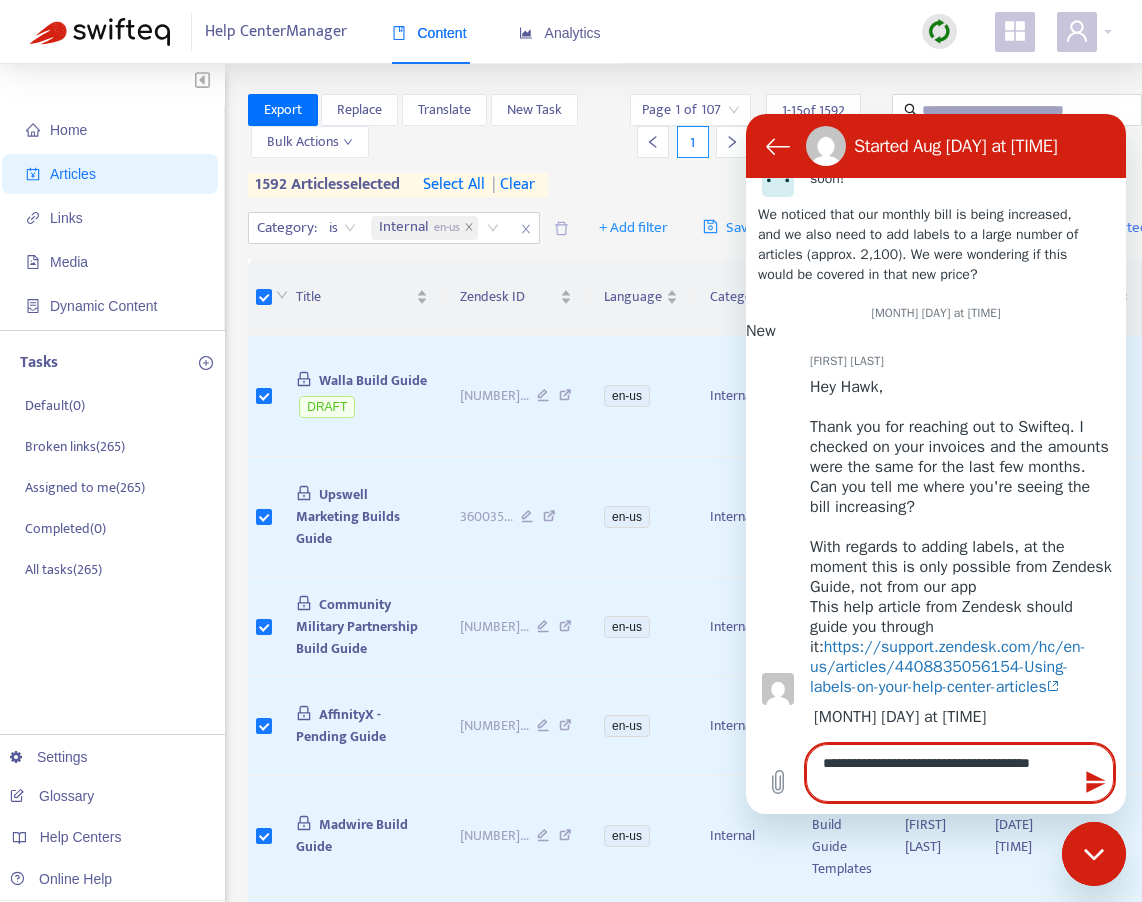 type on "**********" 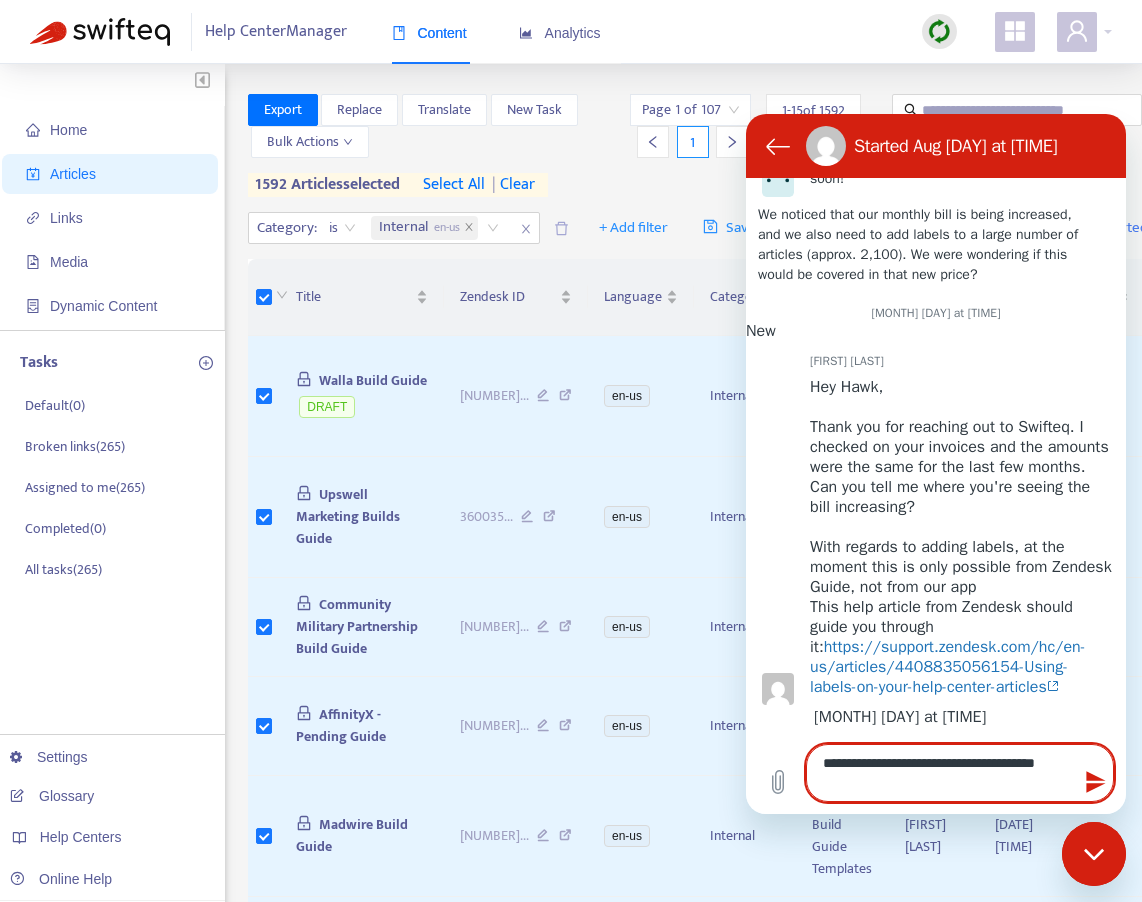 type on "**********" 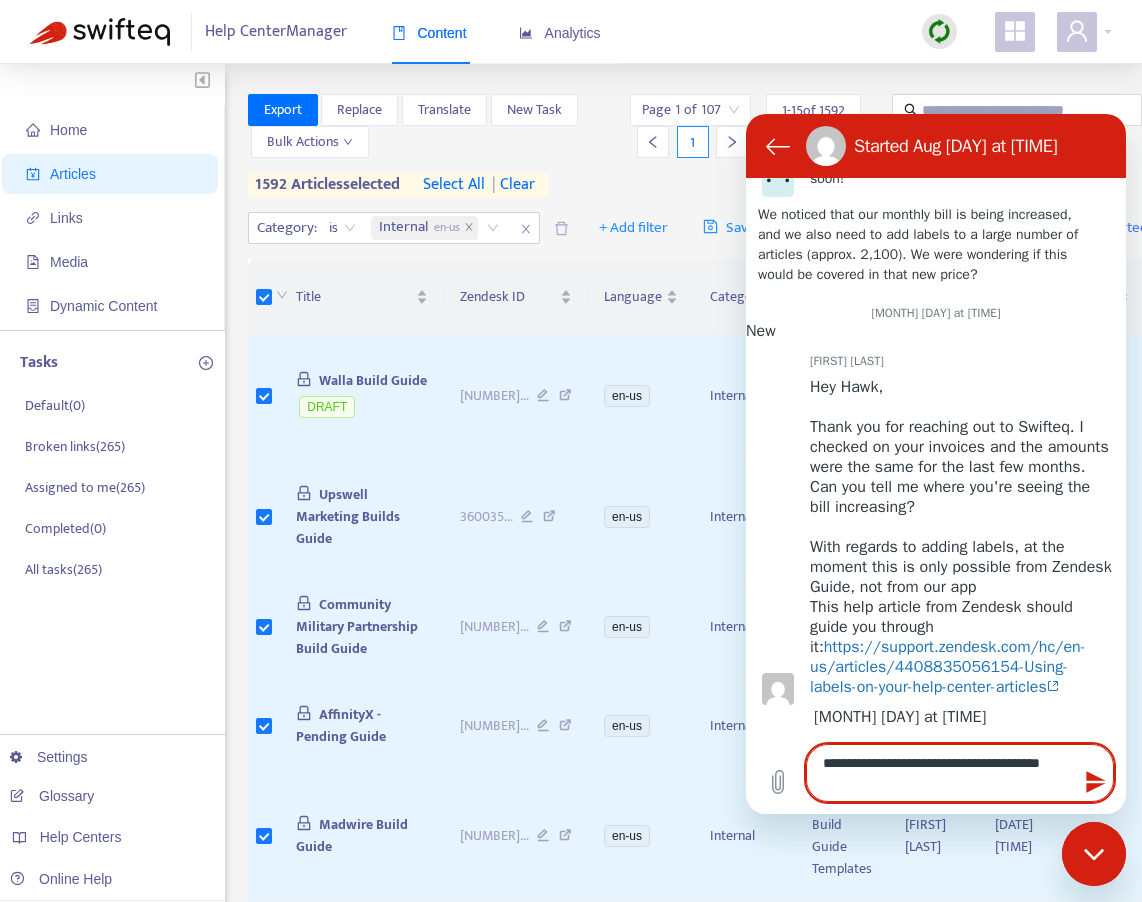 type on "**********" 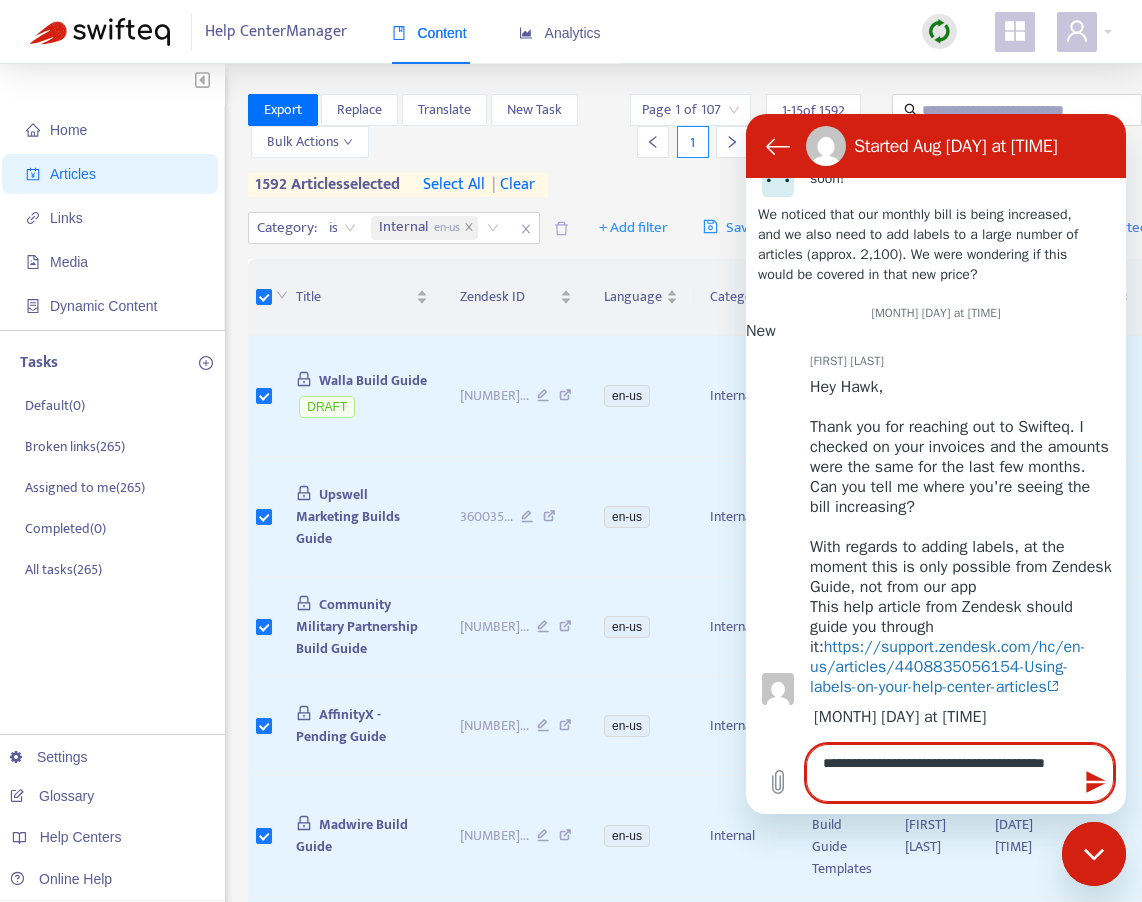 type on "**********" 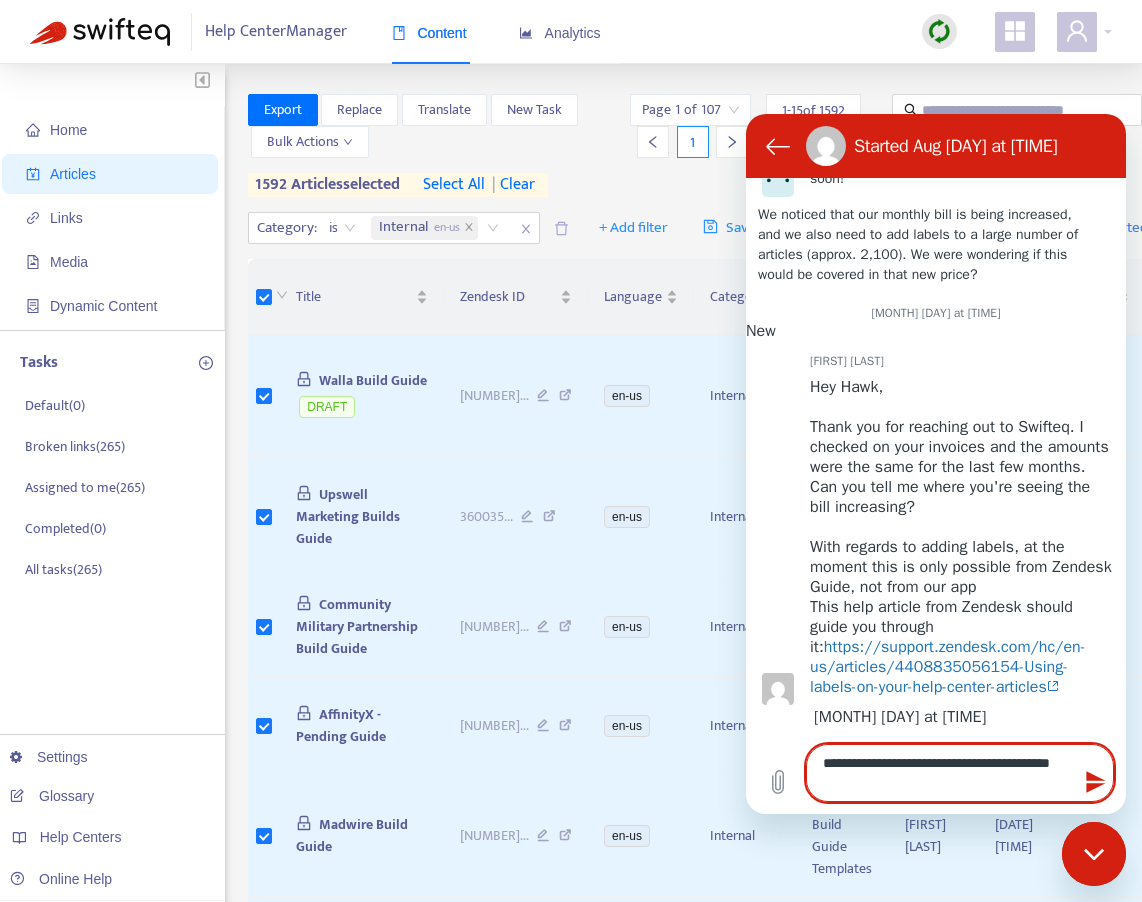 type on "**********" 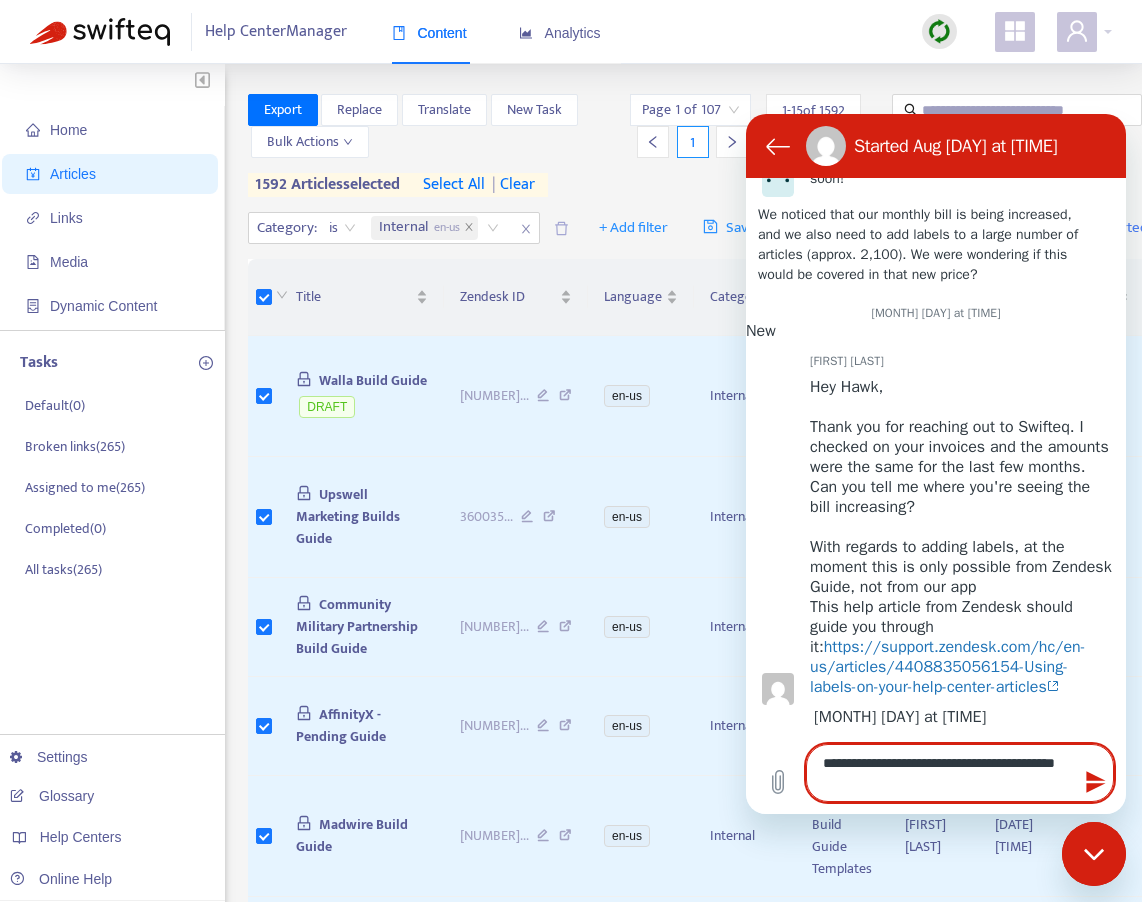 type on "**********" 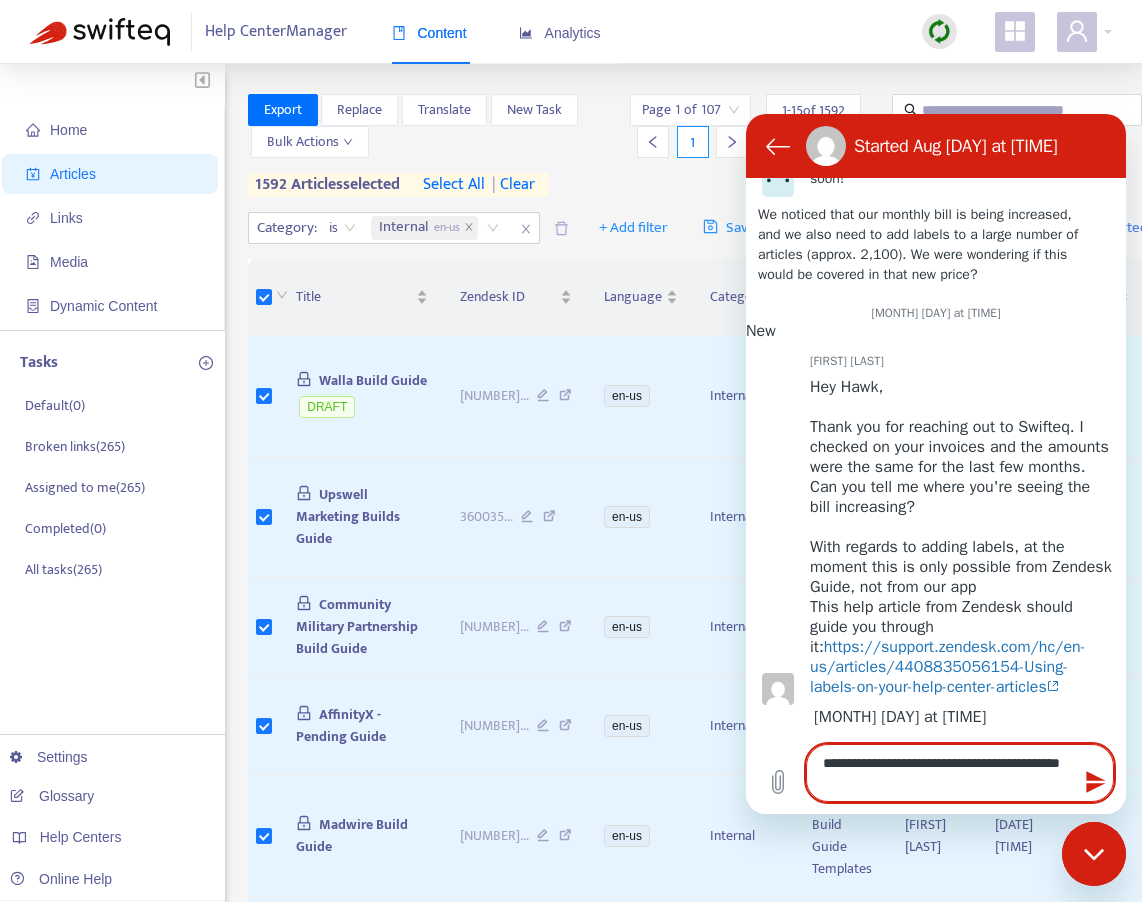 type on "**********" 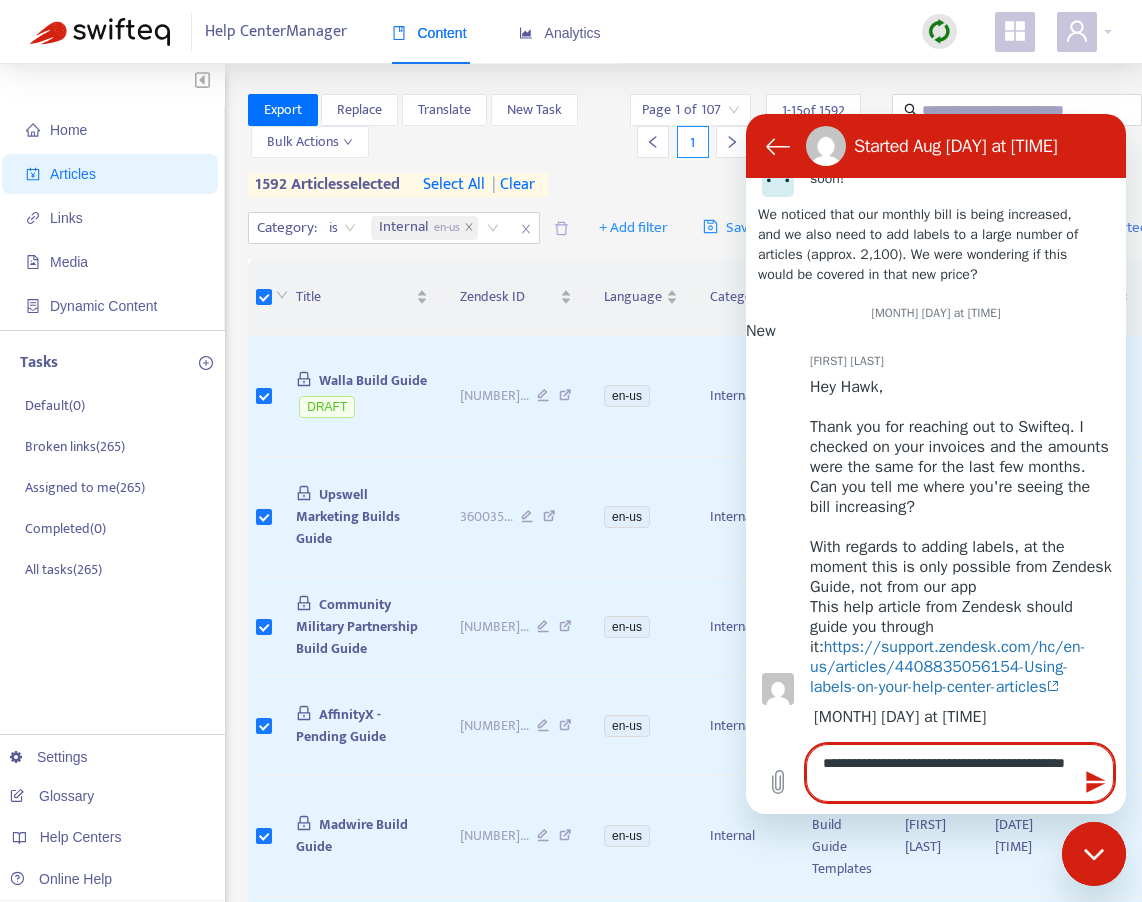 type on "**********" 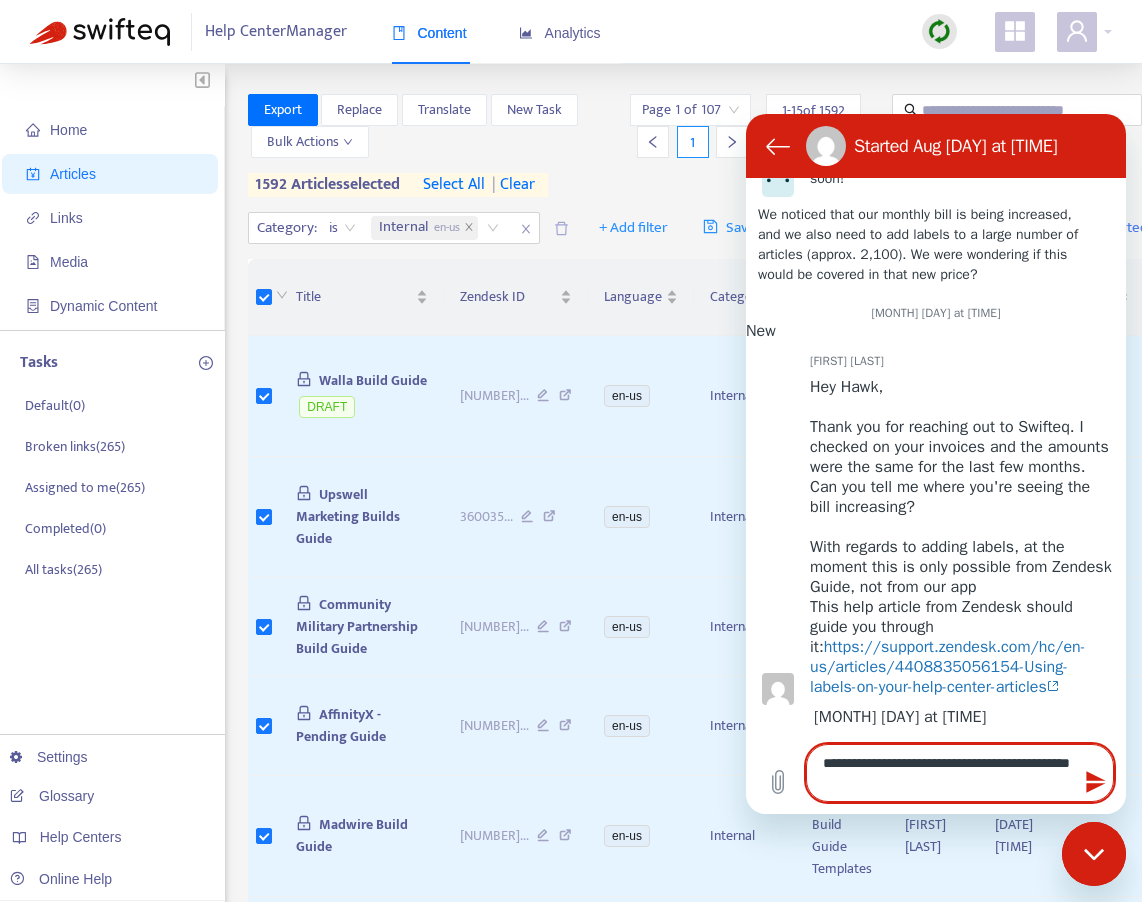 type on "**********" 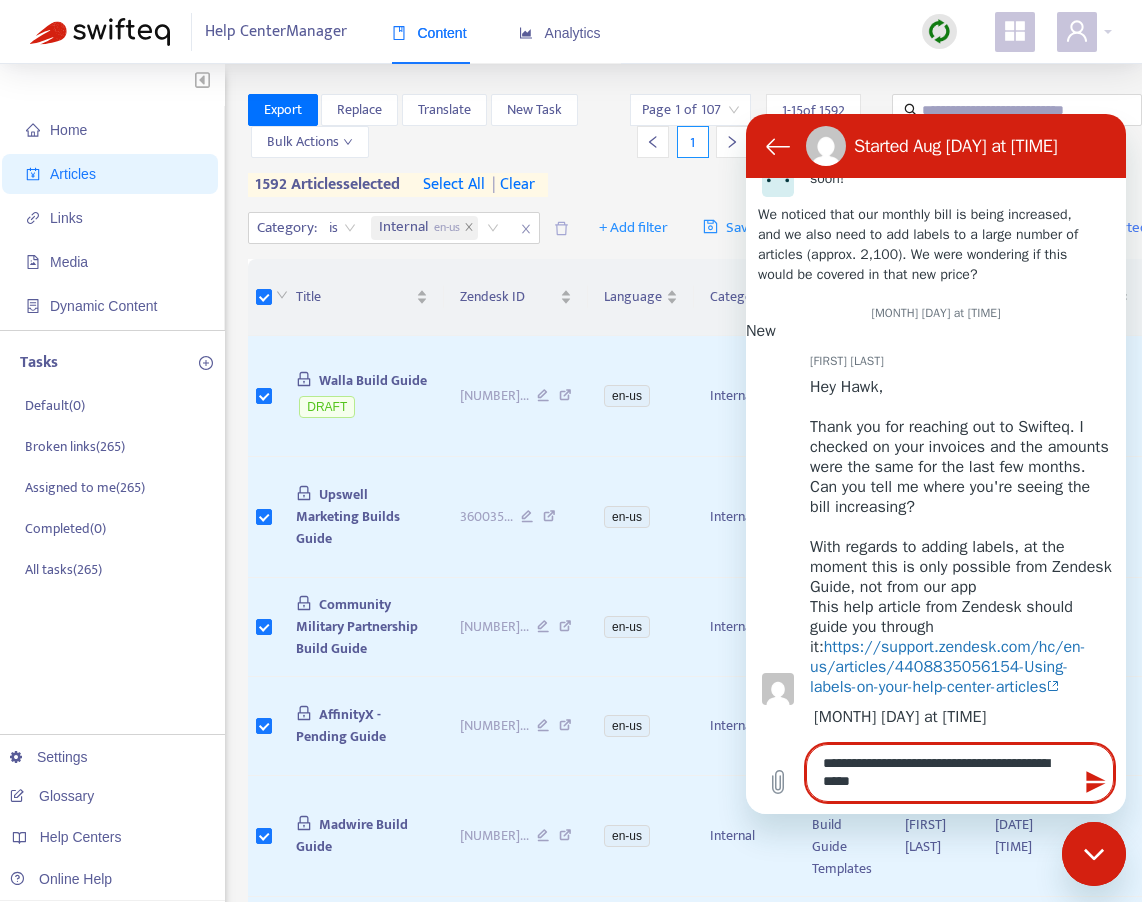 type on "**********" 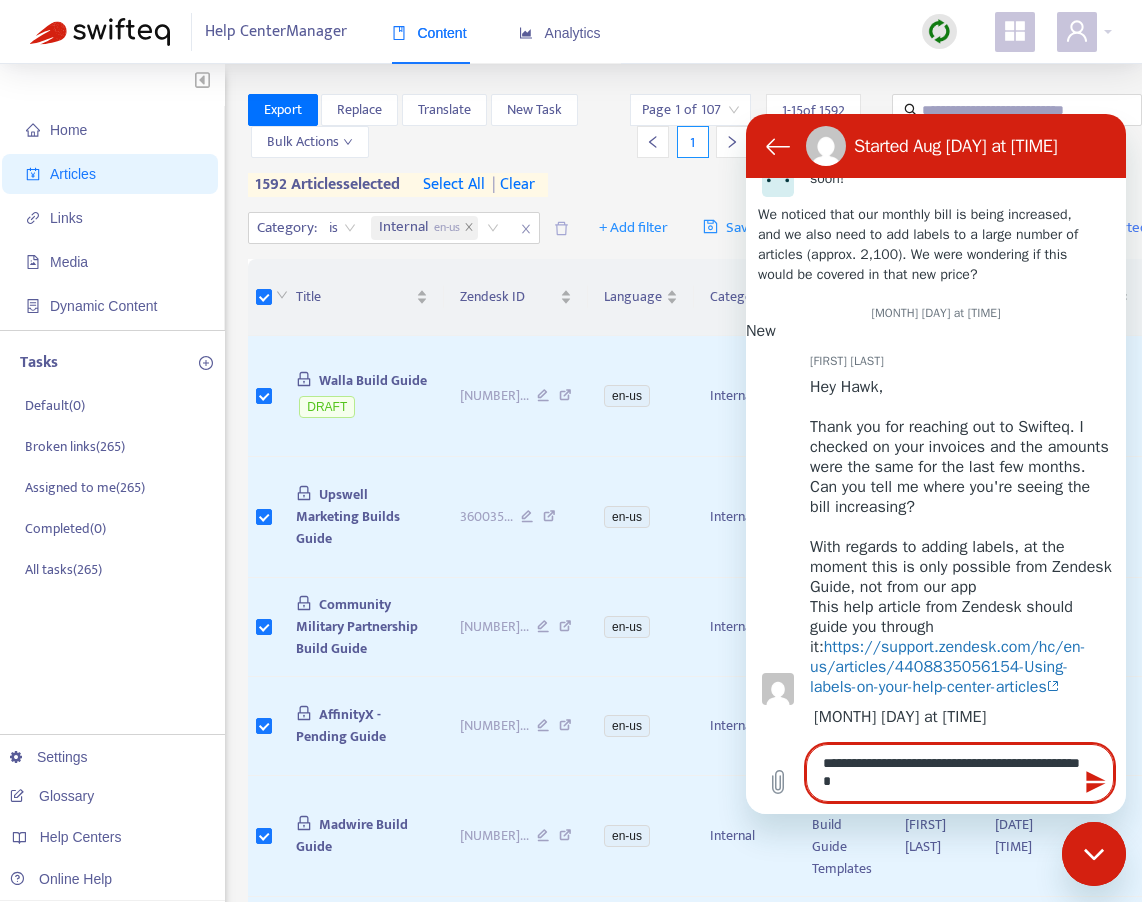 type on "**********" 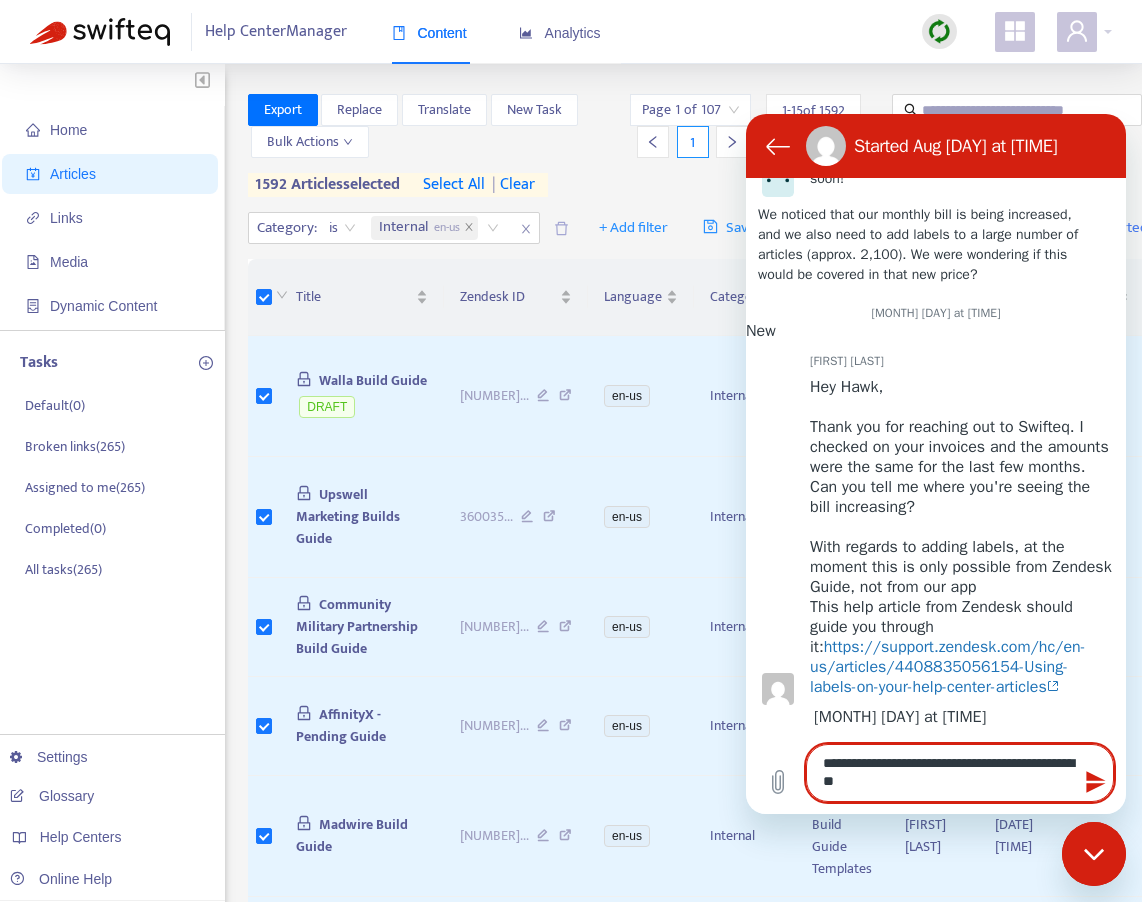 type on "**********" 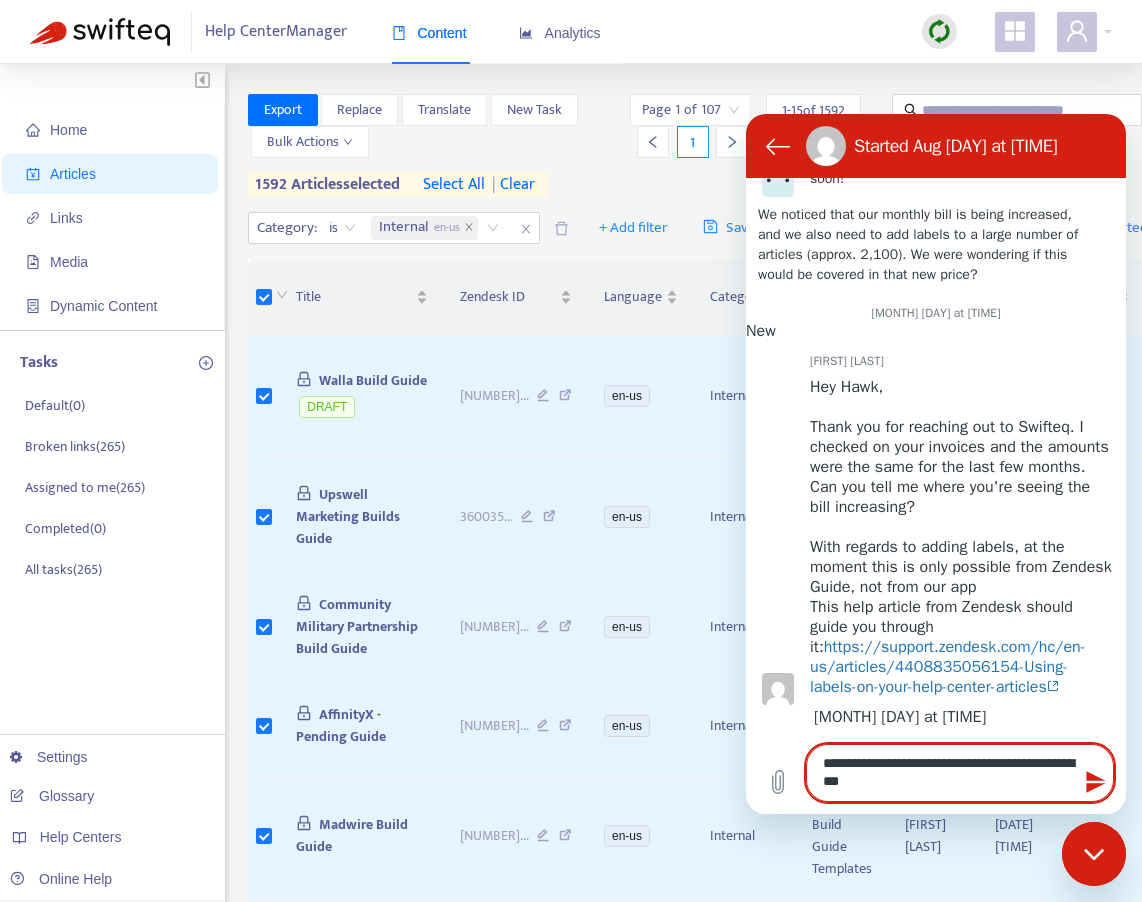 type on "**********" 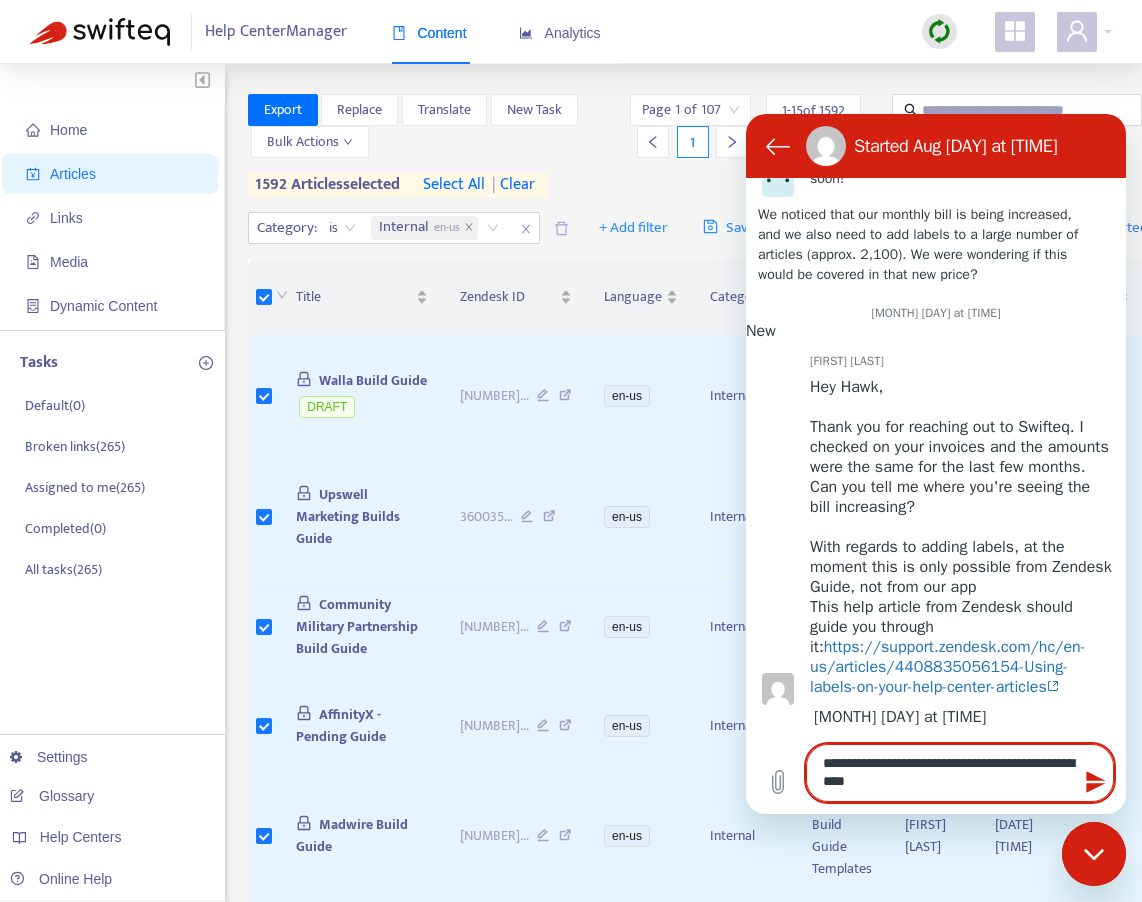 type on "**********" 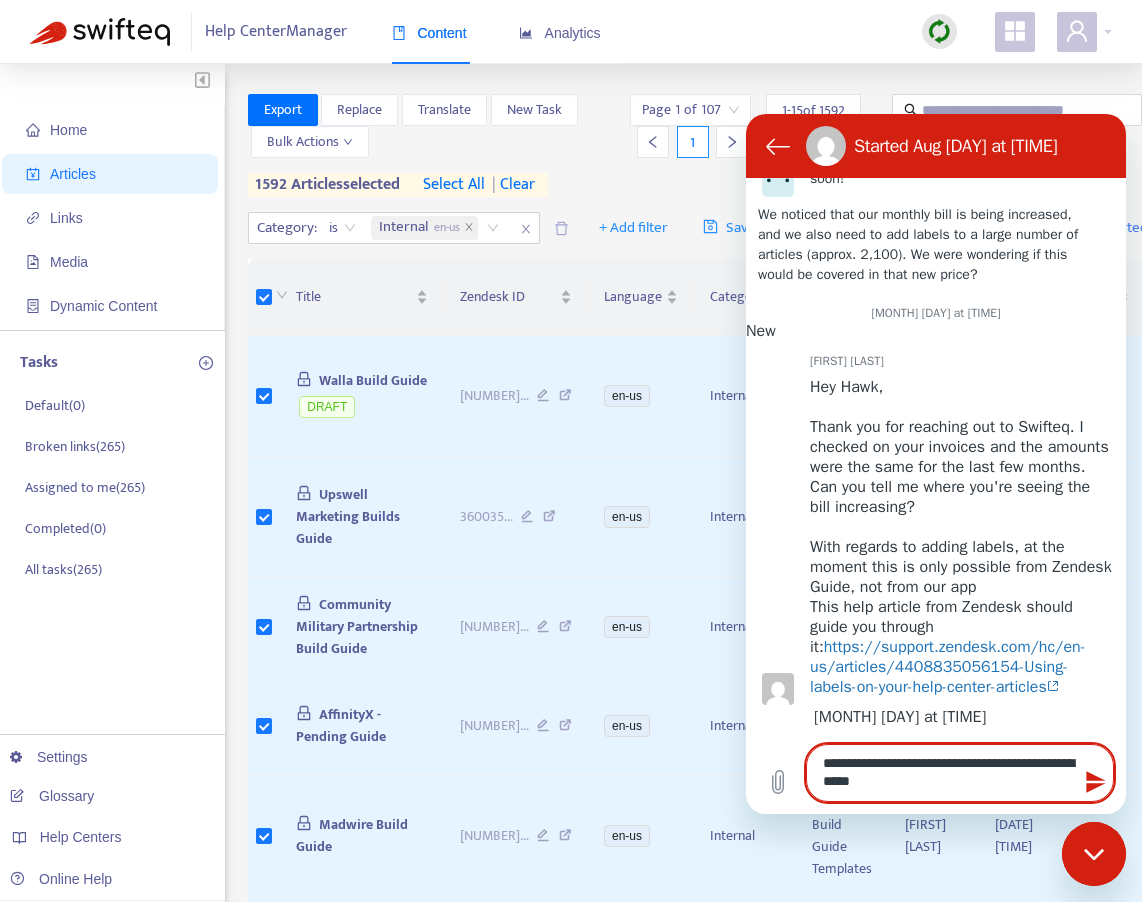 type on "**********" 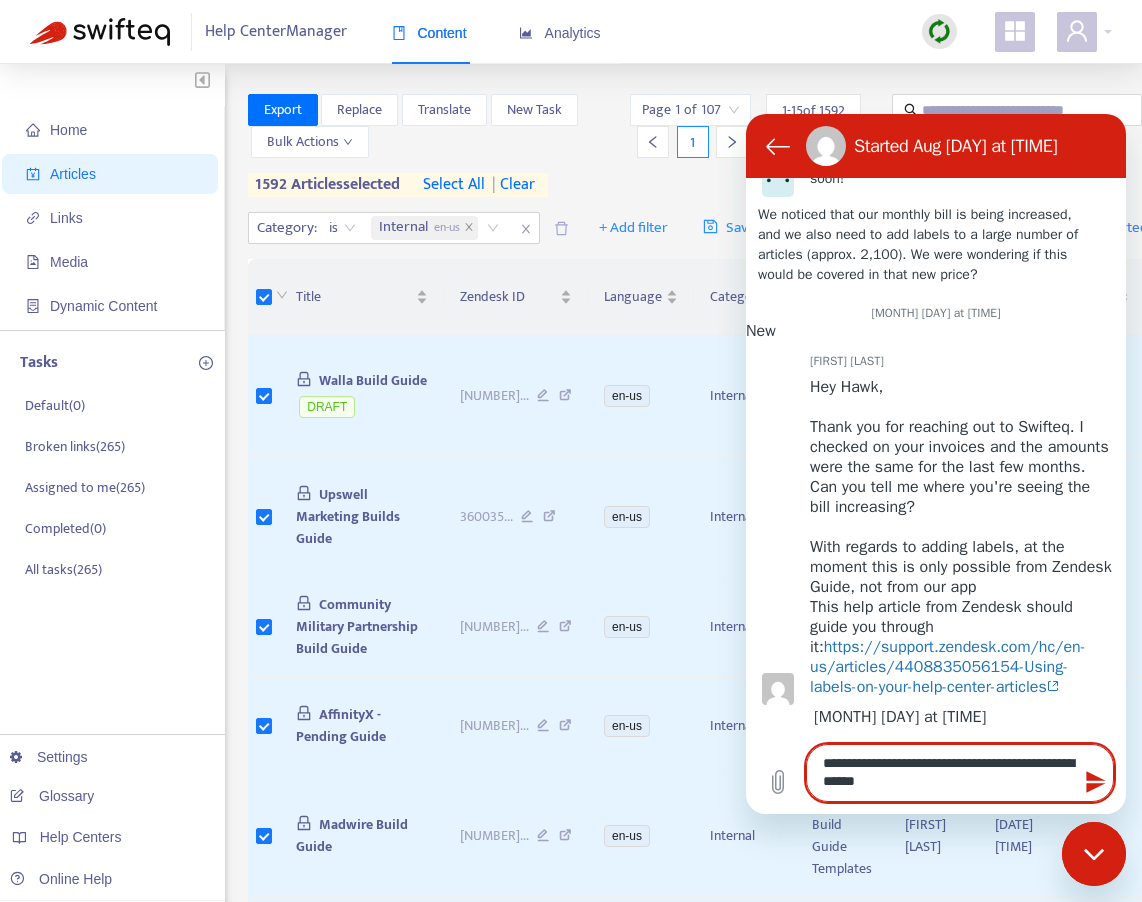 type on "**********" 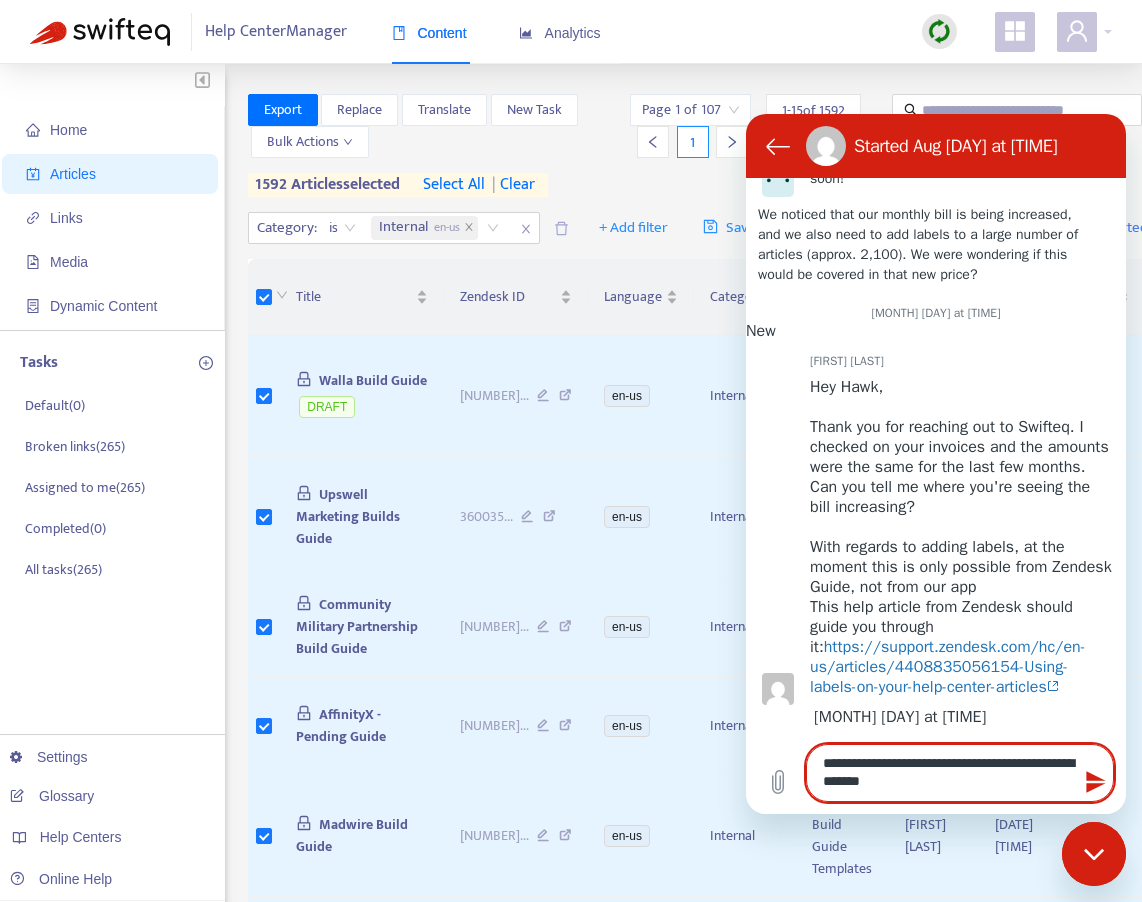 type on "**********" 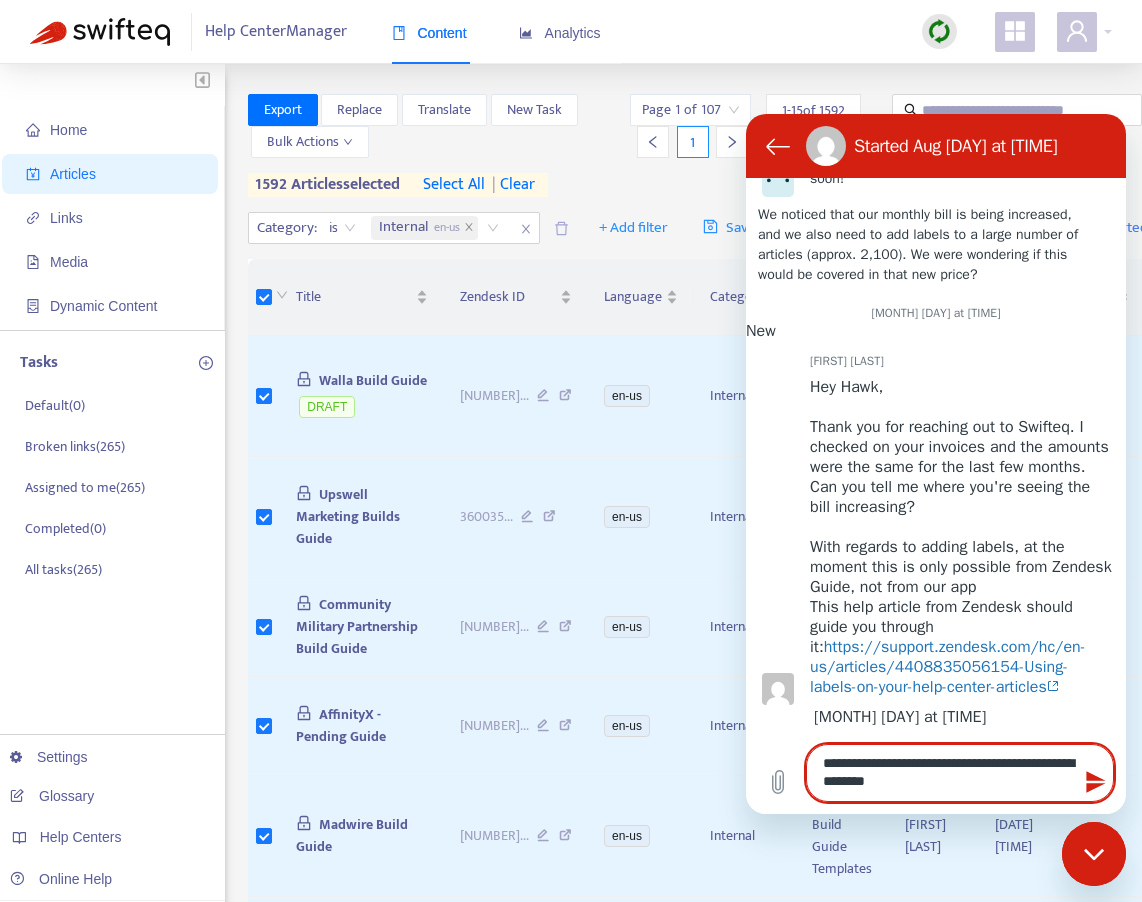 type on "*" 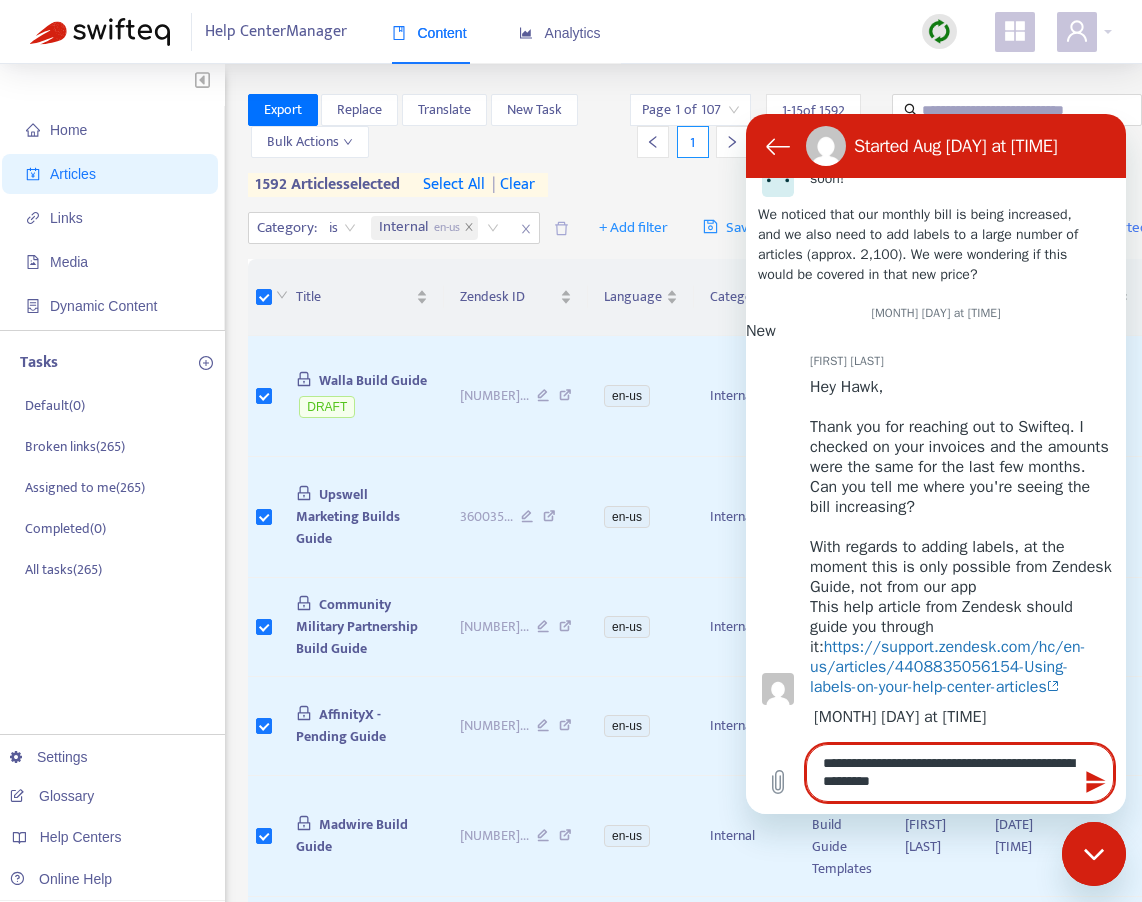 type on "**********" 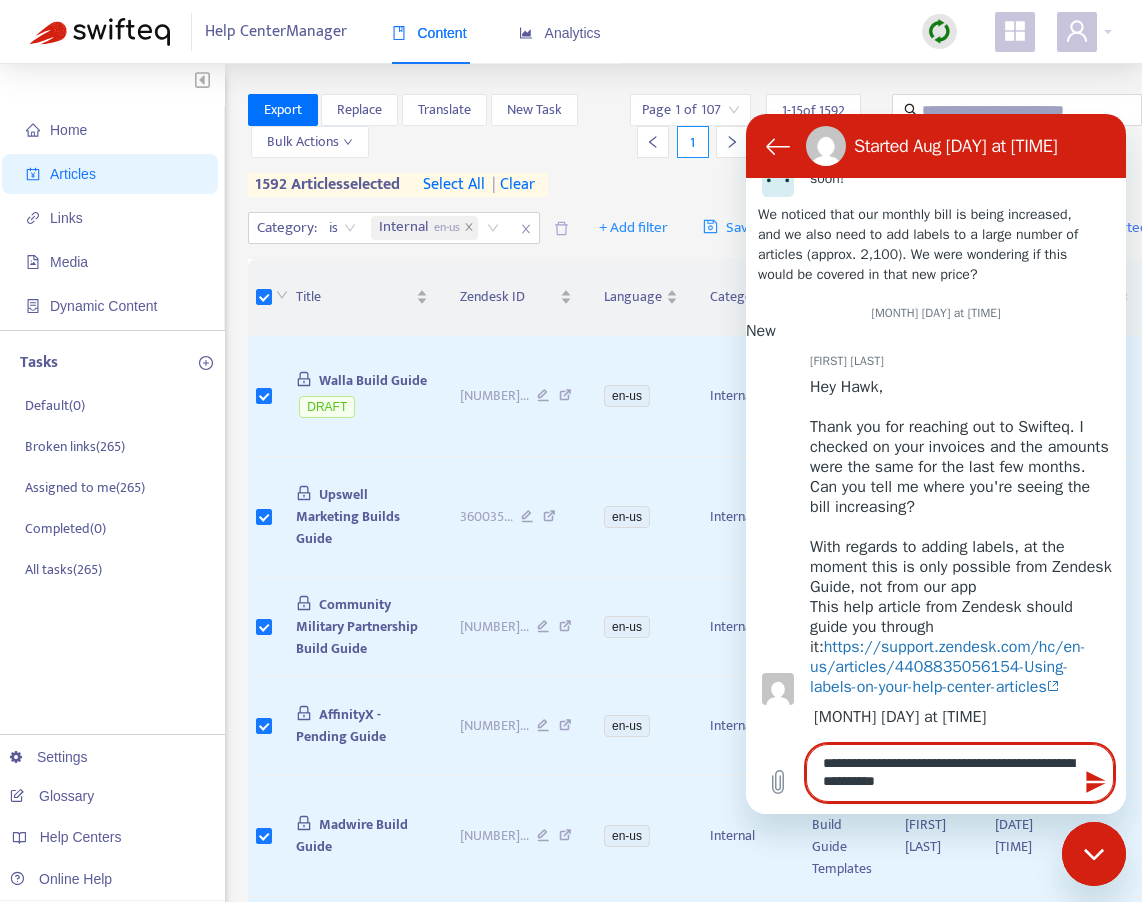 type on "**********" 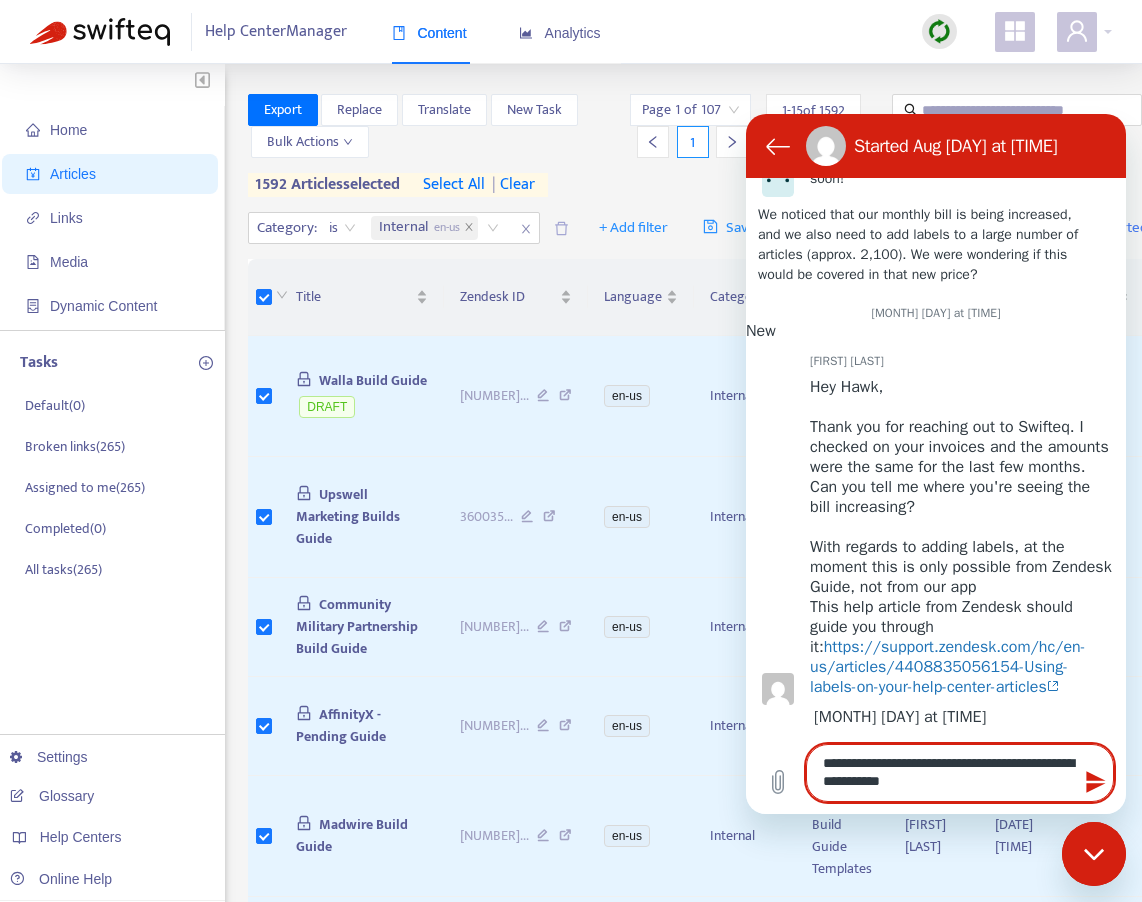 type on "**********" 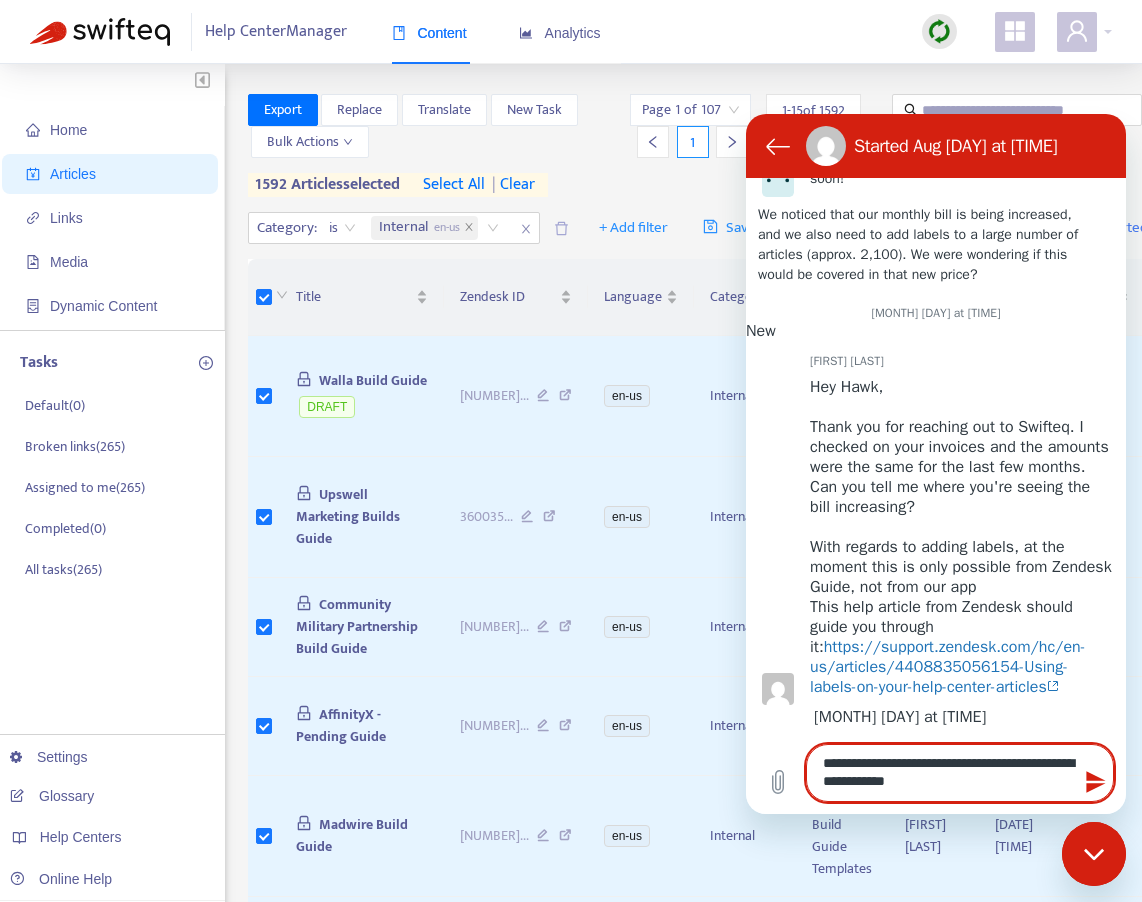 type on "**********" 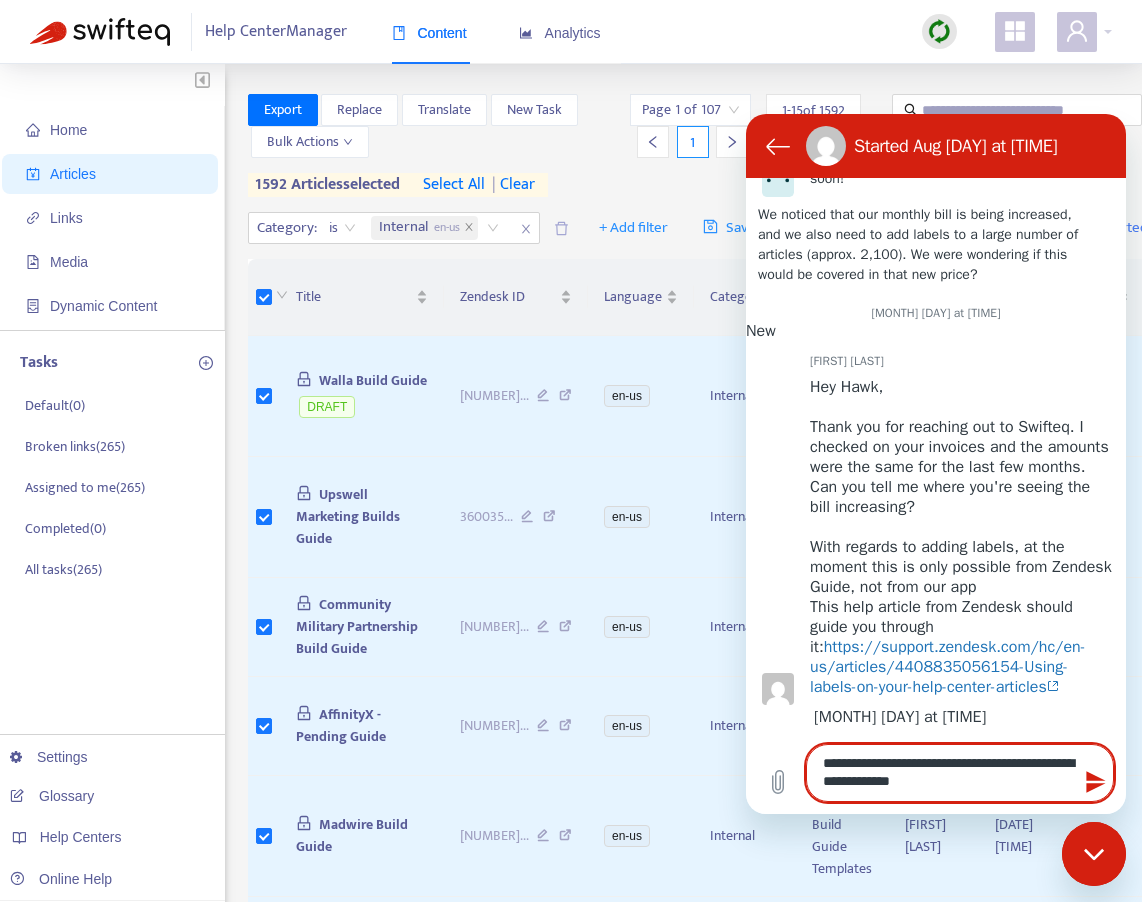 type on "**********" 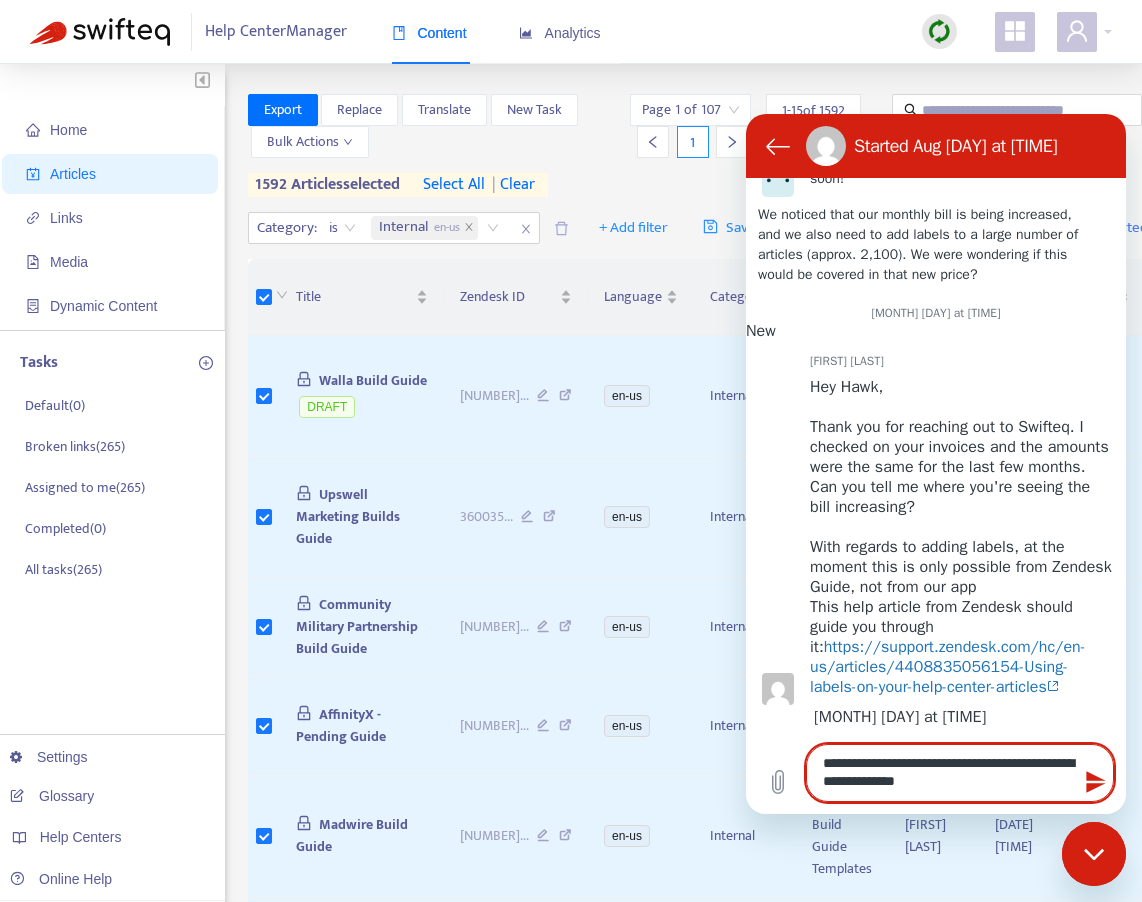 type on "**********" 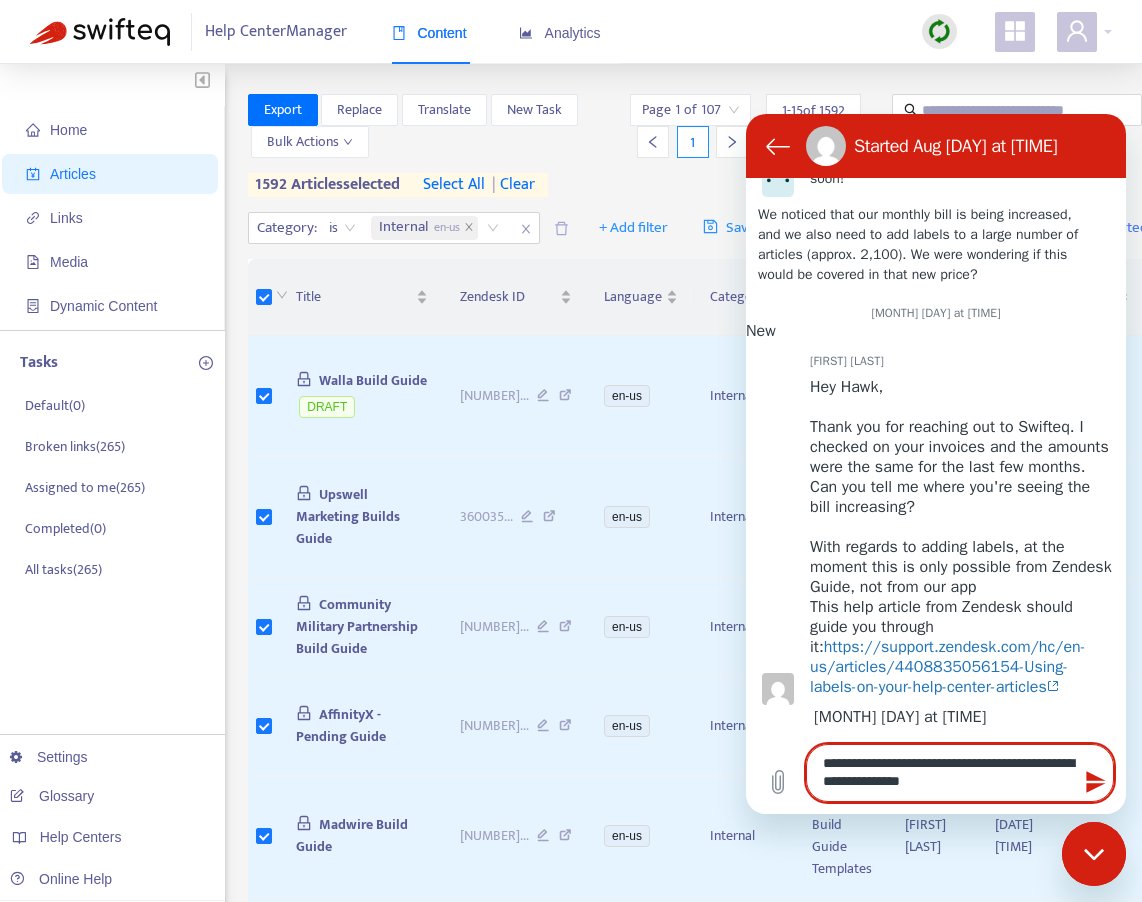 type on "**********" 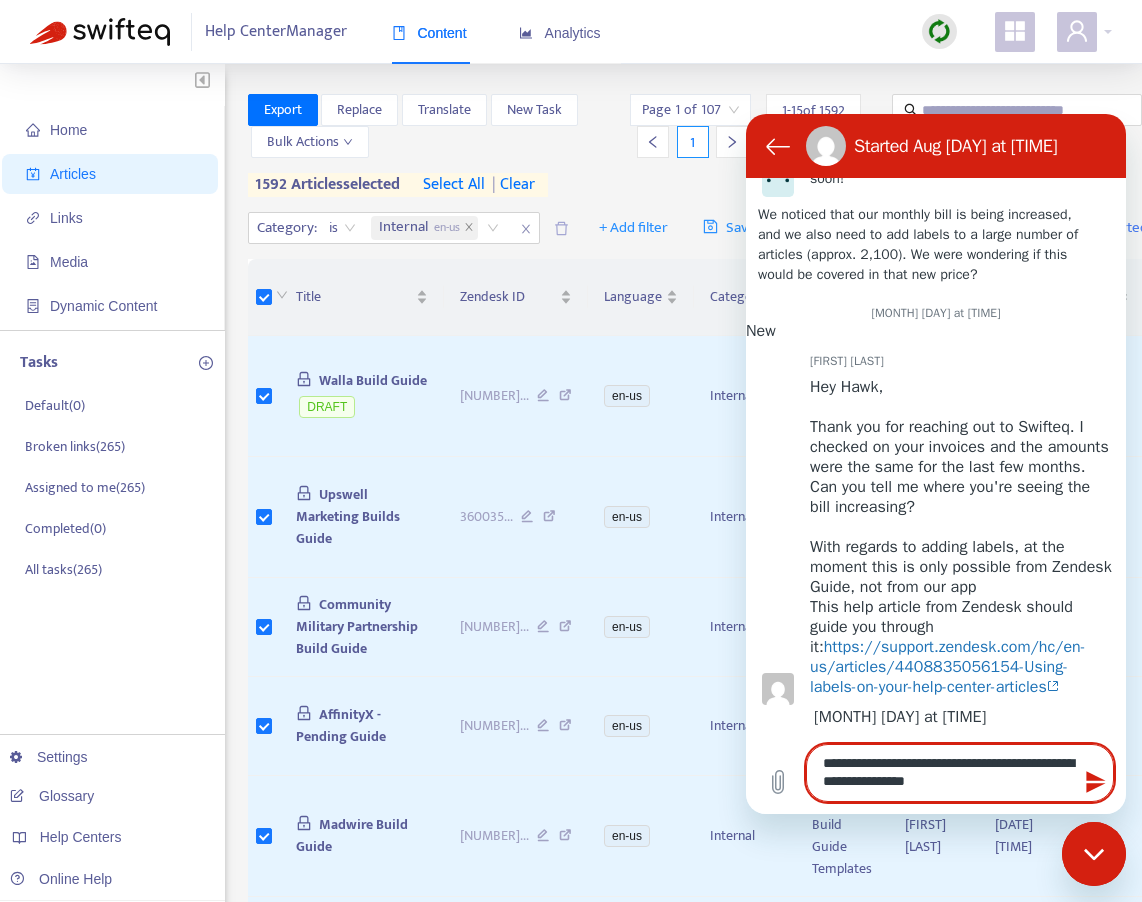 type on "**********" 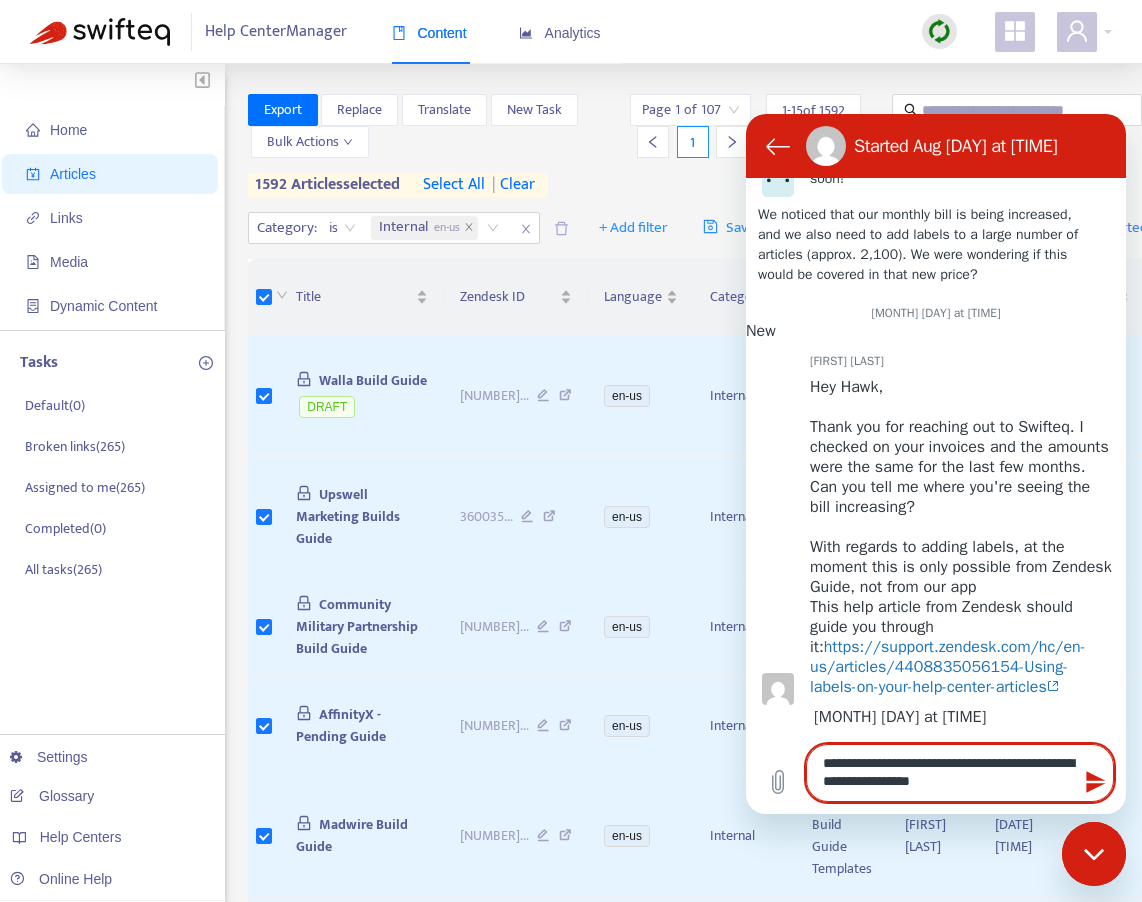 type on "**********" 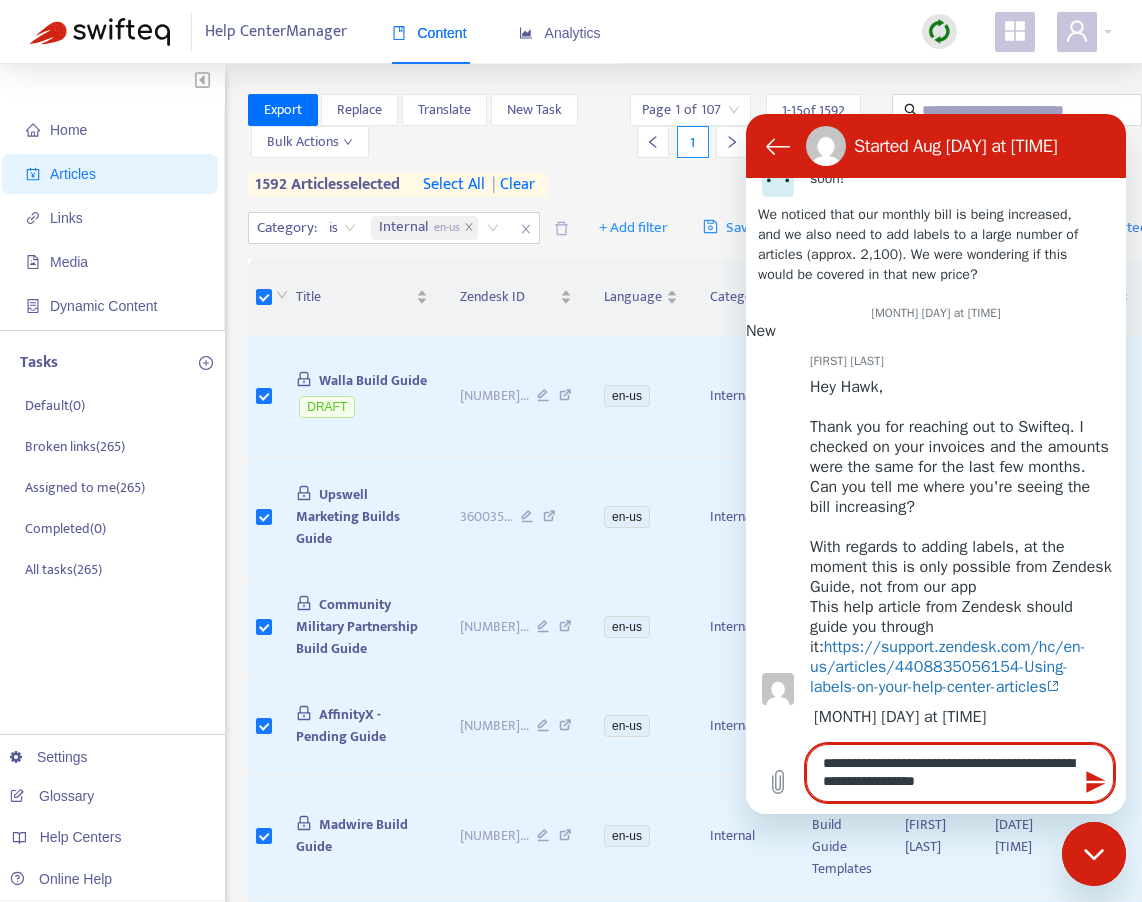 type on "**********" 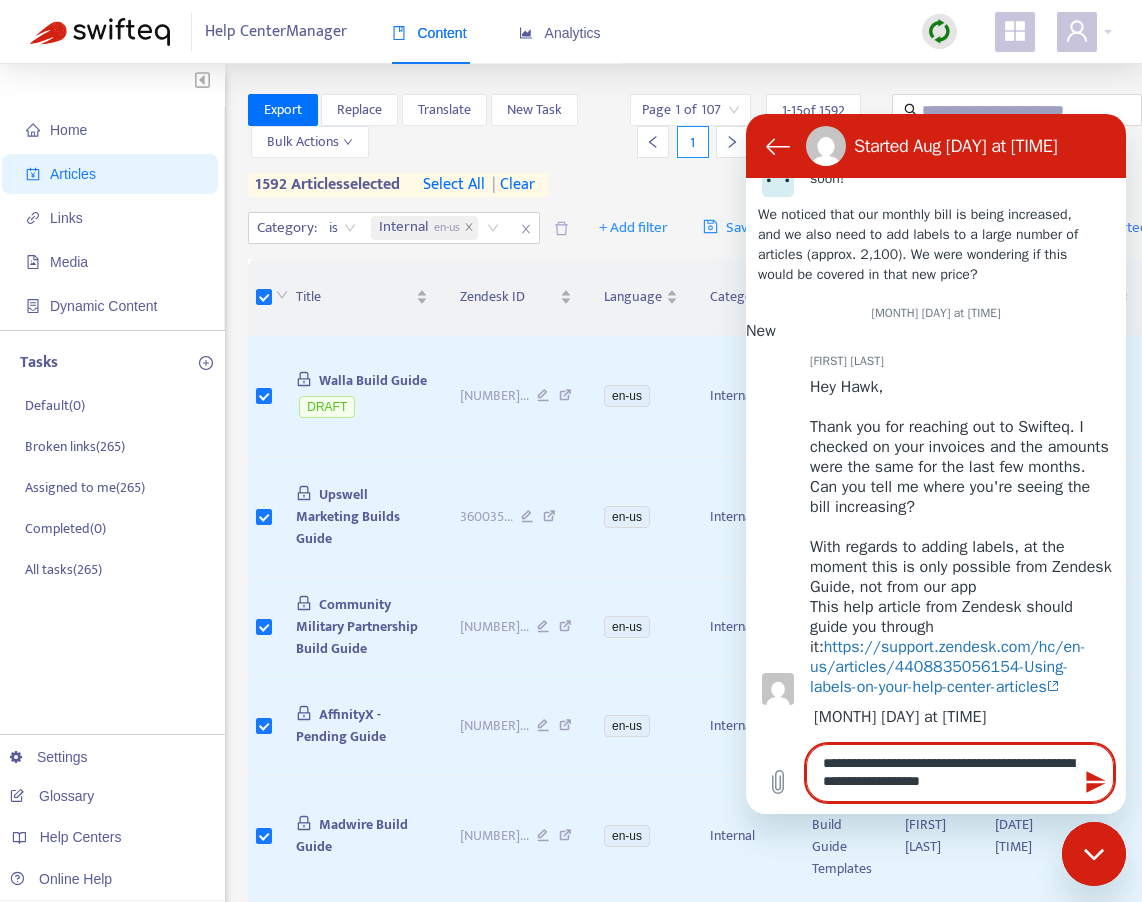 type on "**********" 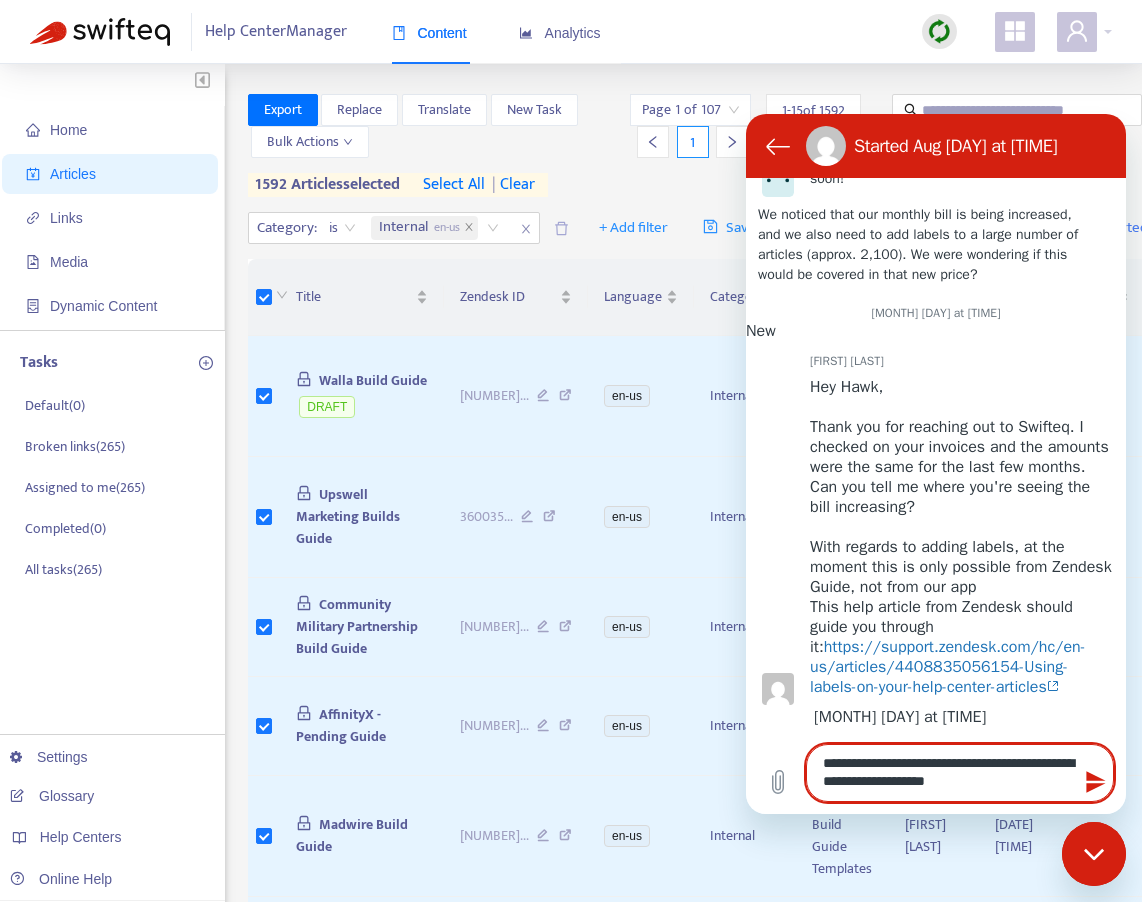 type on "**********" 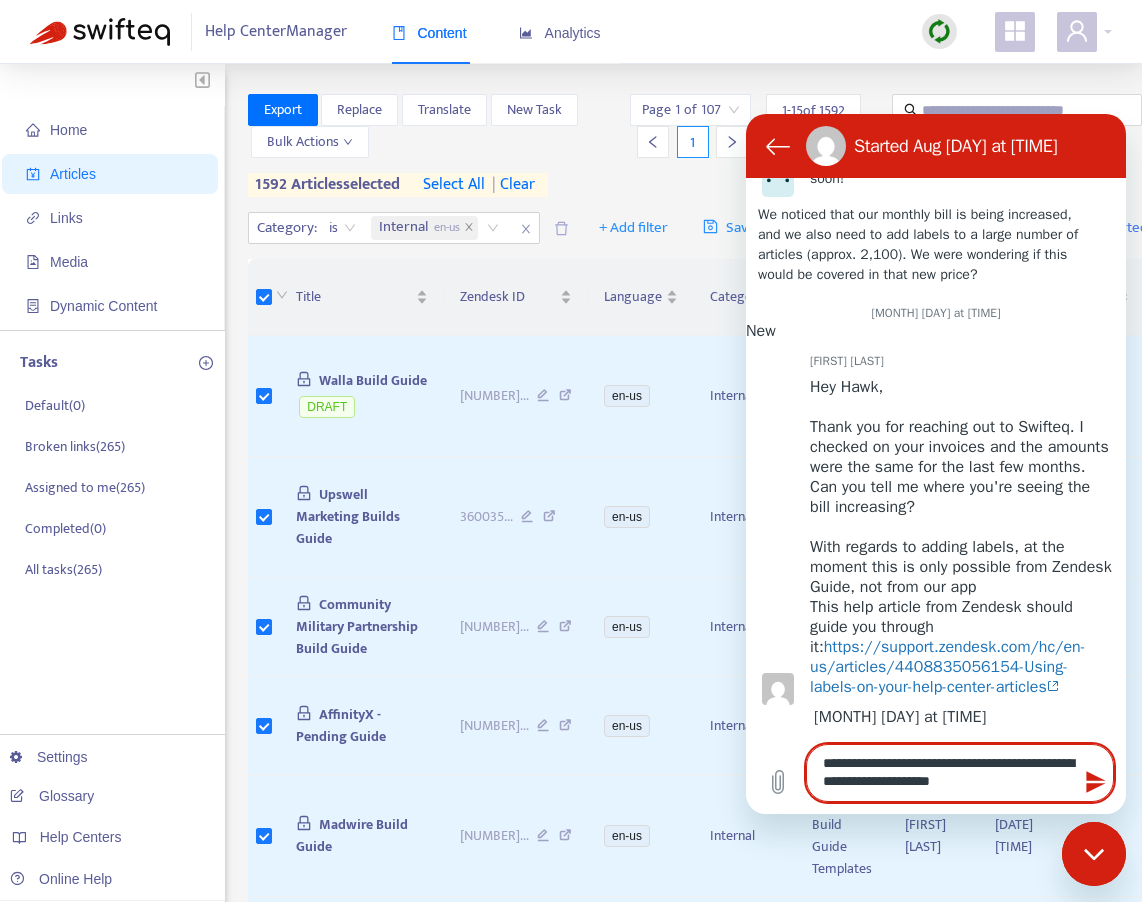 type on "**********" 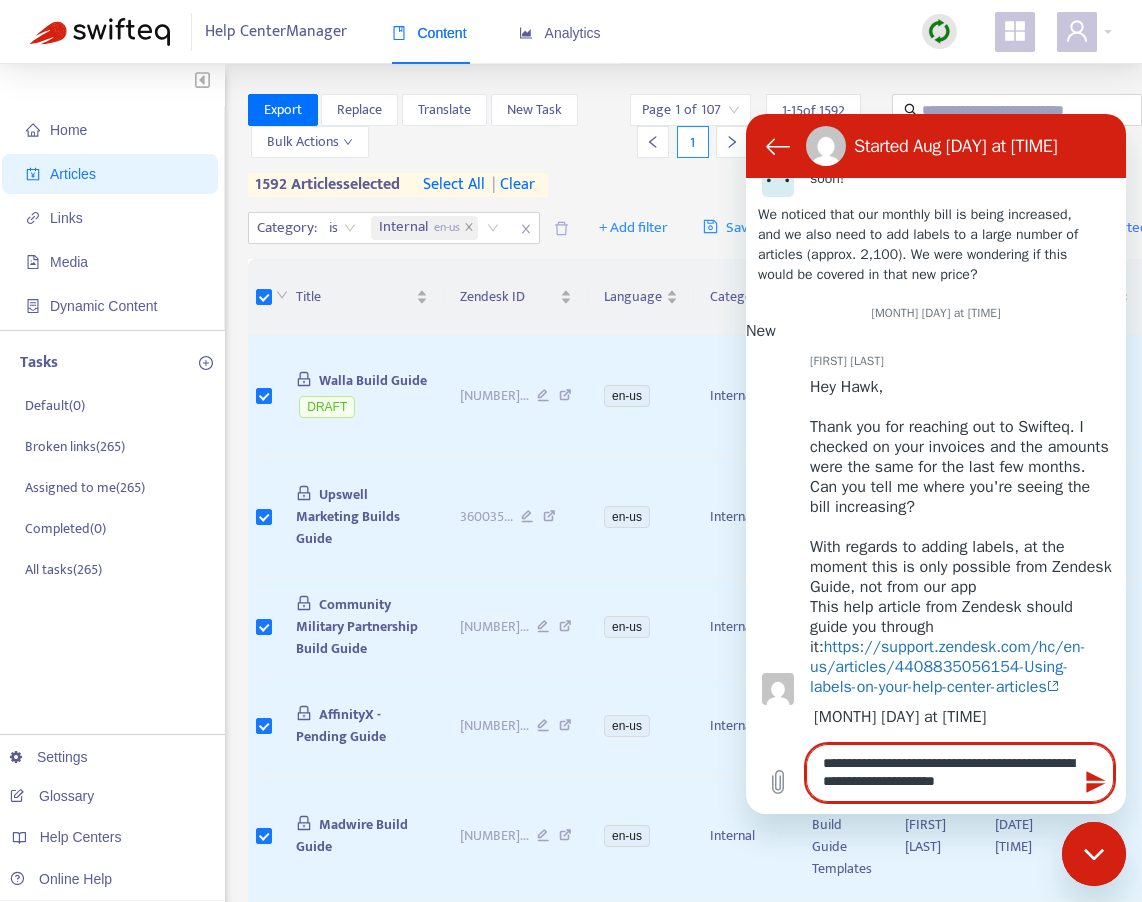 type on "**********" 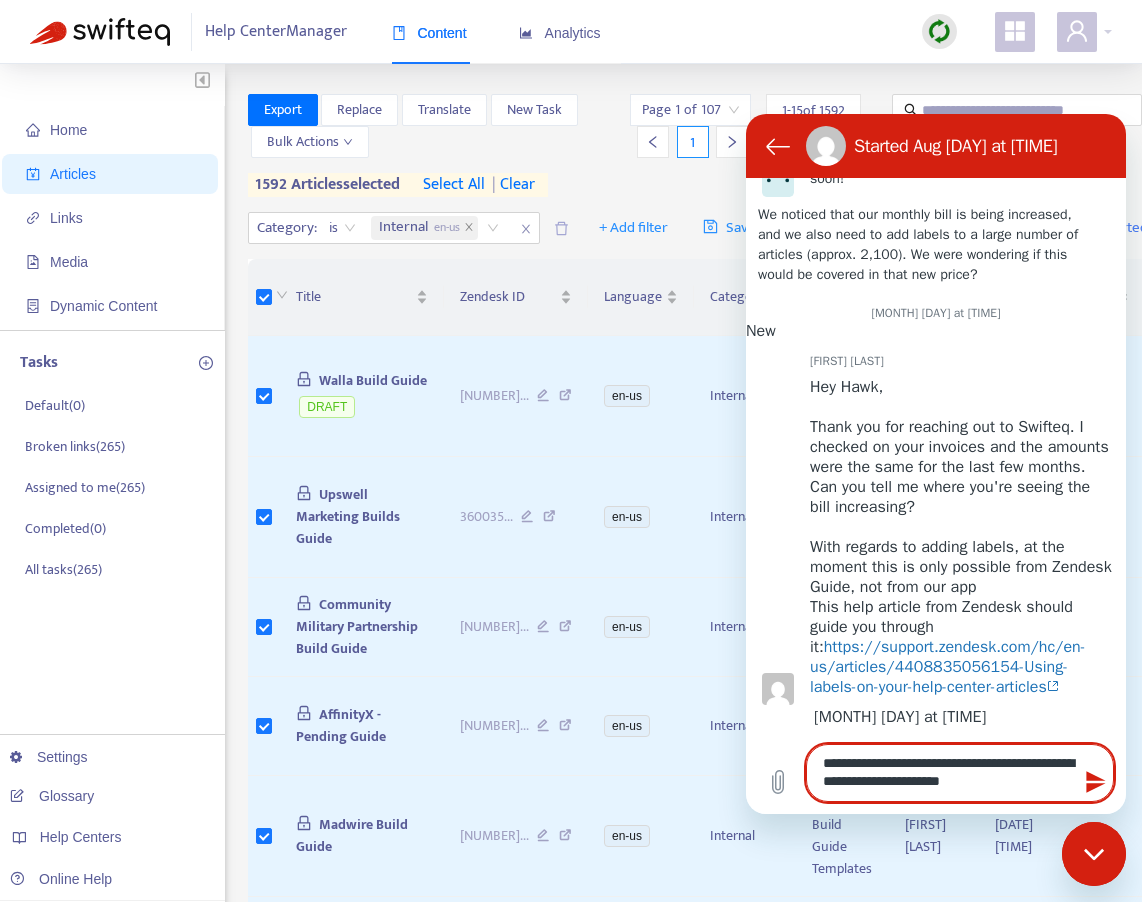 type on "**********" 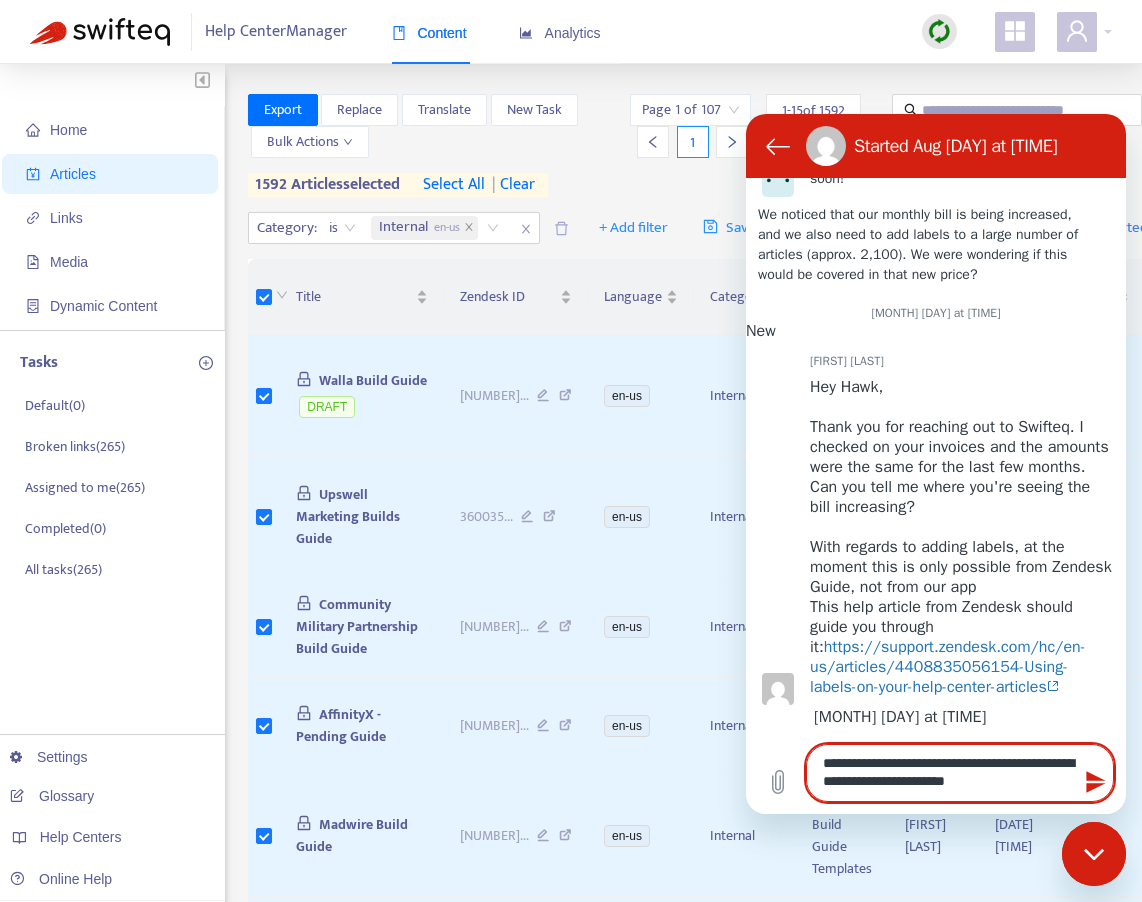type on "**********" 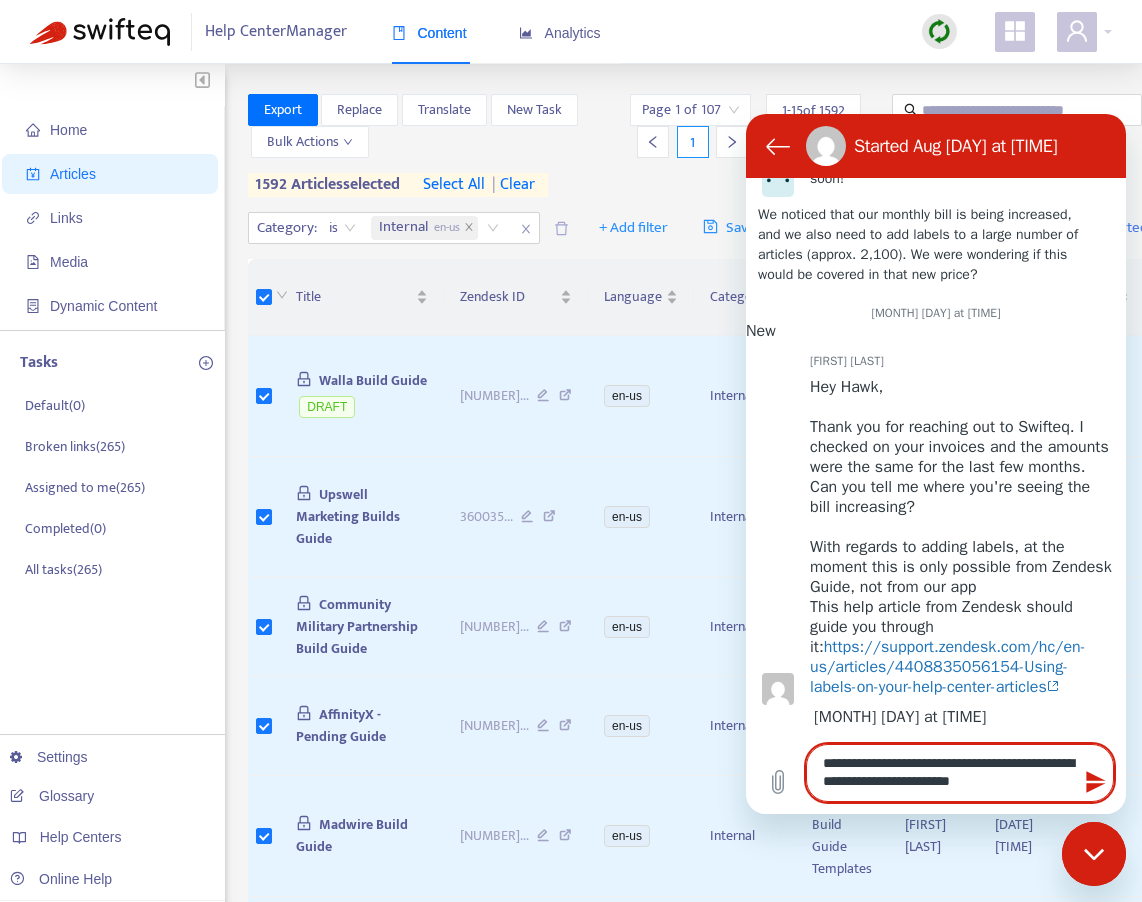 type on "**********" 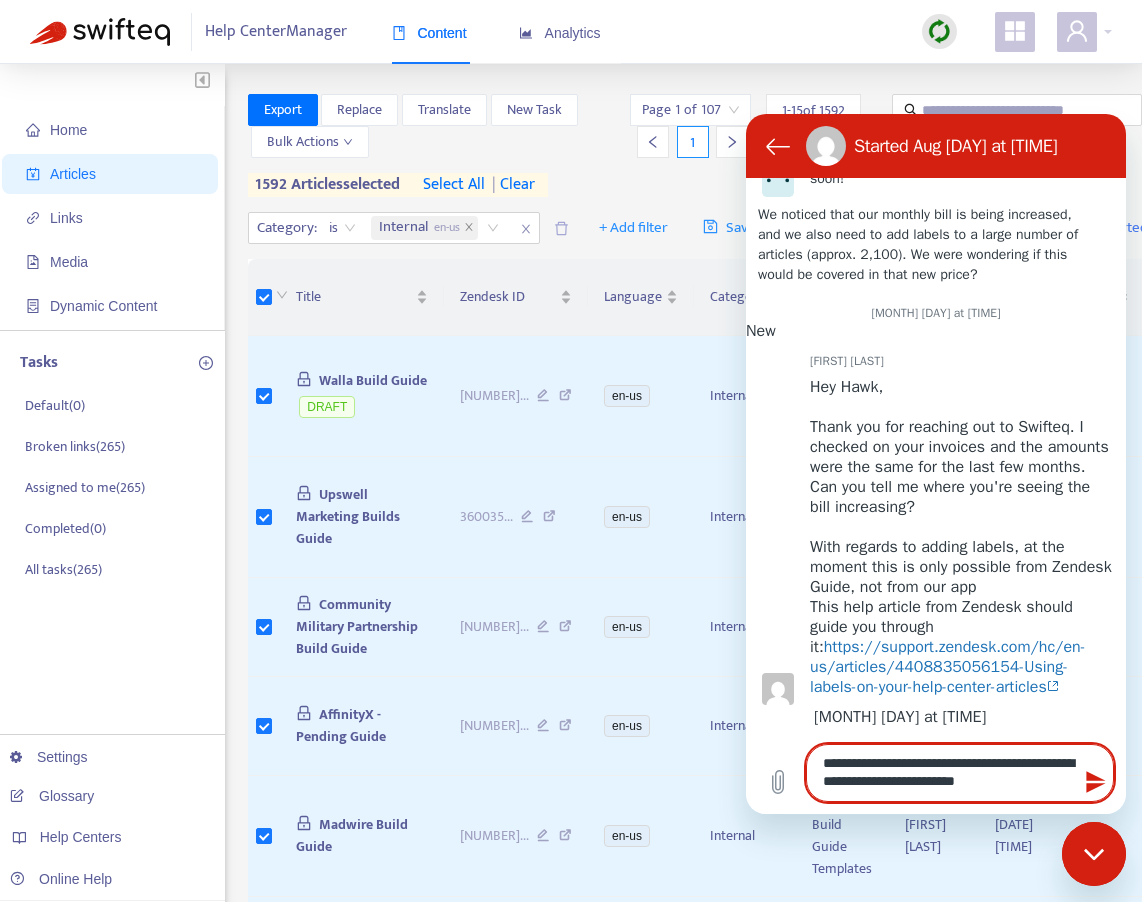 type on "*" 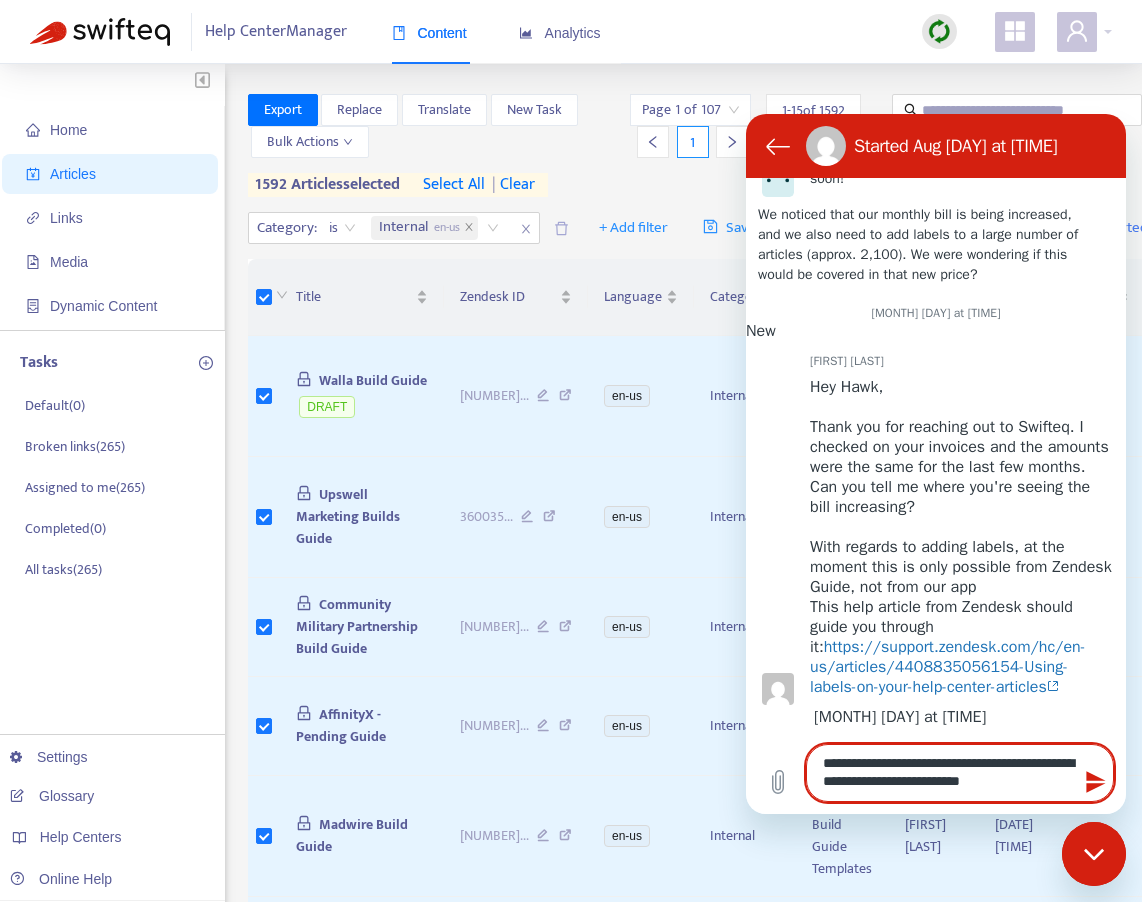 type on "**********" 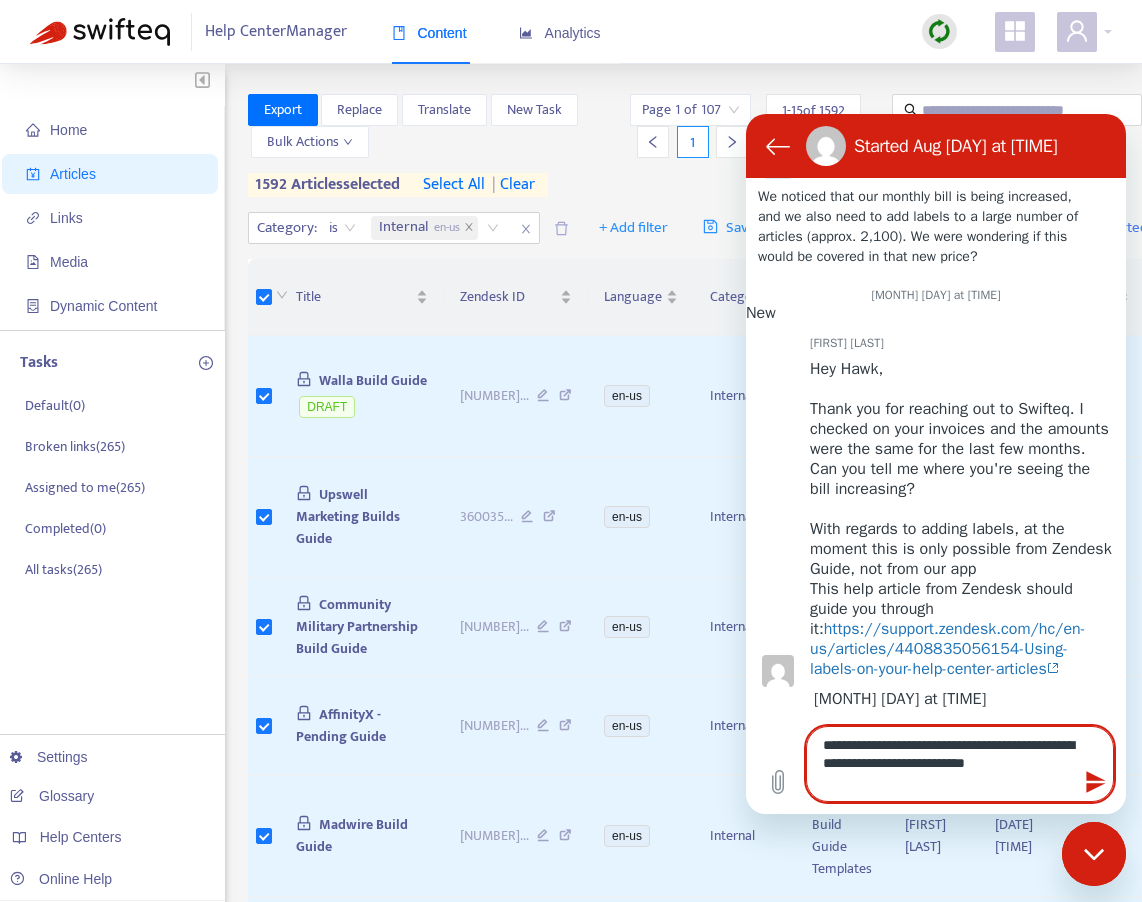 type on "**********" 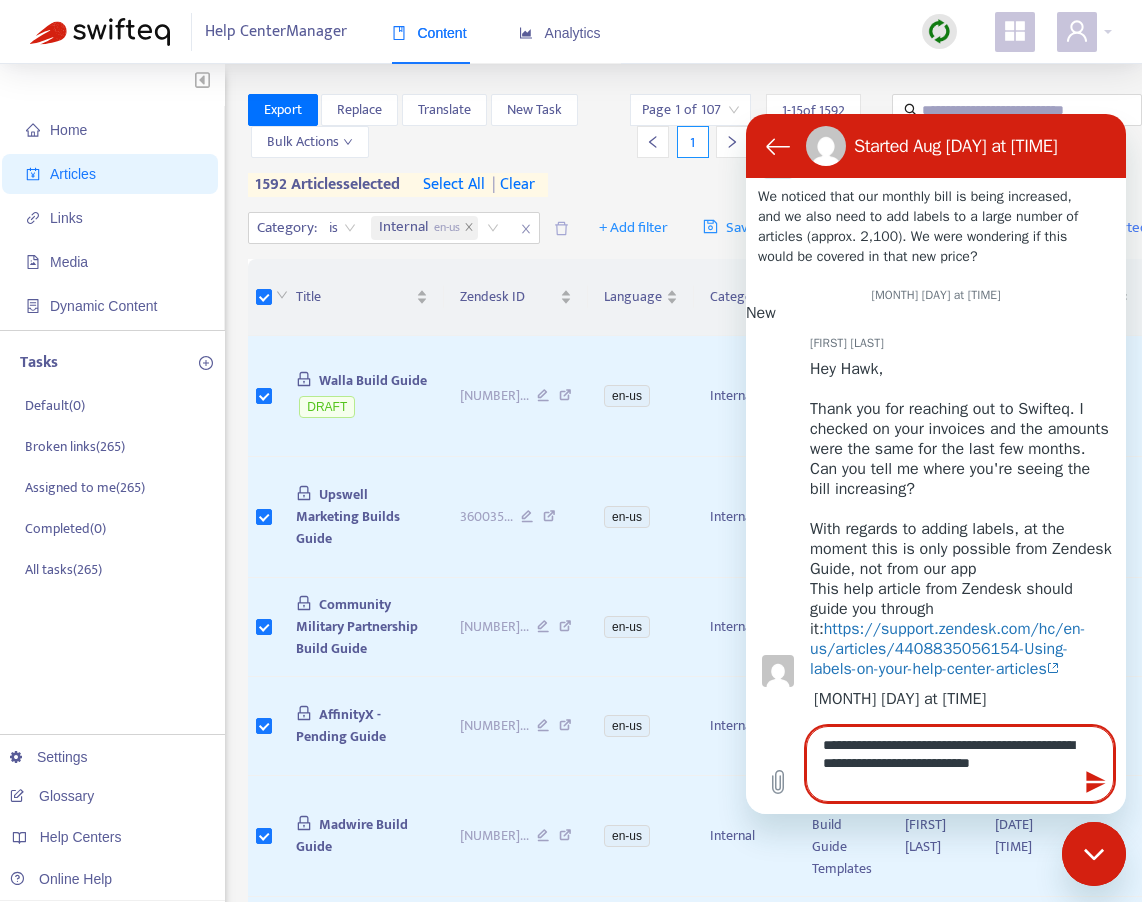 type on "**********" 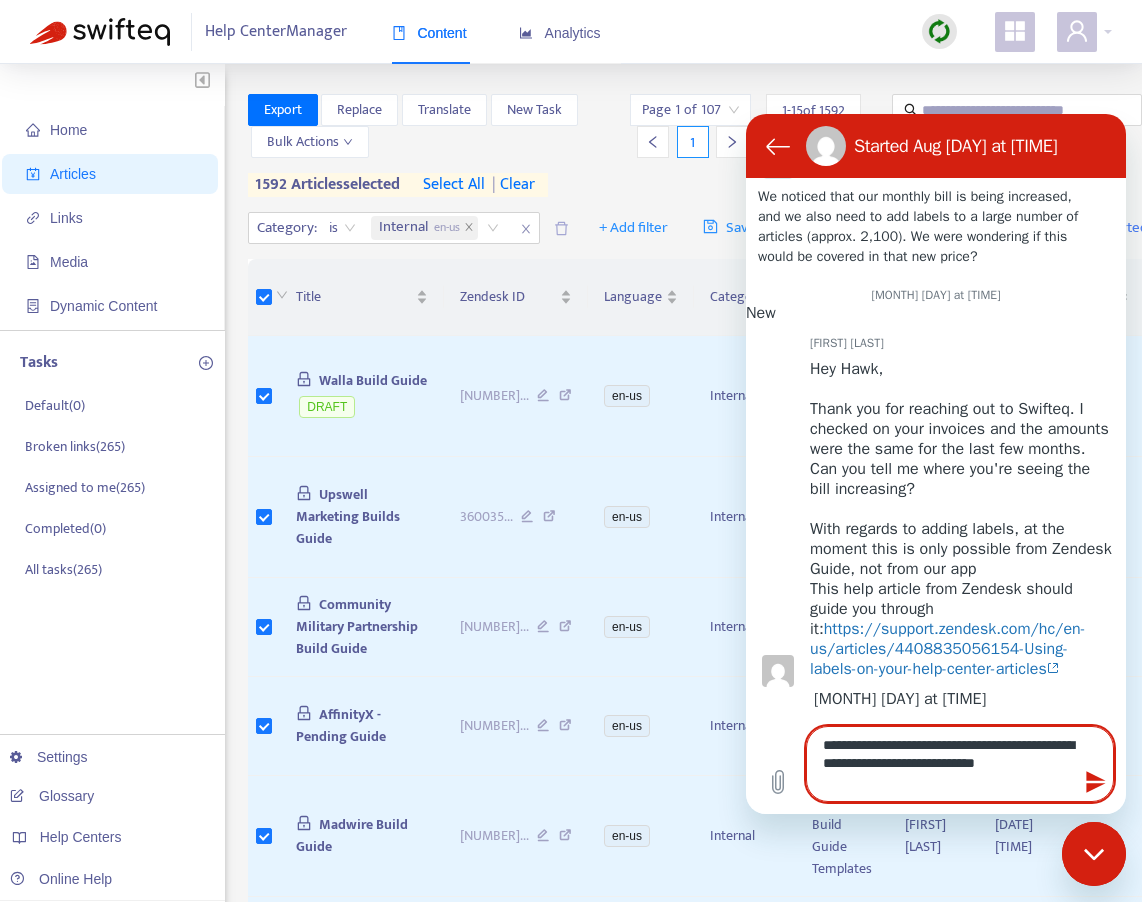 type on "**********" 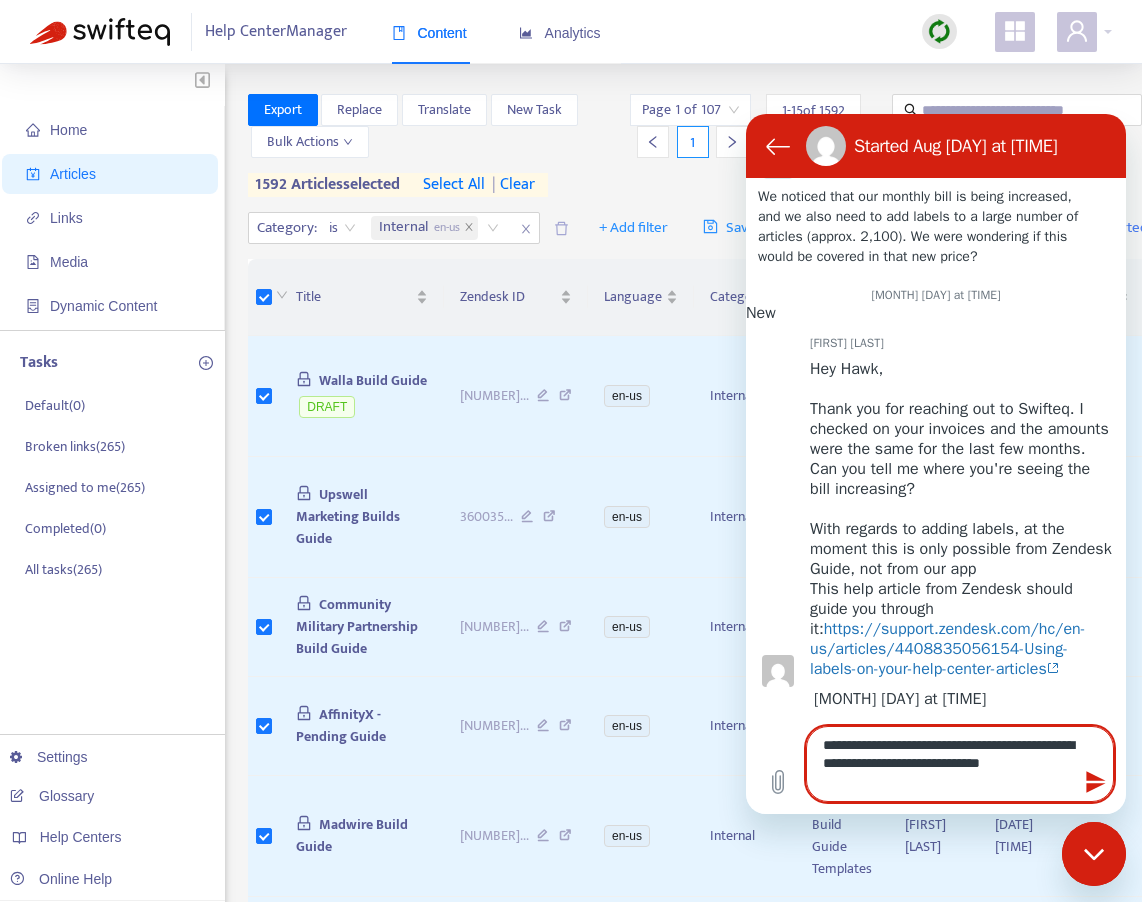 type on "**********" 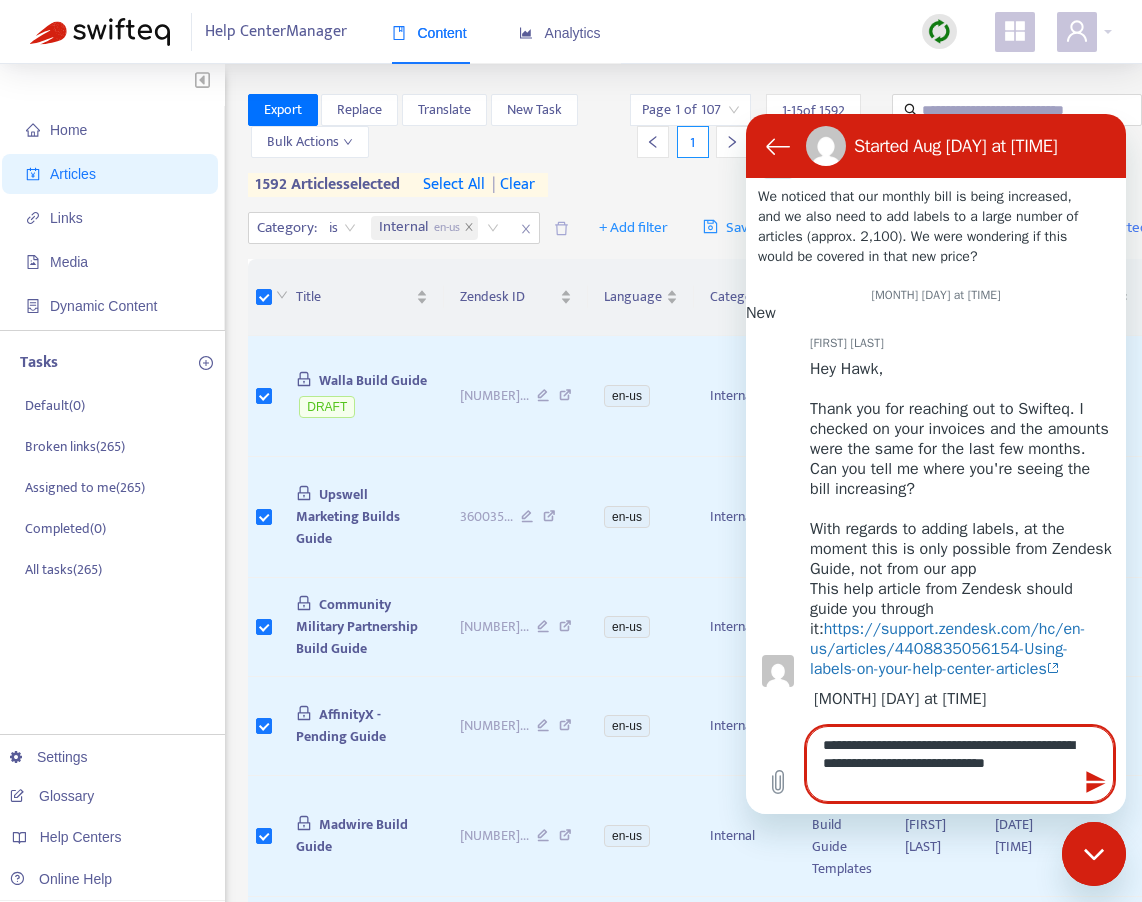 type on "**********" 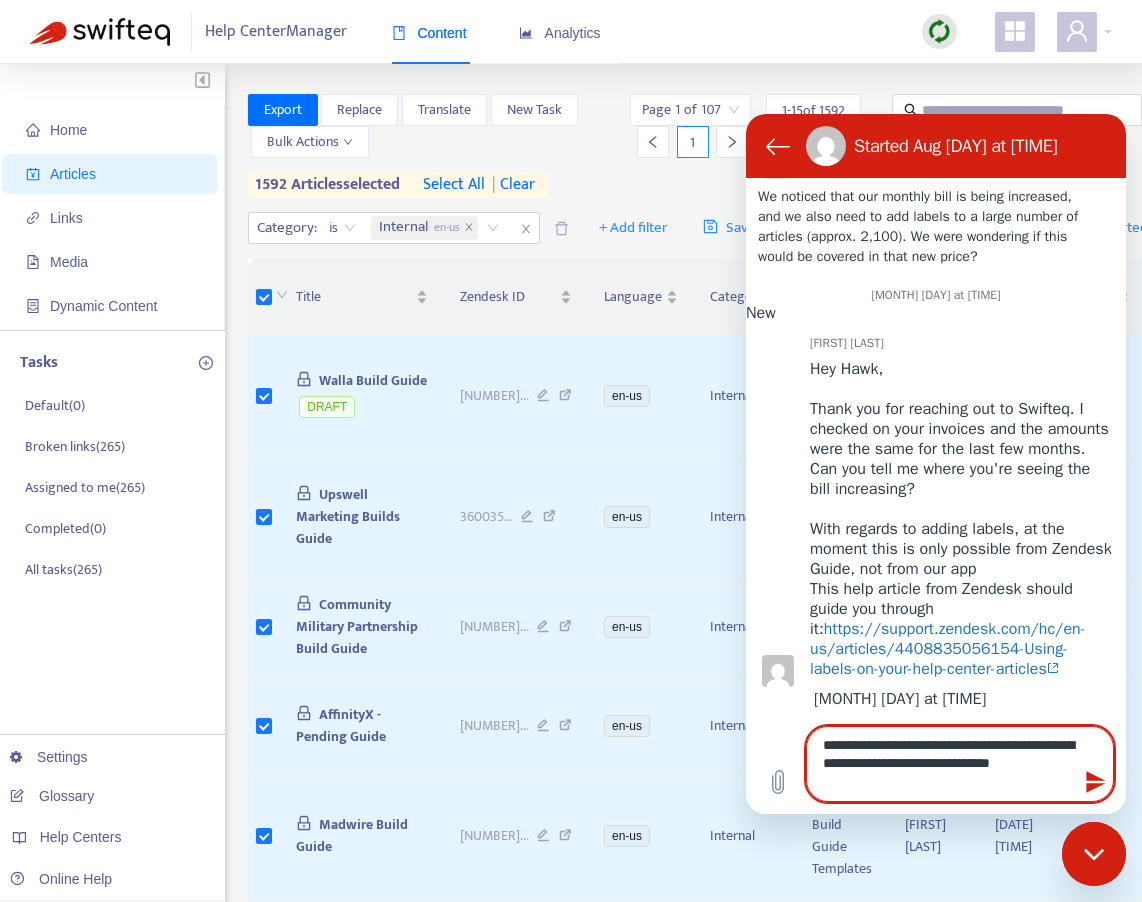 type on "**********" 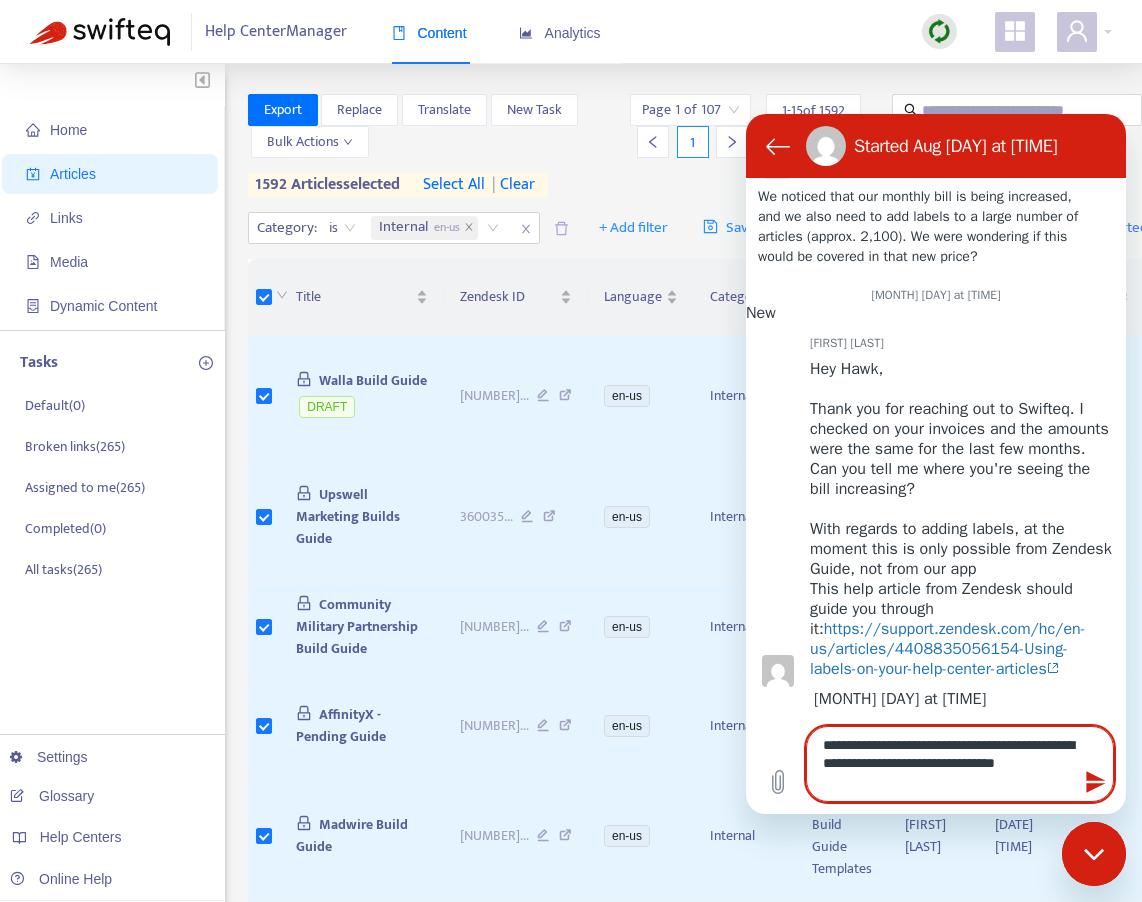 type on "*" 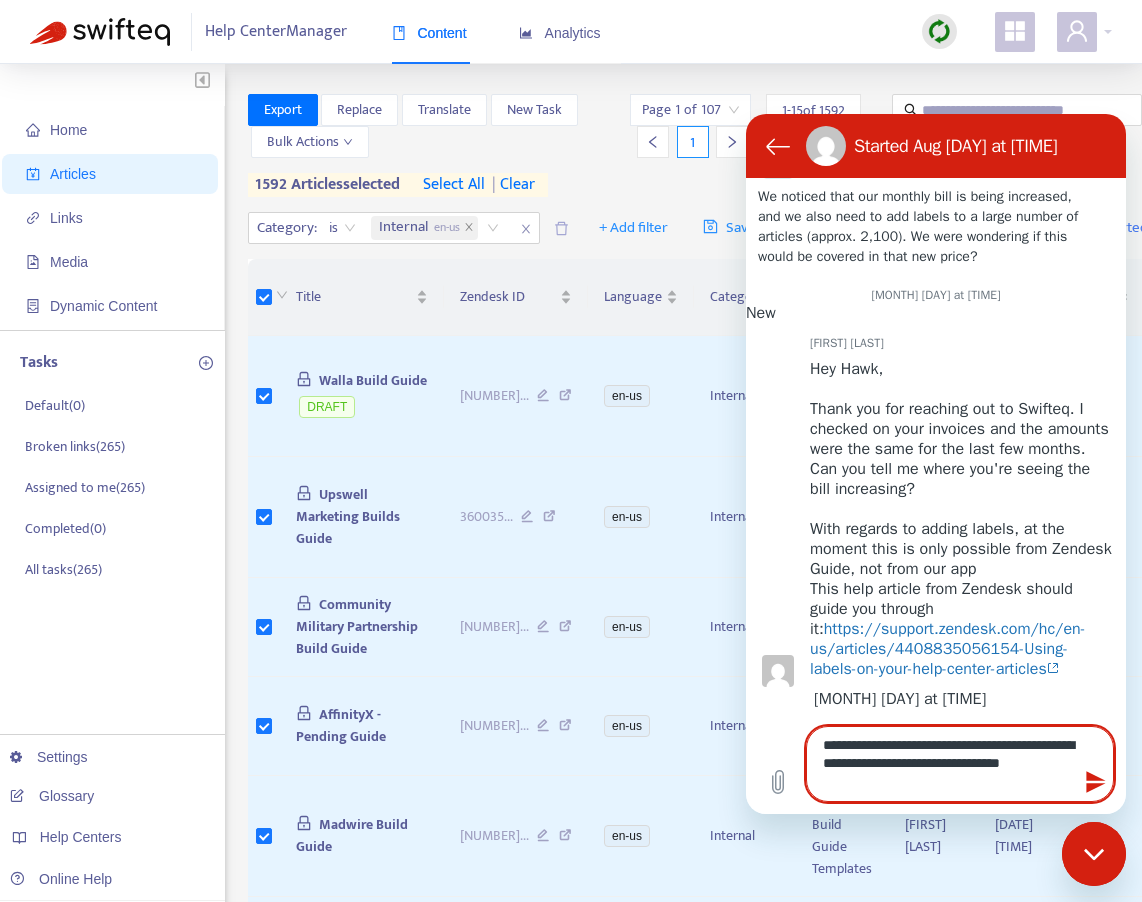 type on "**********" 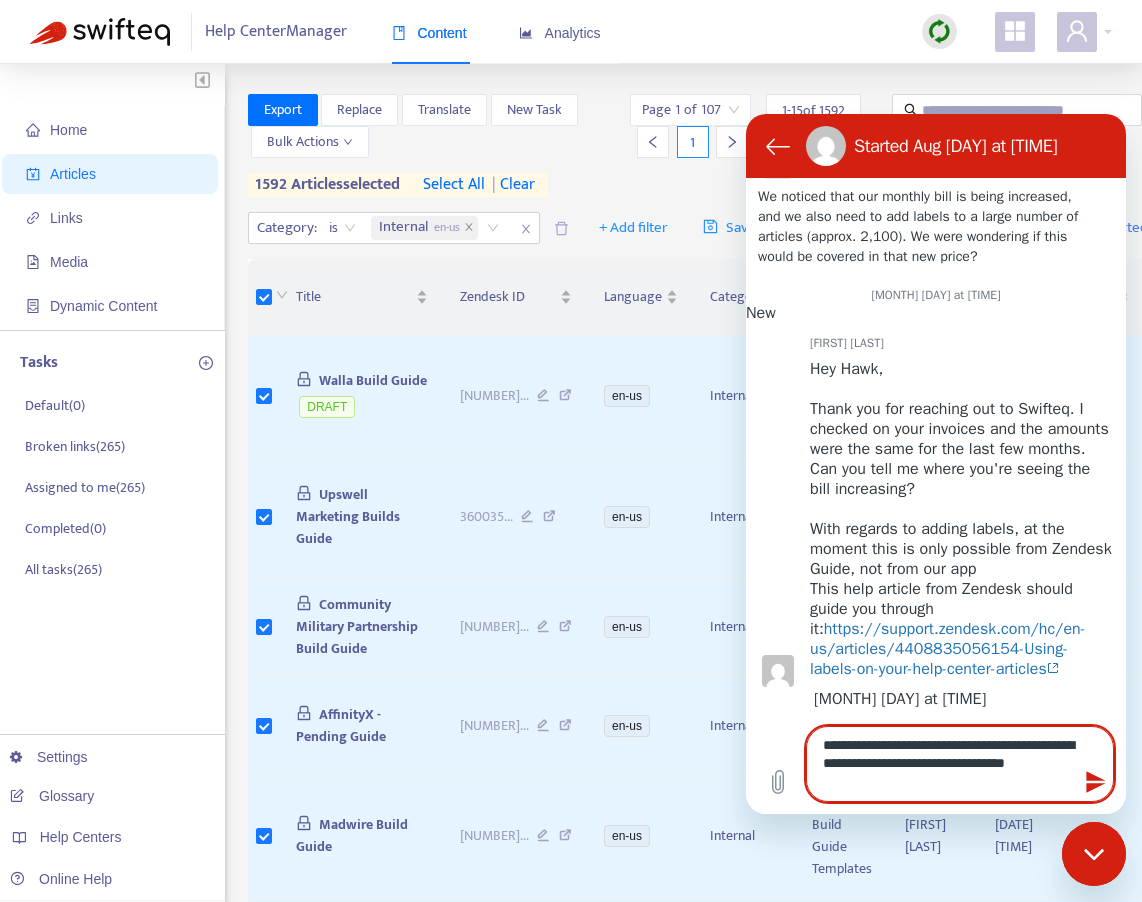 type on "**********" 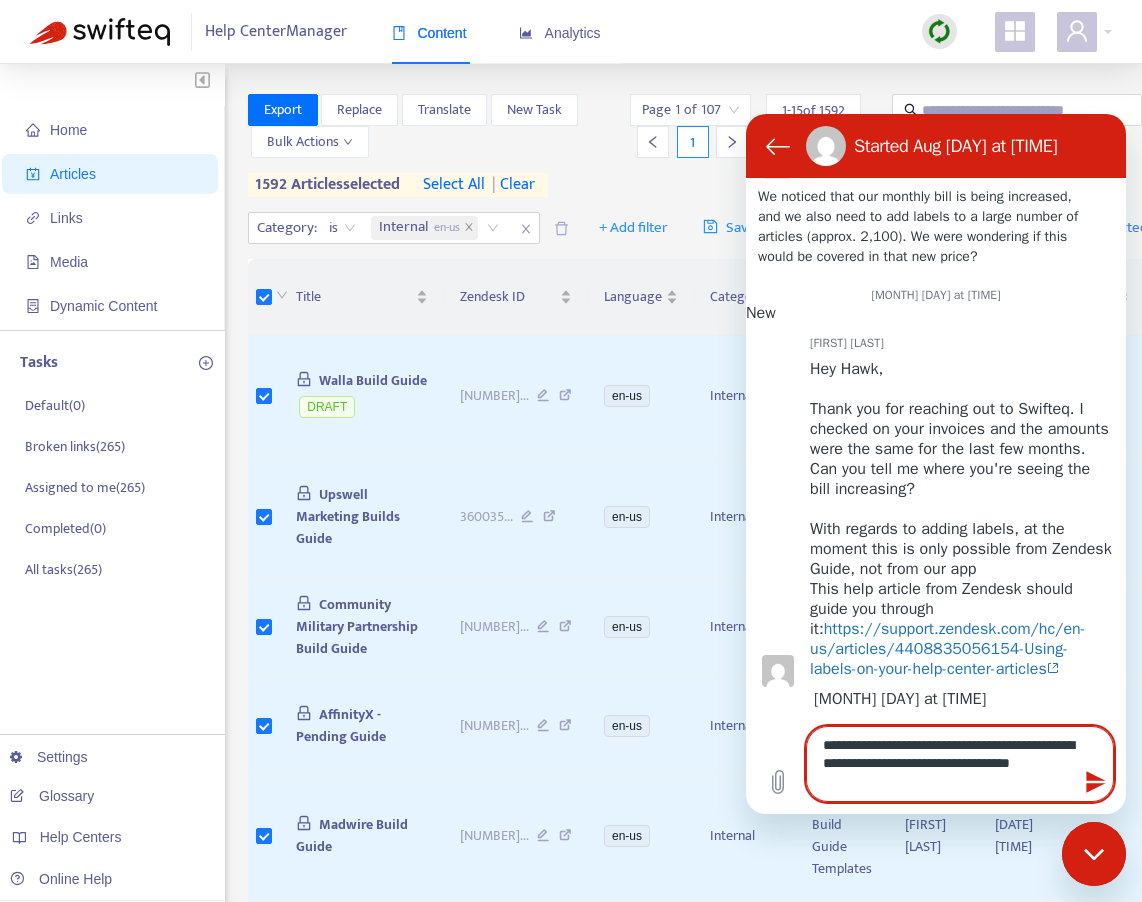 type on "**********" 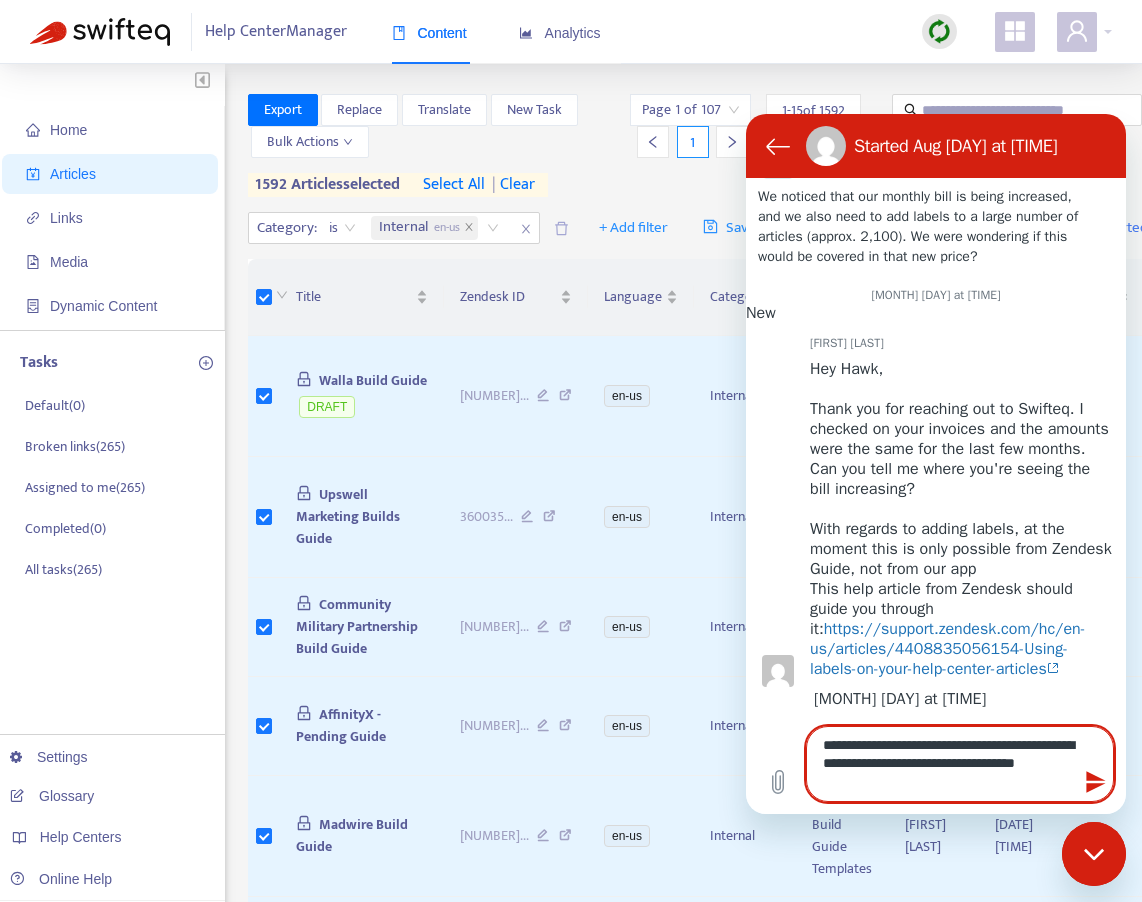 type on "**********" 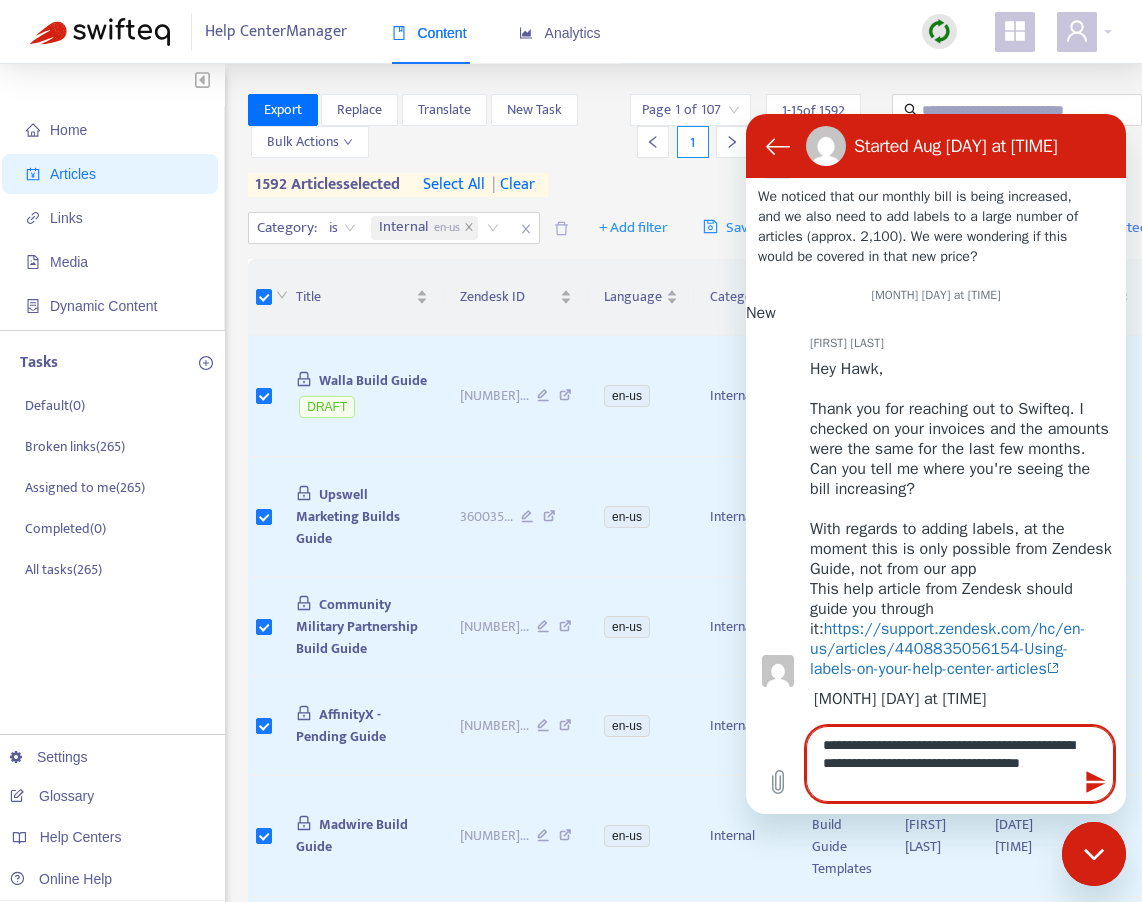 type on "**********" 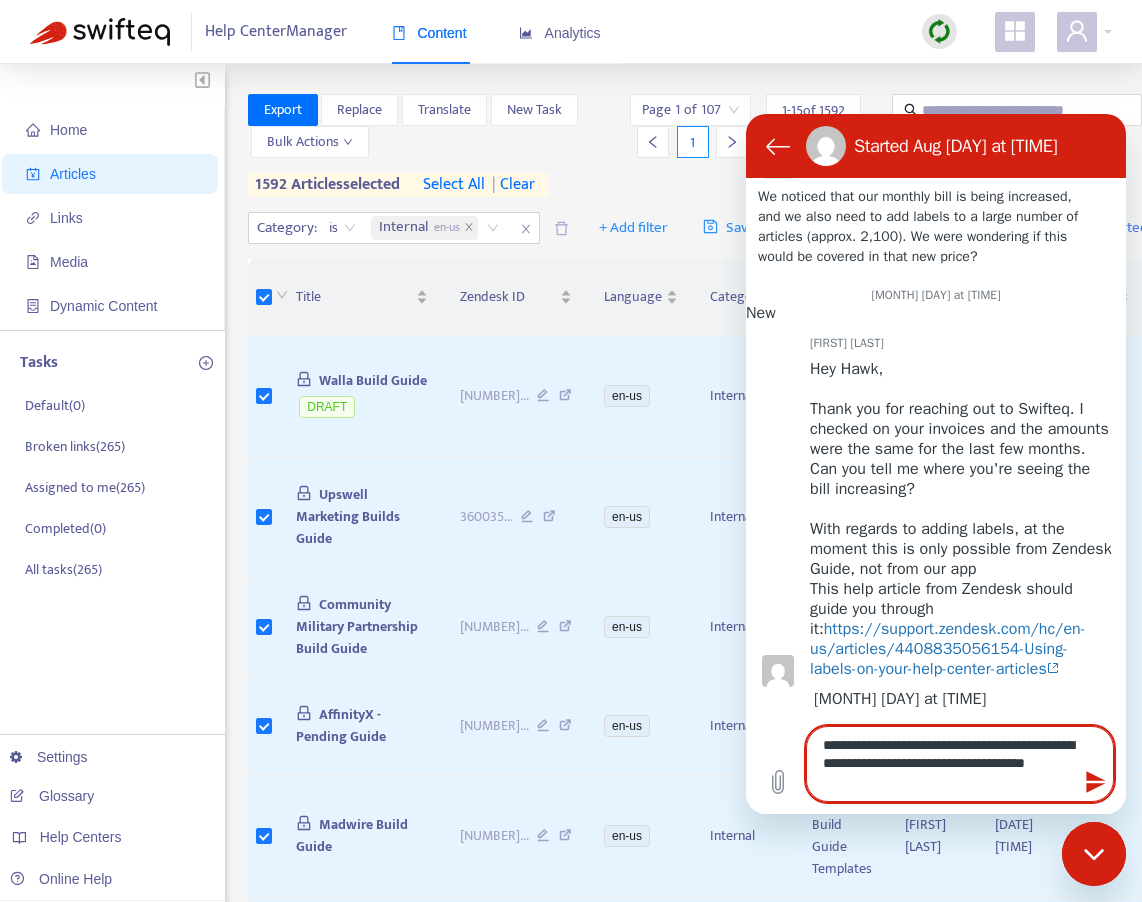 type on "**********" 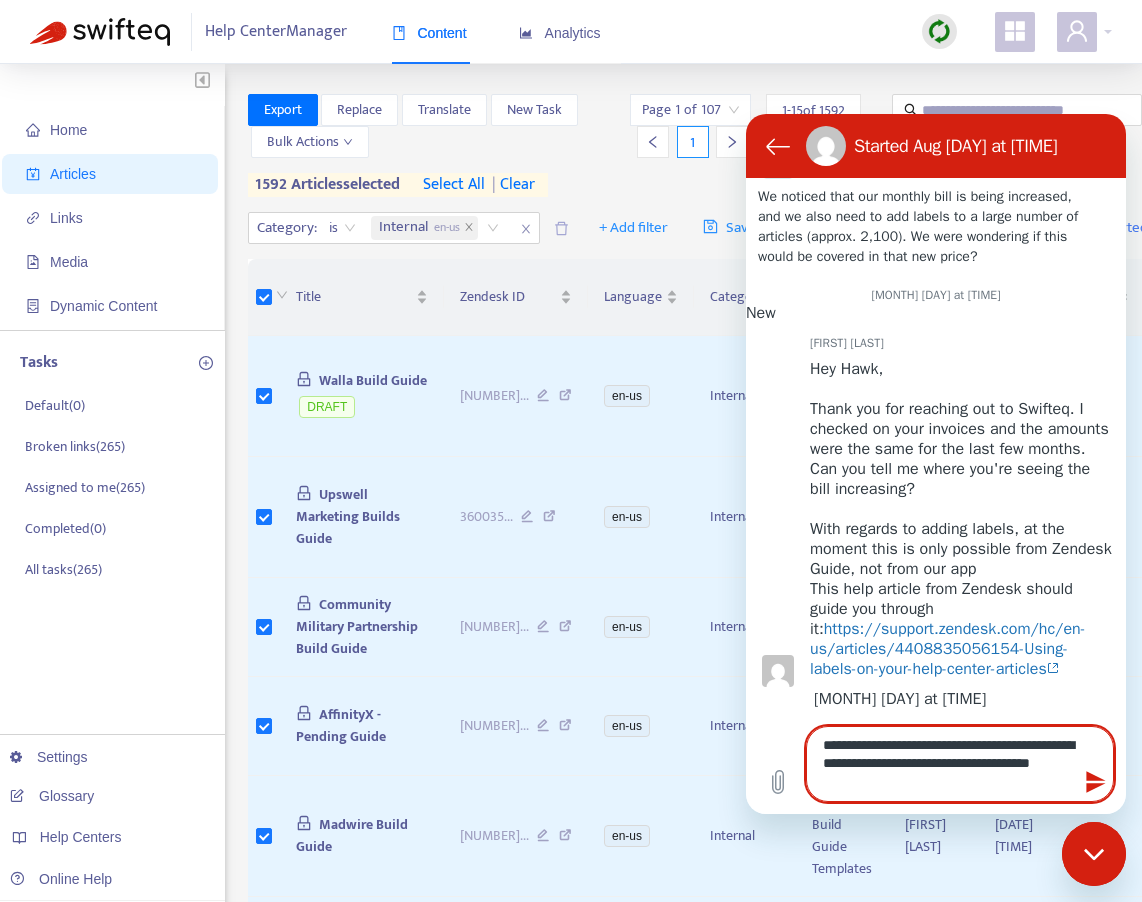 type on "**********" 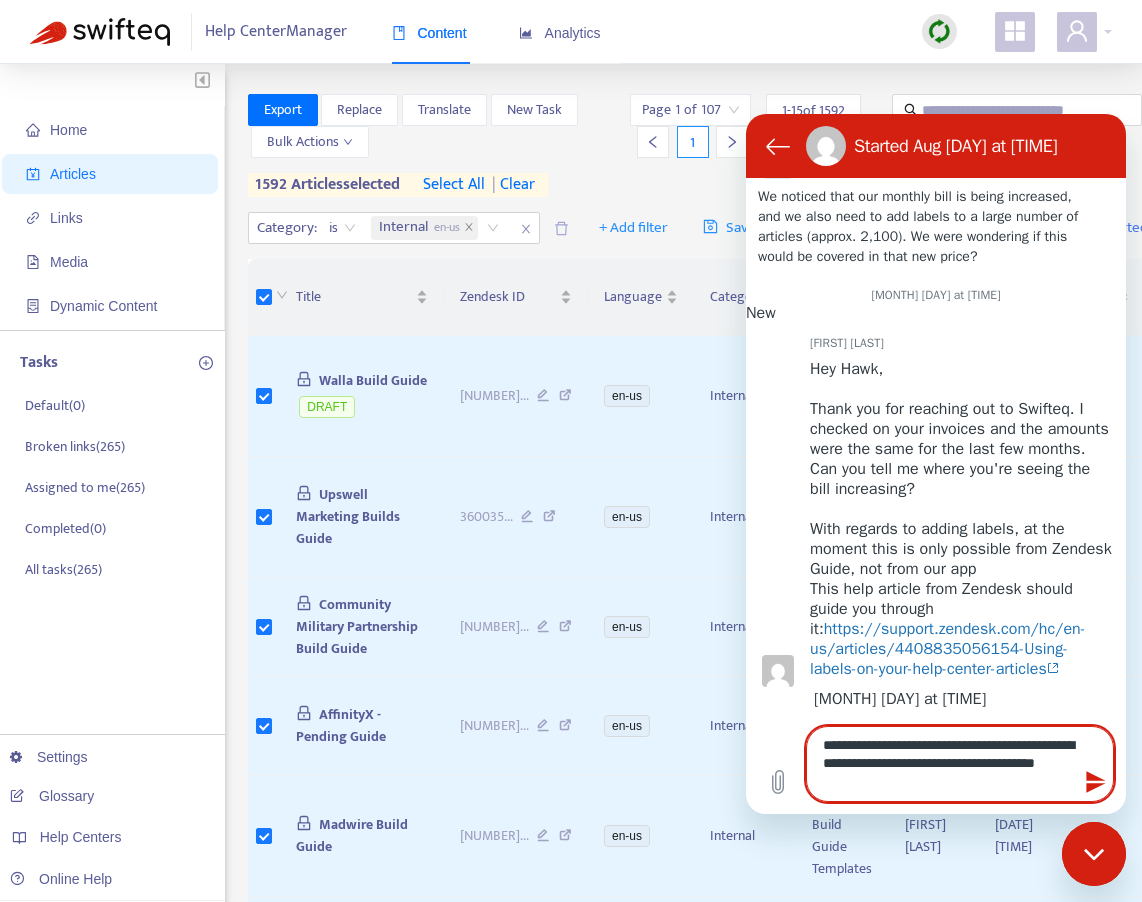 type on "**********" 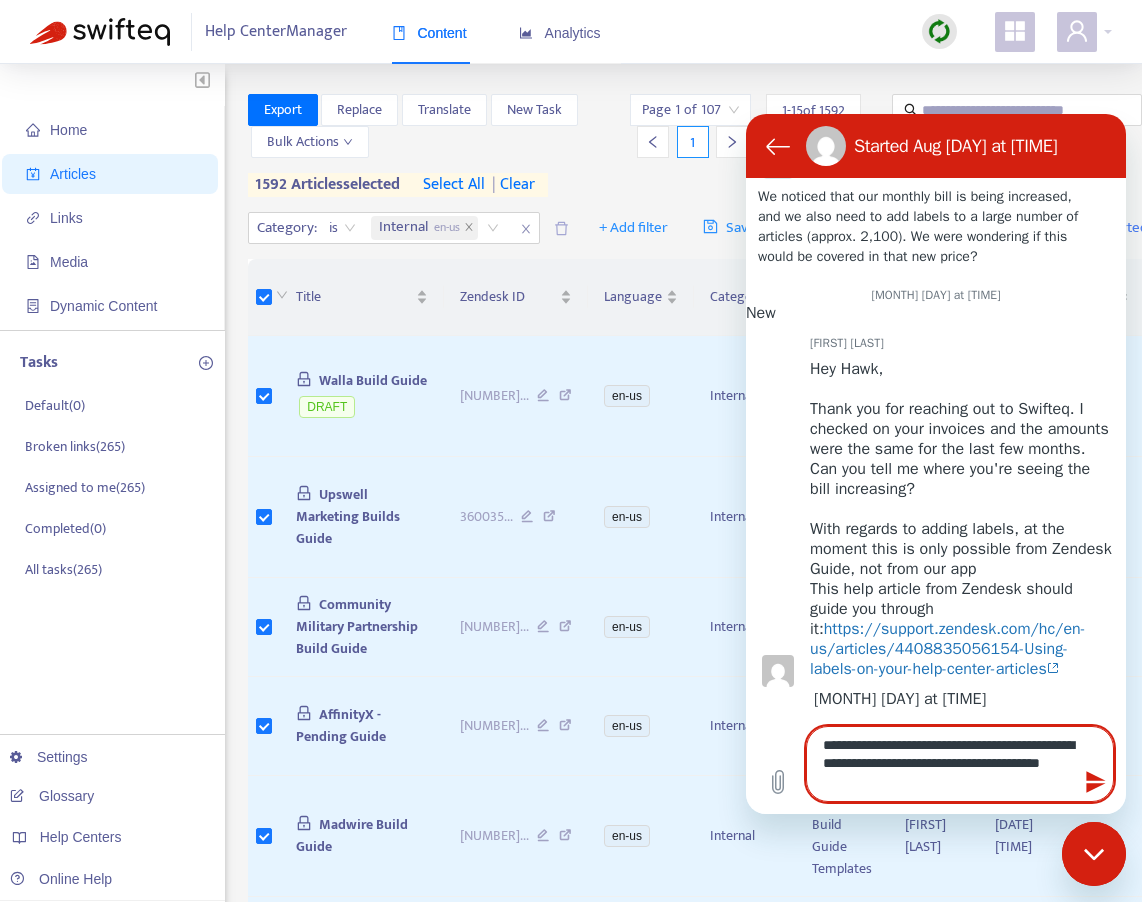 type on "**********" 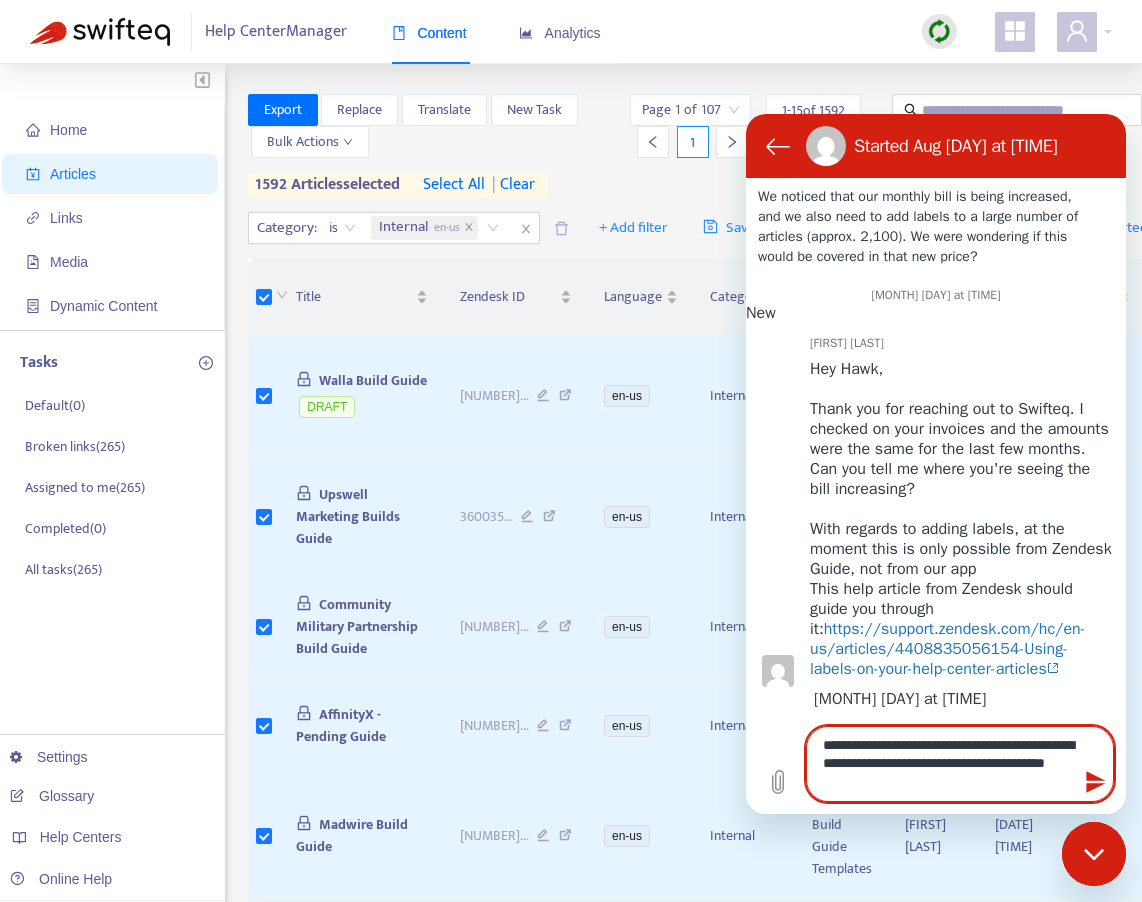 type on "**********" 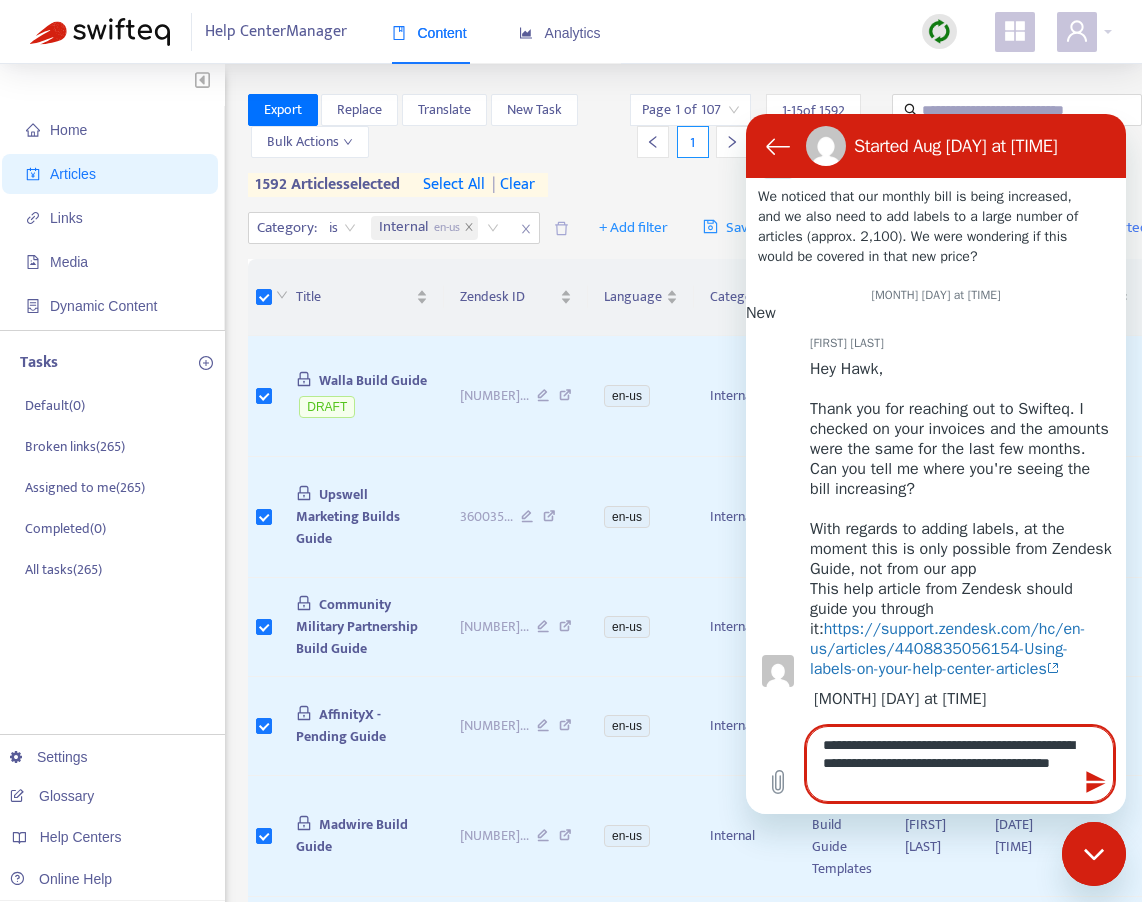 type on "**********" 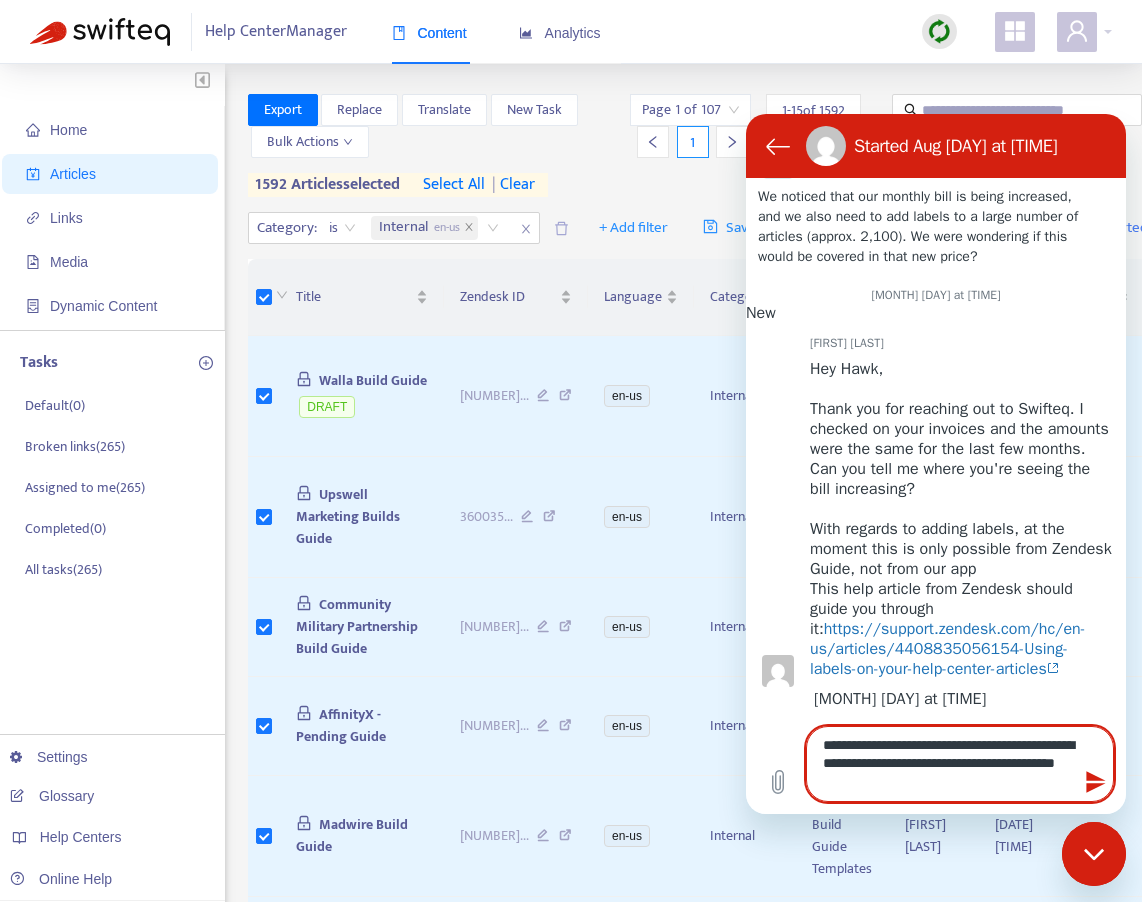 type on "**********" 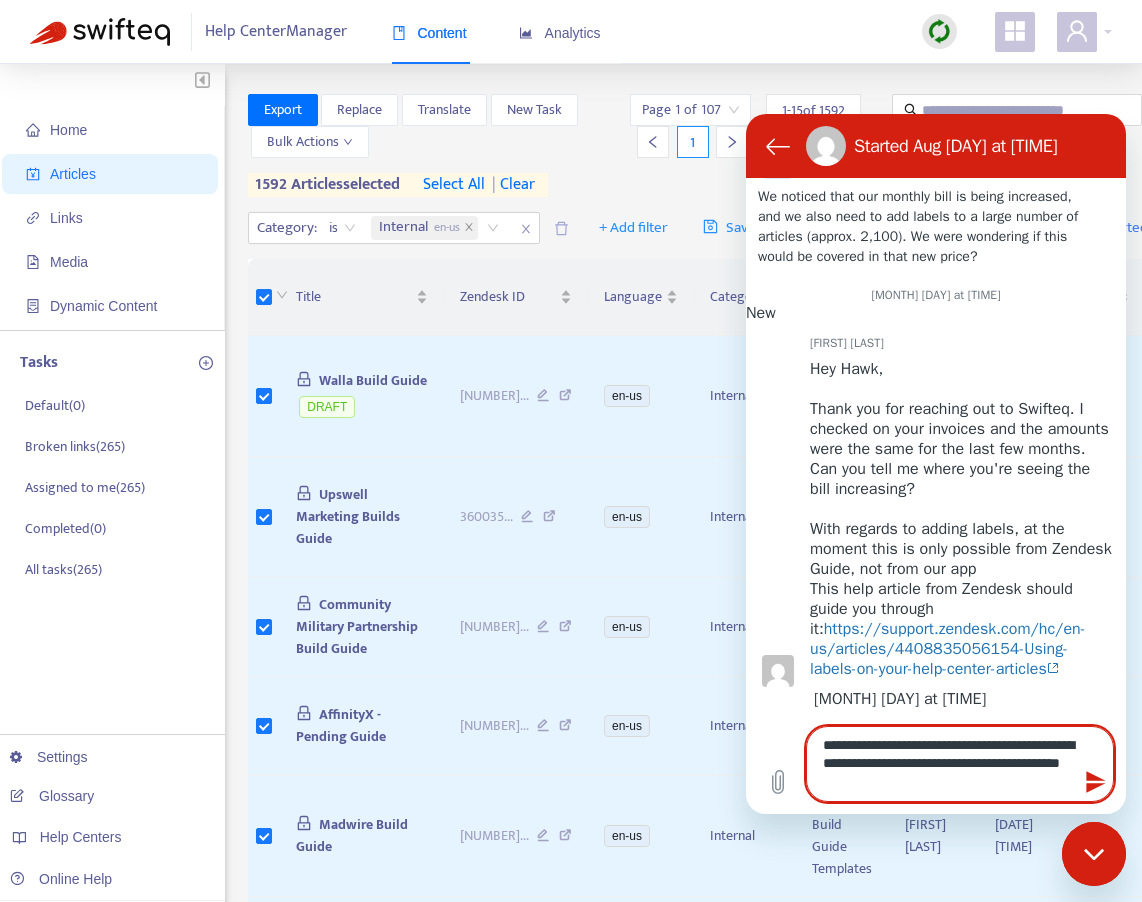 type on "**********" 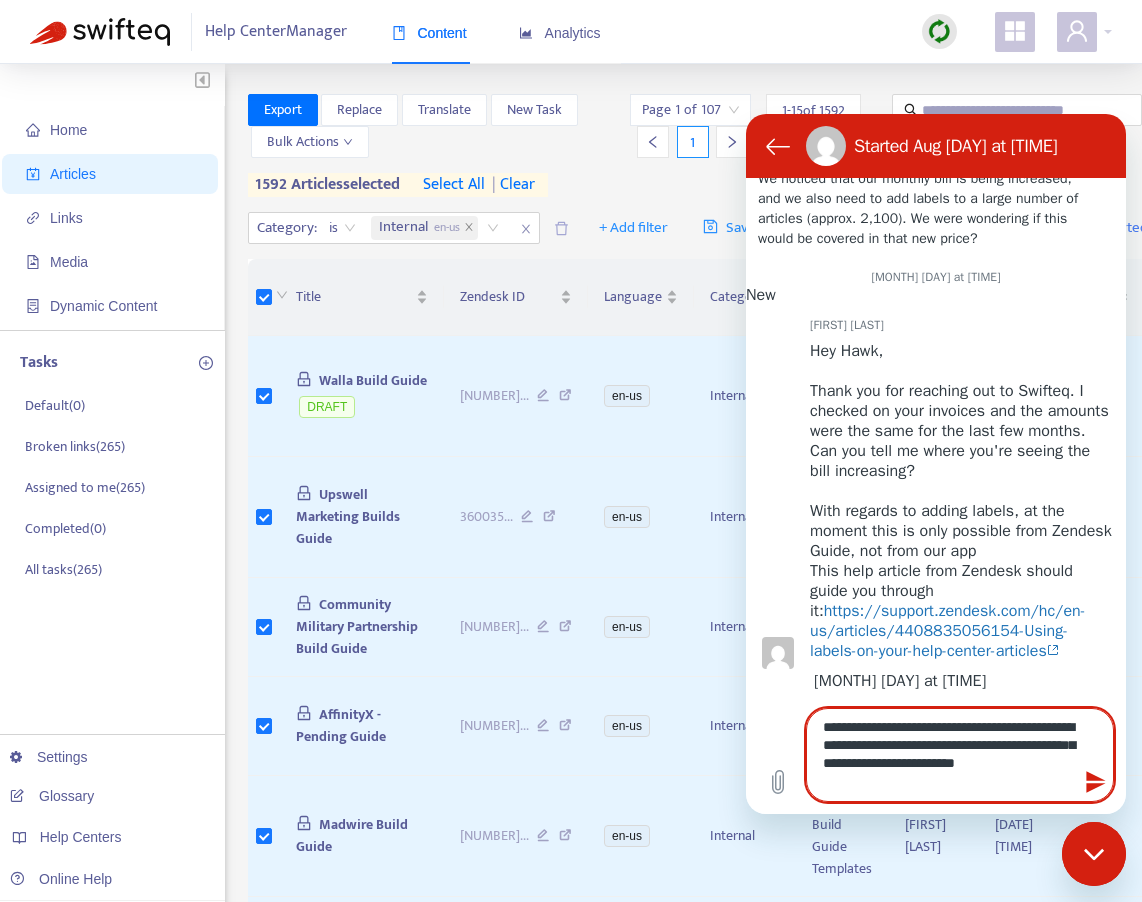click on "**********" at bounding box center [960, 755] 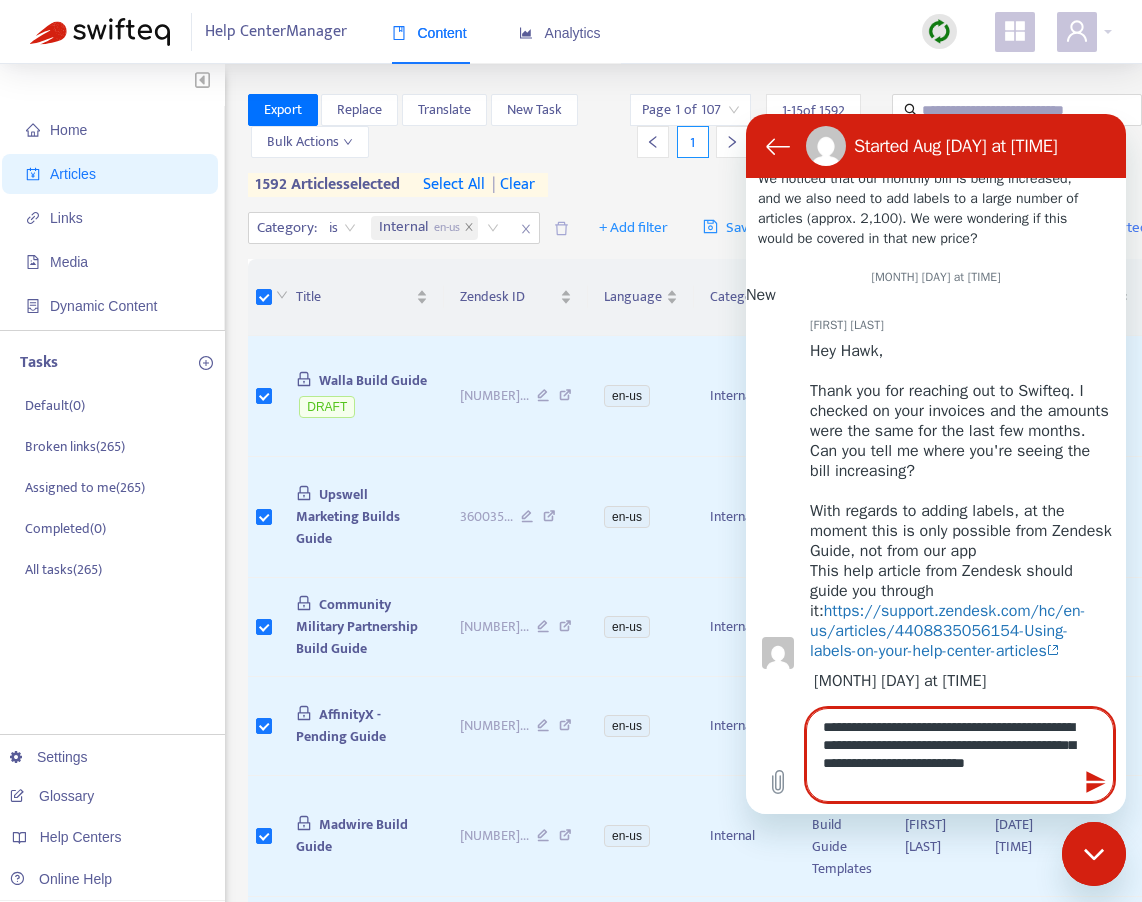 click on "**********" at bounding box center (960, 755) 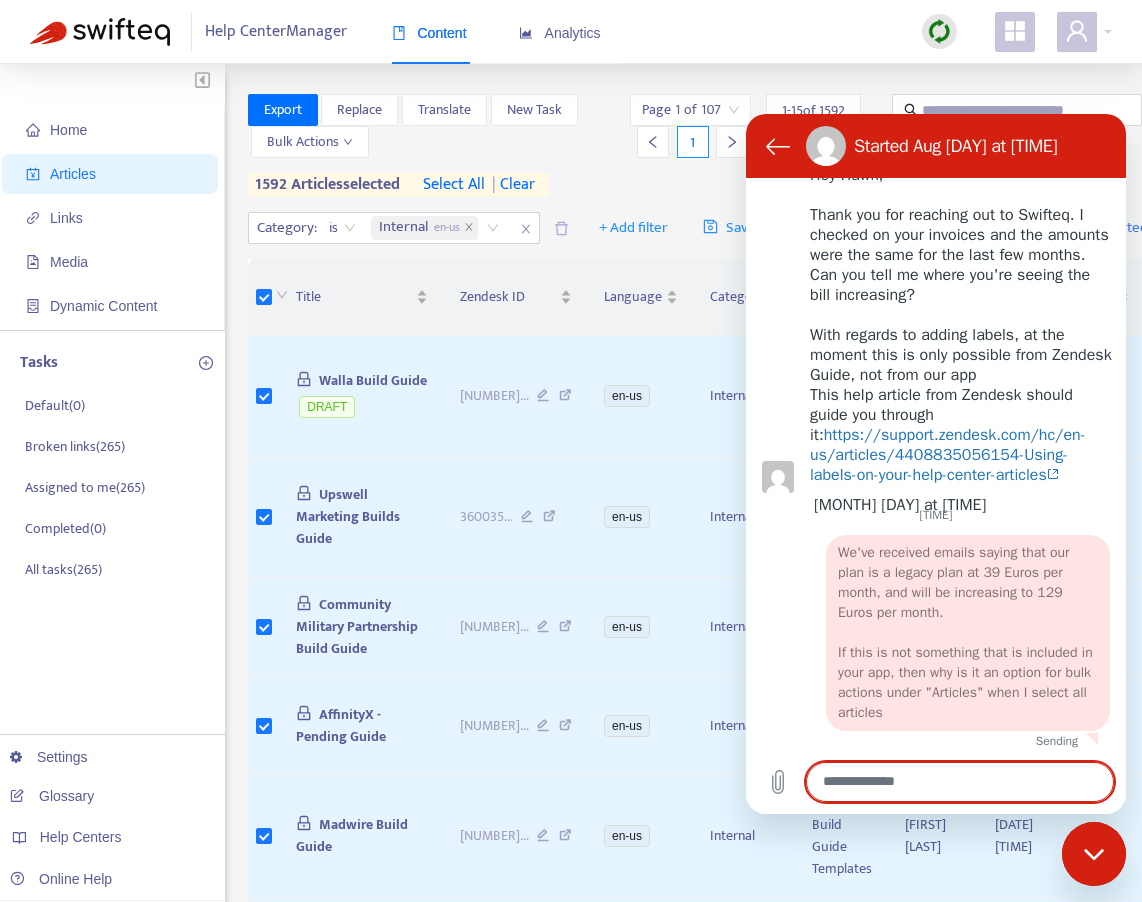 scroll, scrollTop: 0, scrollLeft: 0, axis: both 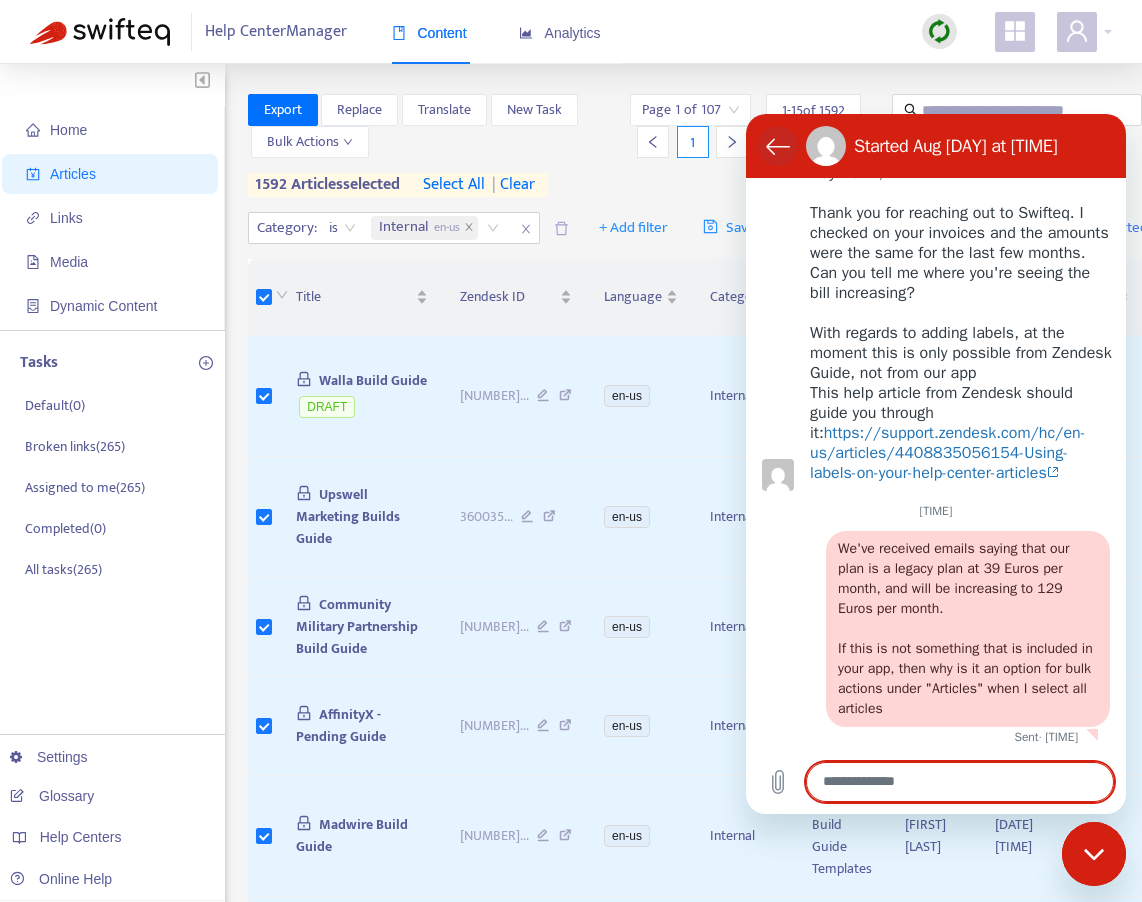 click 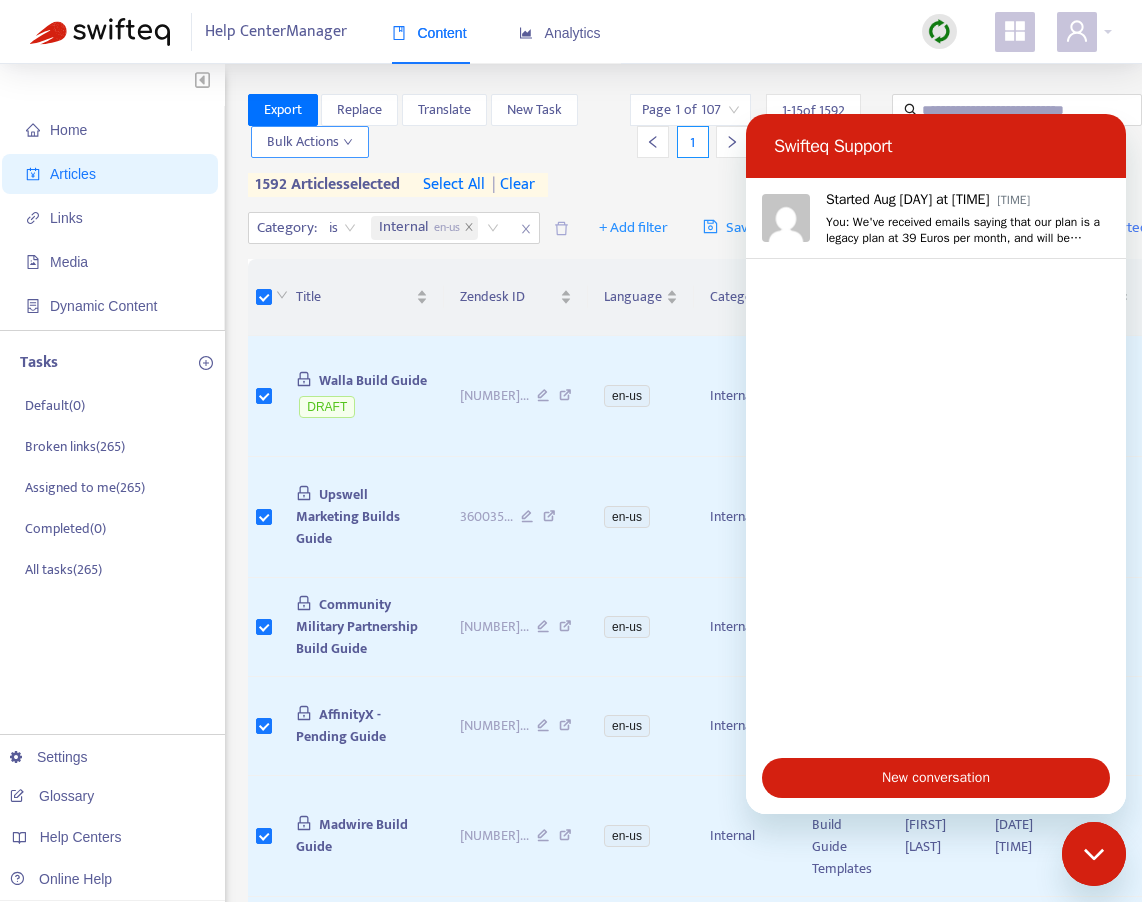 click on "Bulk Actions" at bounding box center [310, 142] 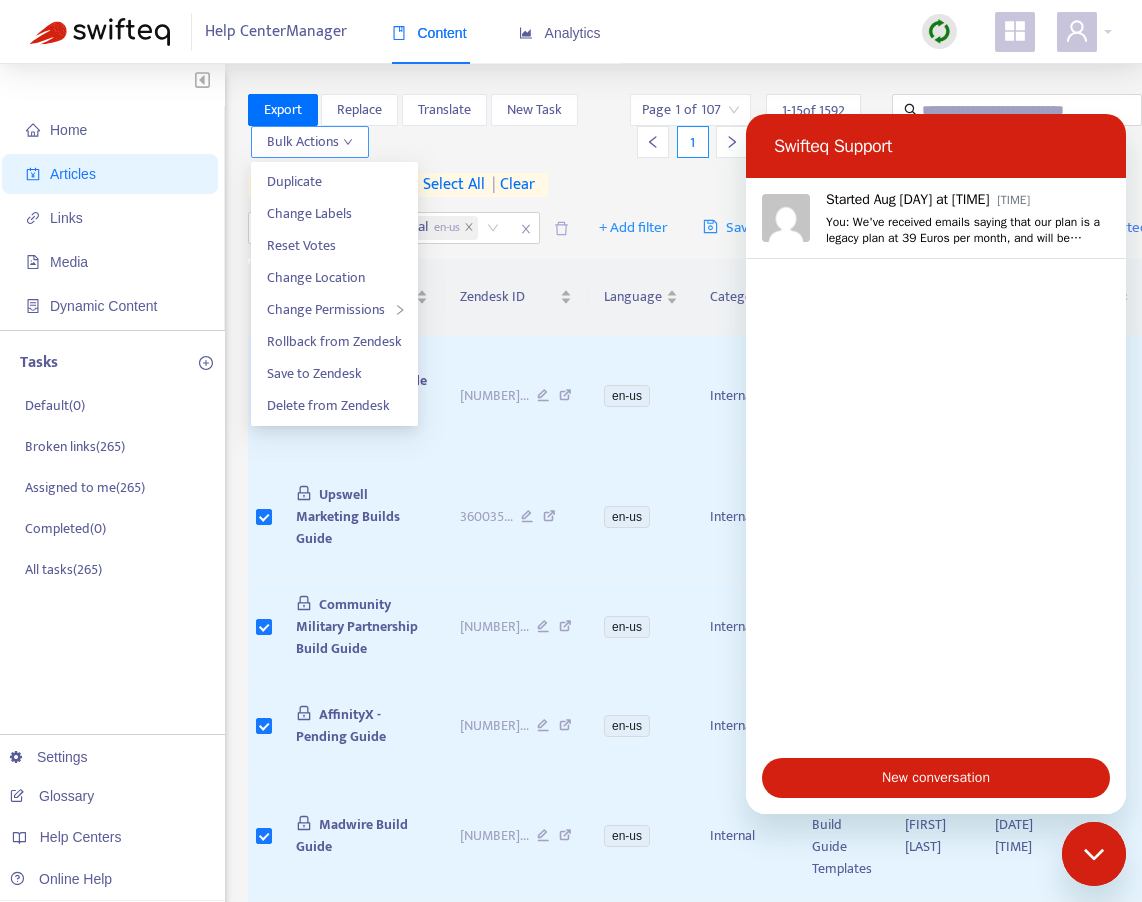 click on "Bulk Actions" at bounding box center (310, 142) 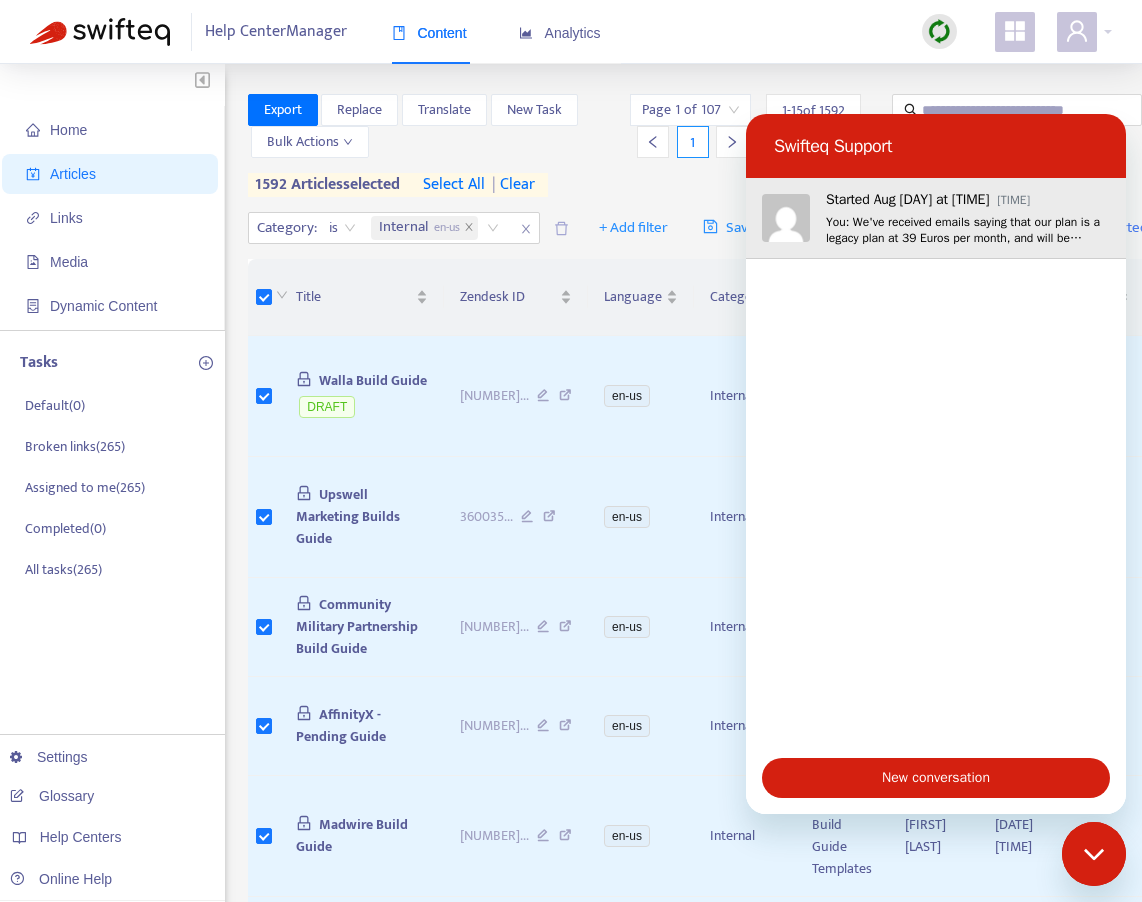 click on "Started Aug [DAY] at [TIME] [TIME] You: We've received emails saying that our plan is a legacy plan at 39 Euros per month, and will be increasing to 129 Euros per month.
If this is not something that is included in your app, then why is it an option for bulk actions under "Articles" when I select all articles" at bounding box center [936, 218] 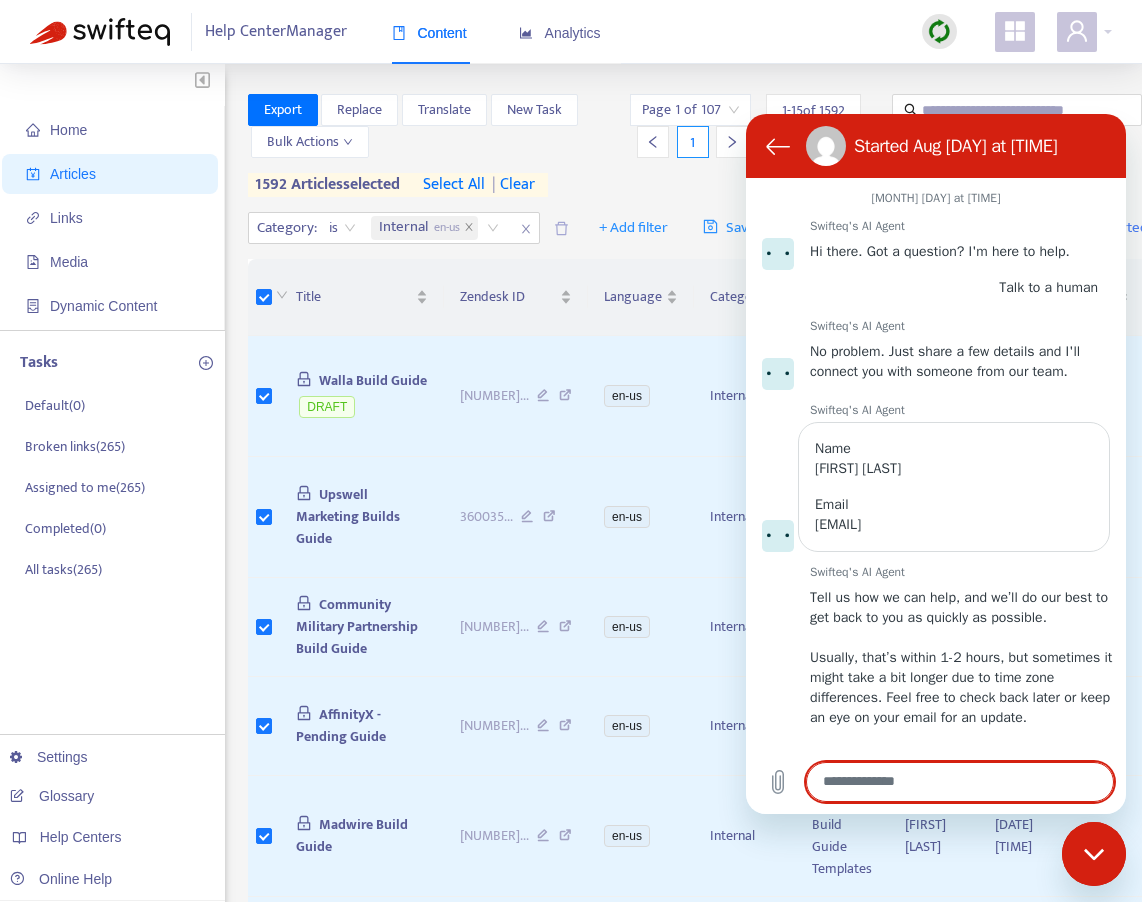 scroll, scrollTop: 1025, scrollLeft: 0, axis: vertical 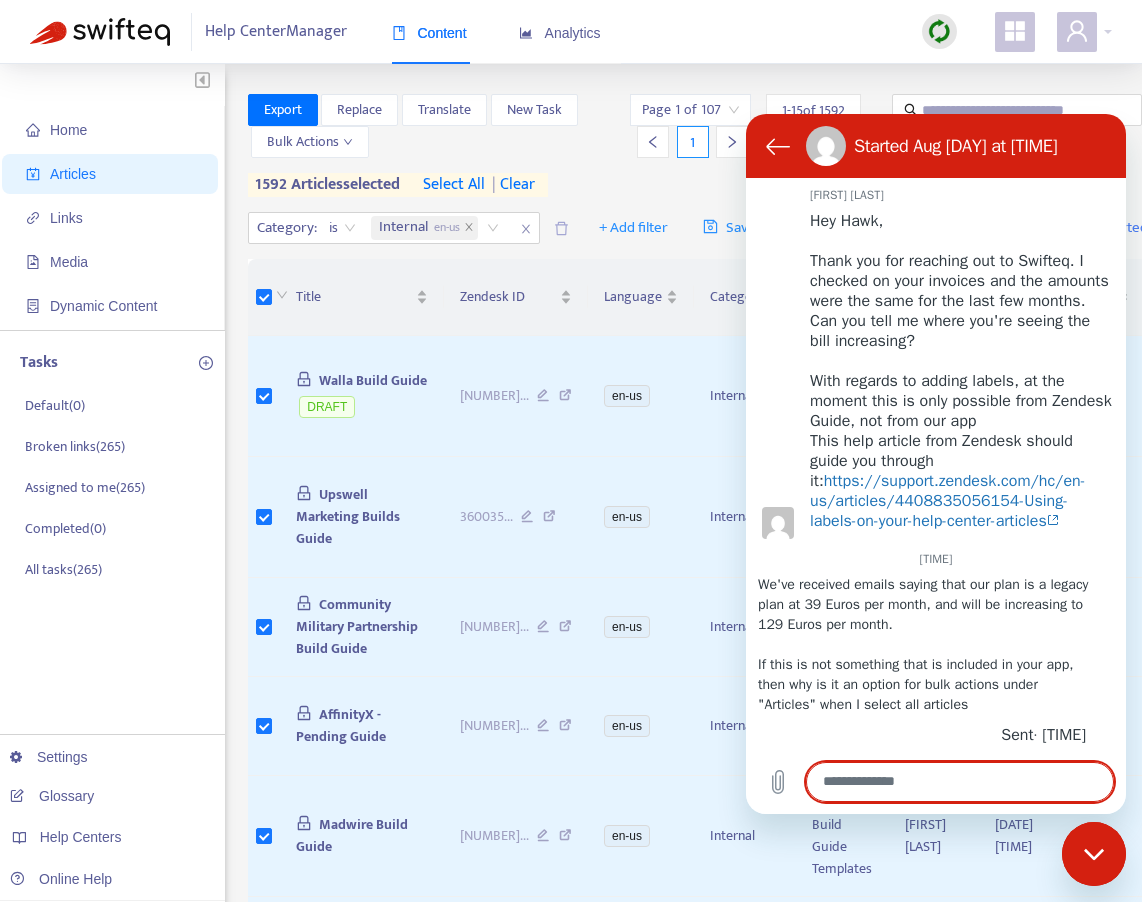 click at bounding box center (960, 782) 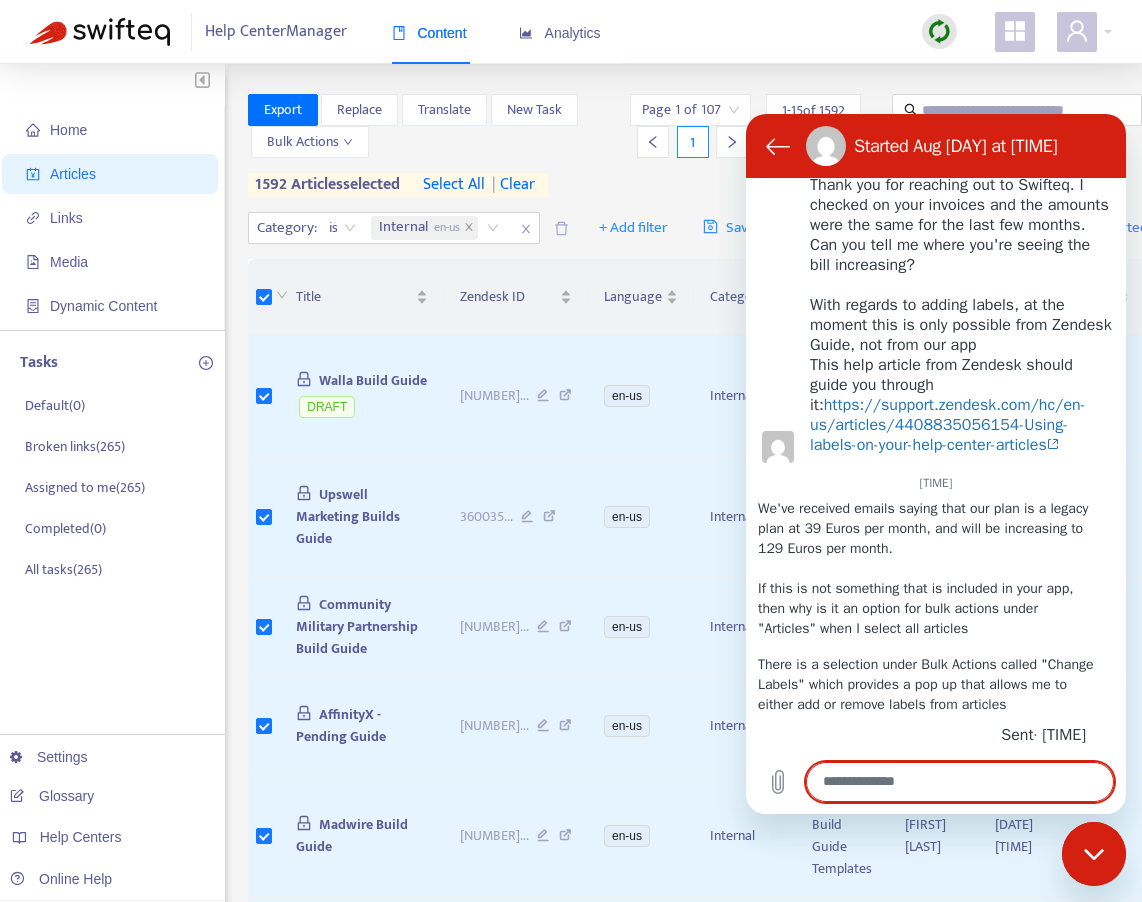 scroll, scrollTop: 1143, scrollLeft: 0, axis: vertical 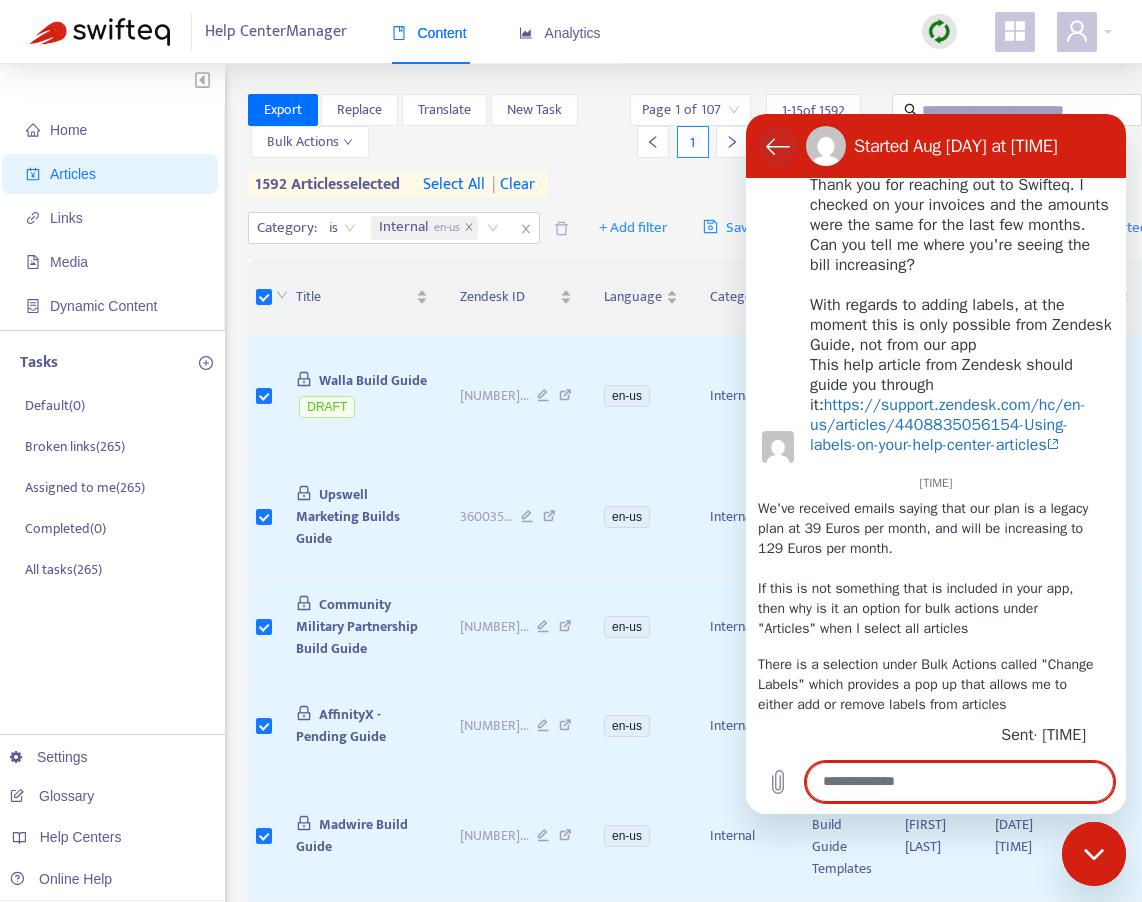 click 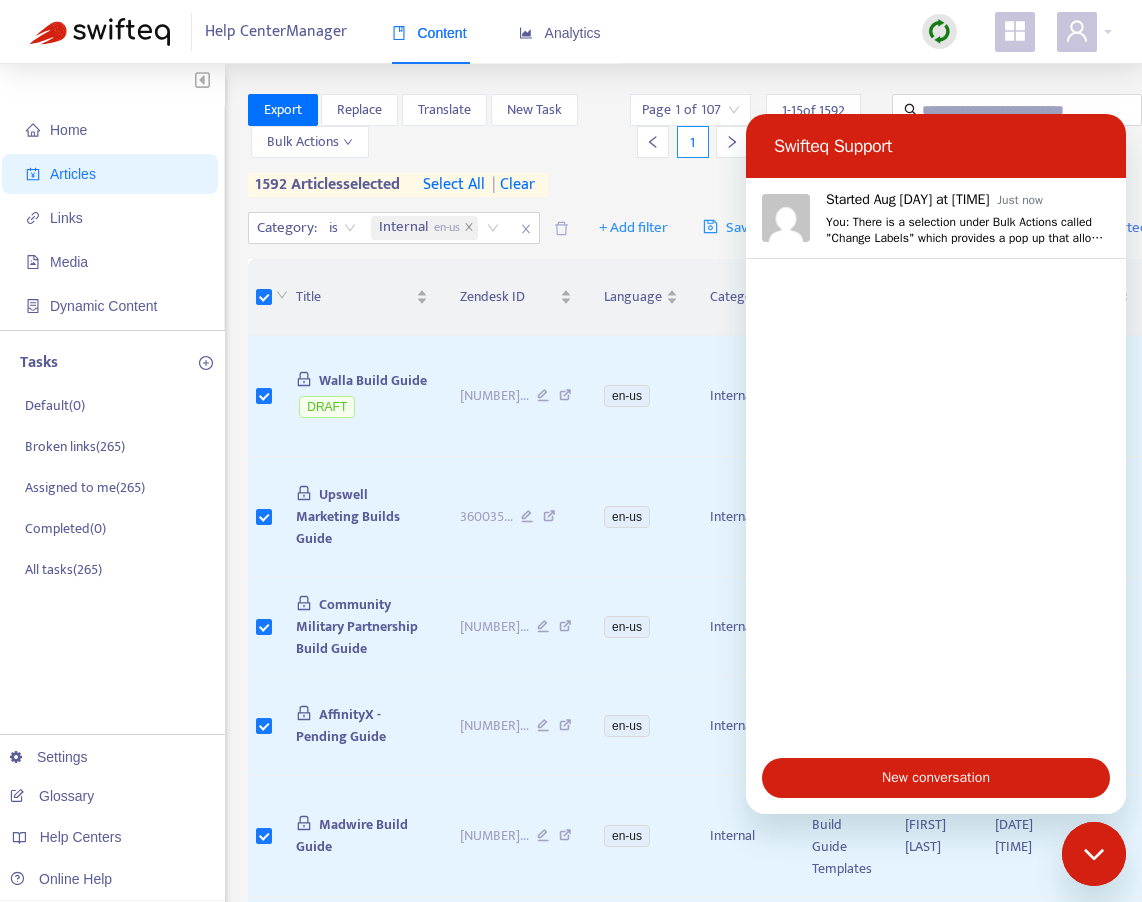 click on "Export Replace Translate New Task Bulk Actions Page 1 of 107 1 - 15  of   1592 1 1592   articles  selected select all |  clear" at bounding box center [739, 145] 